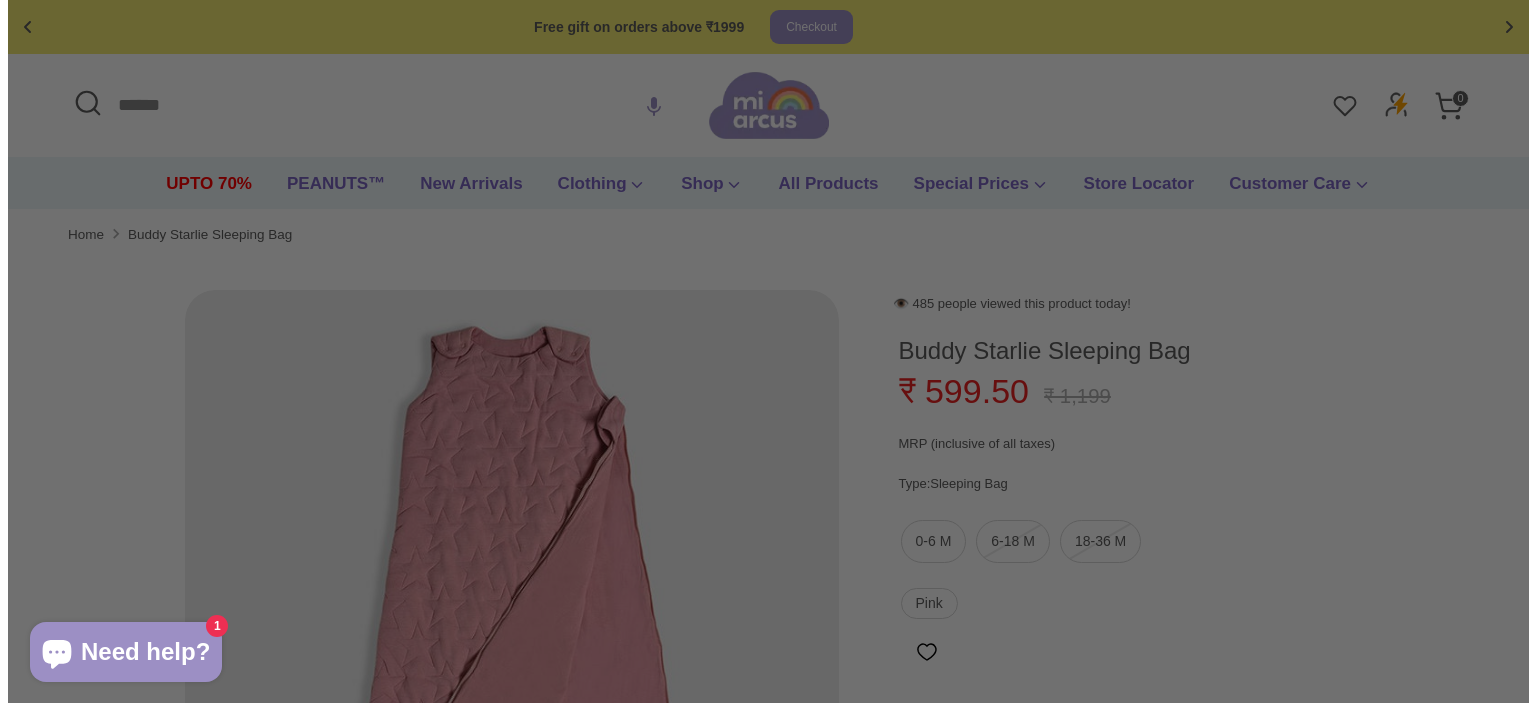scroll, scrollTop: 0, scrollLeft: 0, axis: both 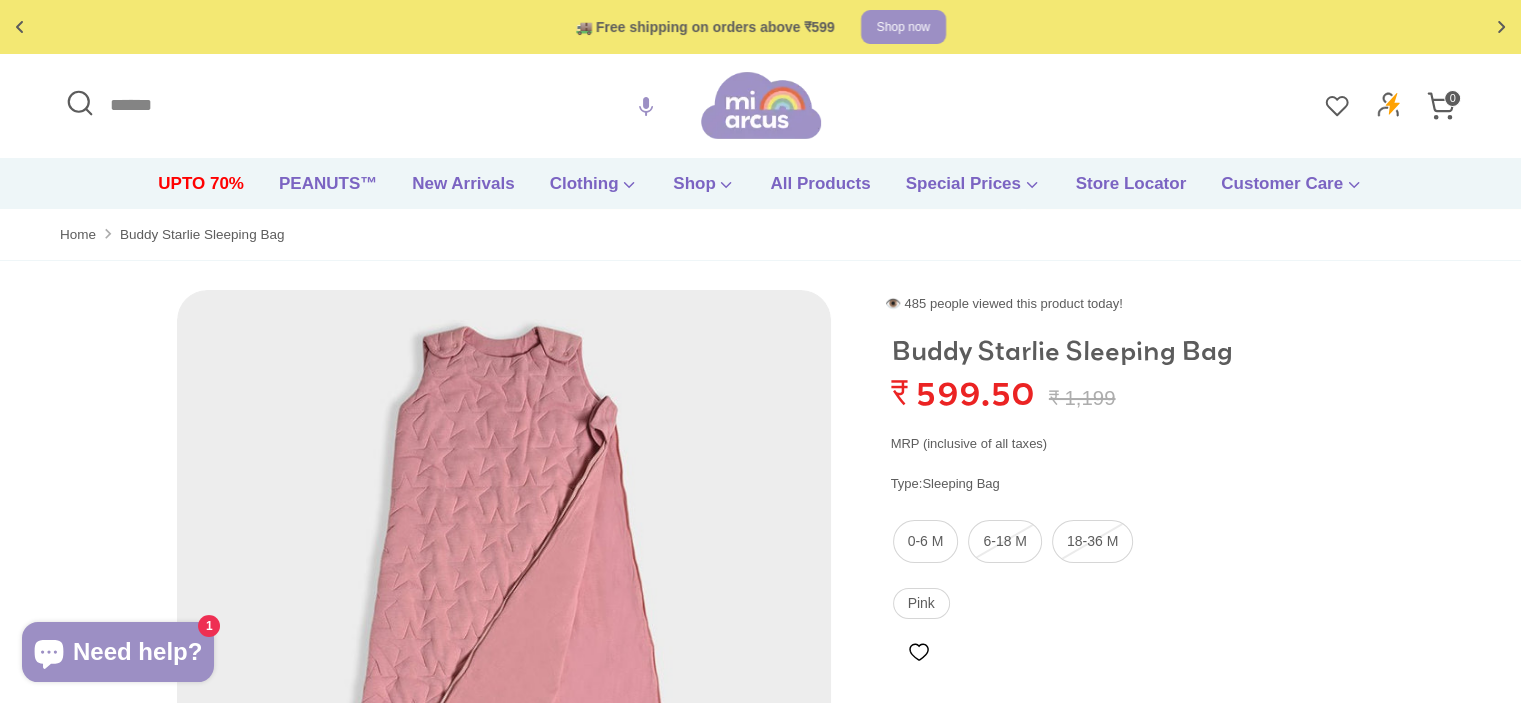 drag, startPoint x: 1052, startPoint y: 507, endPoint x: 1053, endPoint y: 554, distance: 47.010635 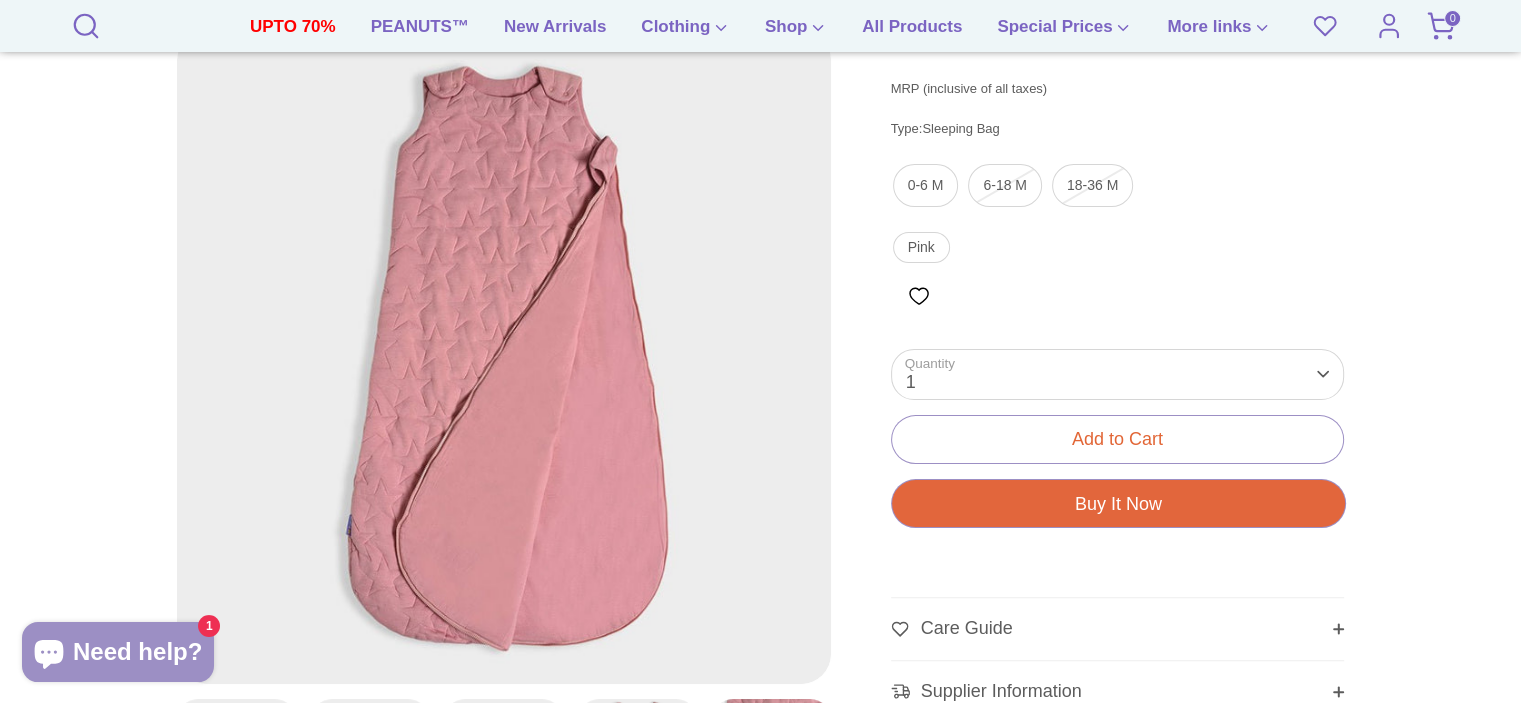 scroll, scrollTop: 437, scrollLeft: 0, axis: vertical 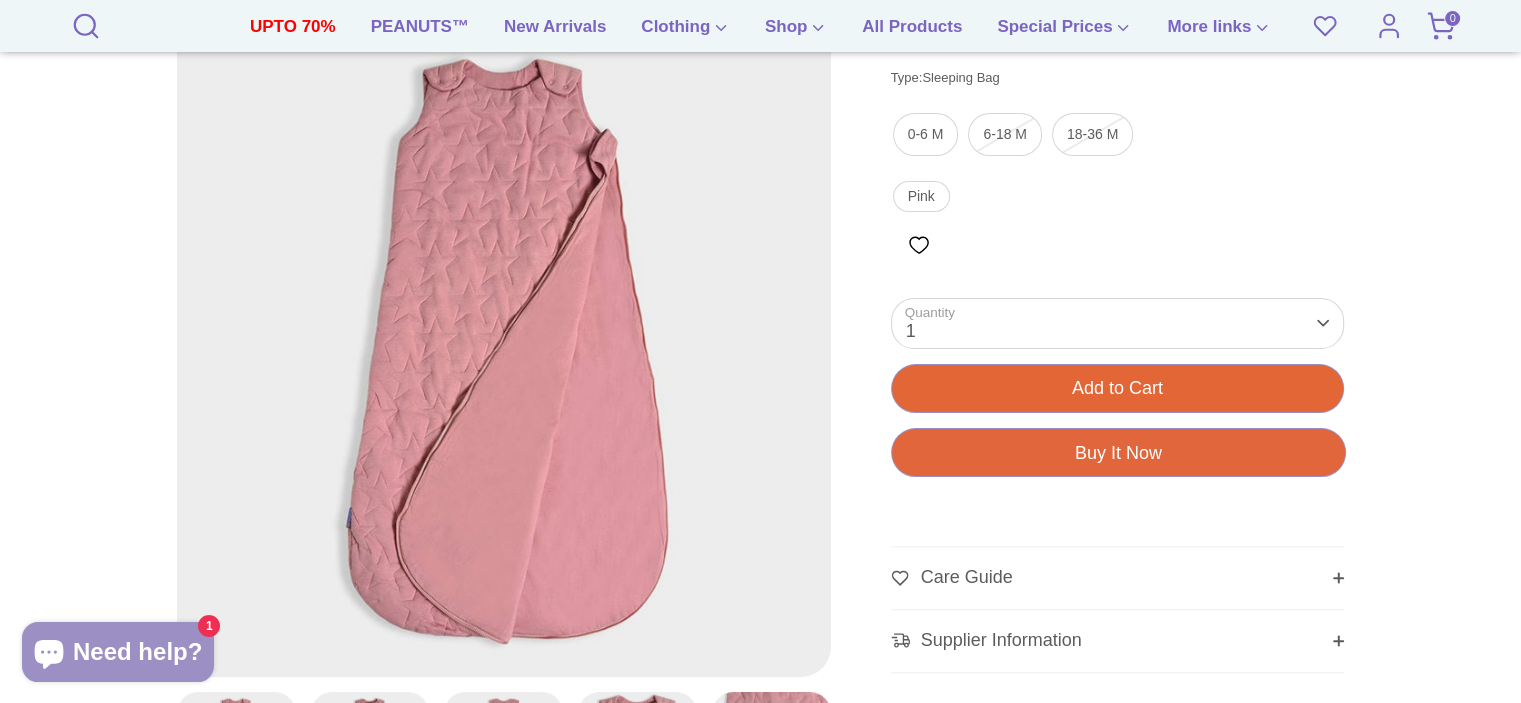 click on "Add to Cart" at bounding box center [1117, 388] 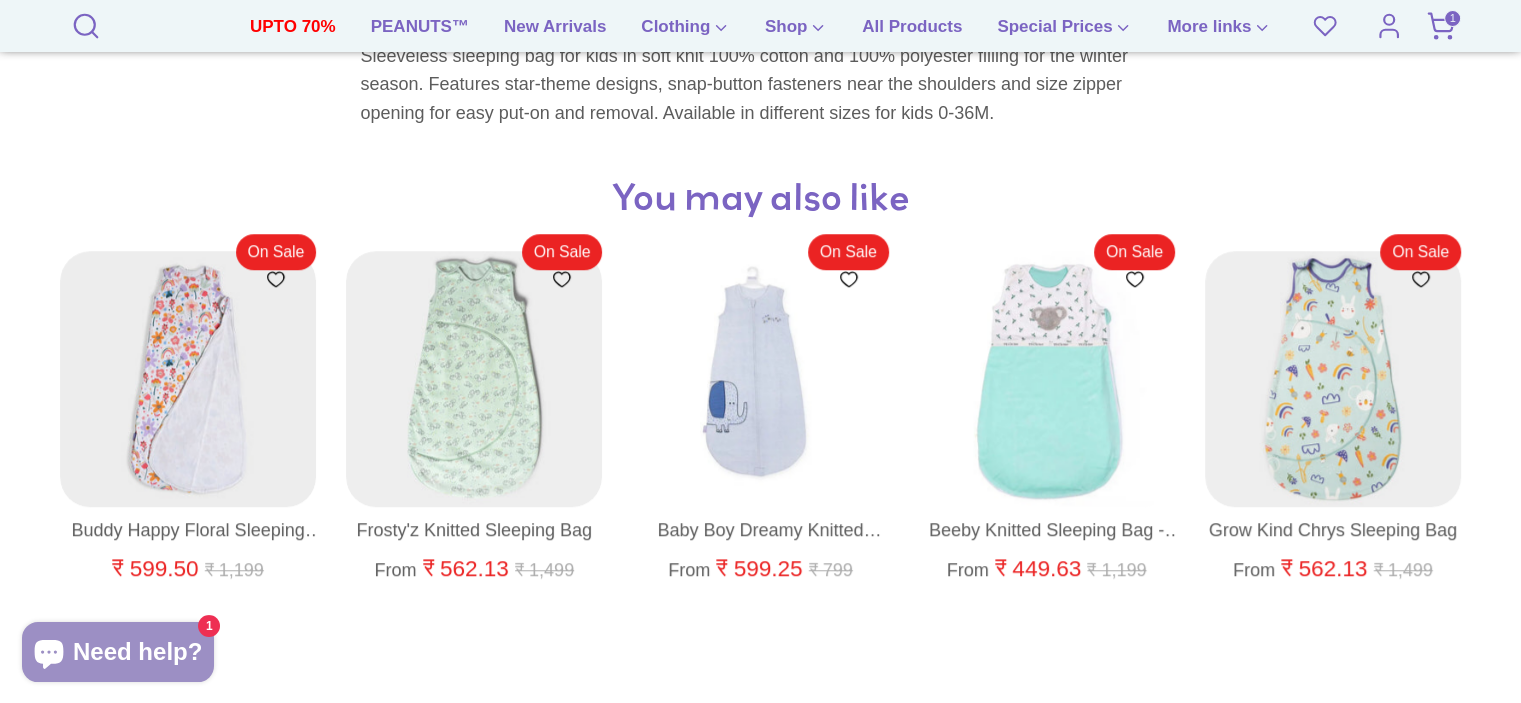 scroll, scrollTop: 1476, scrollLeft: 0, axis: vertical 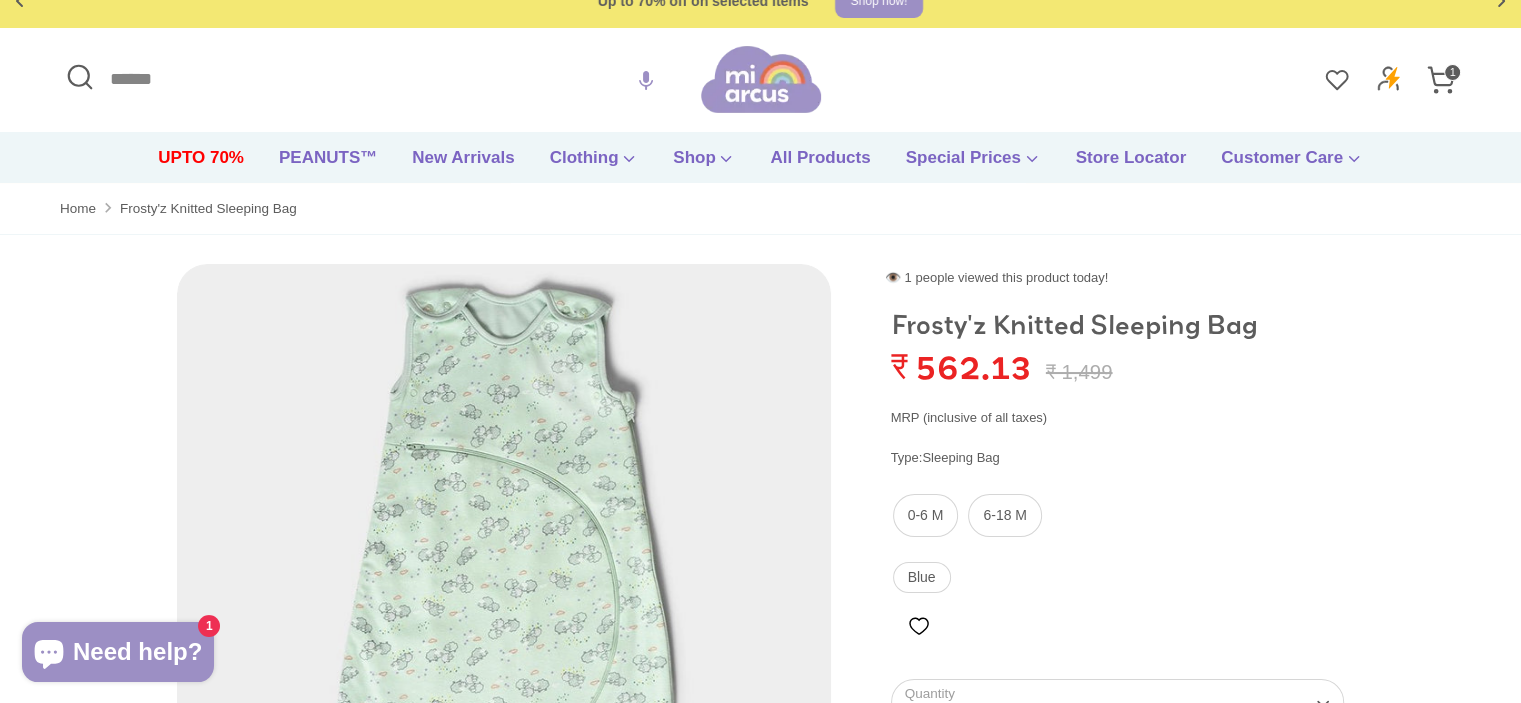 click at bounding box center (504, 591) 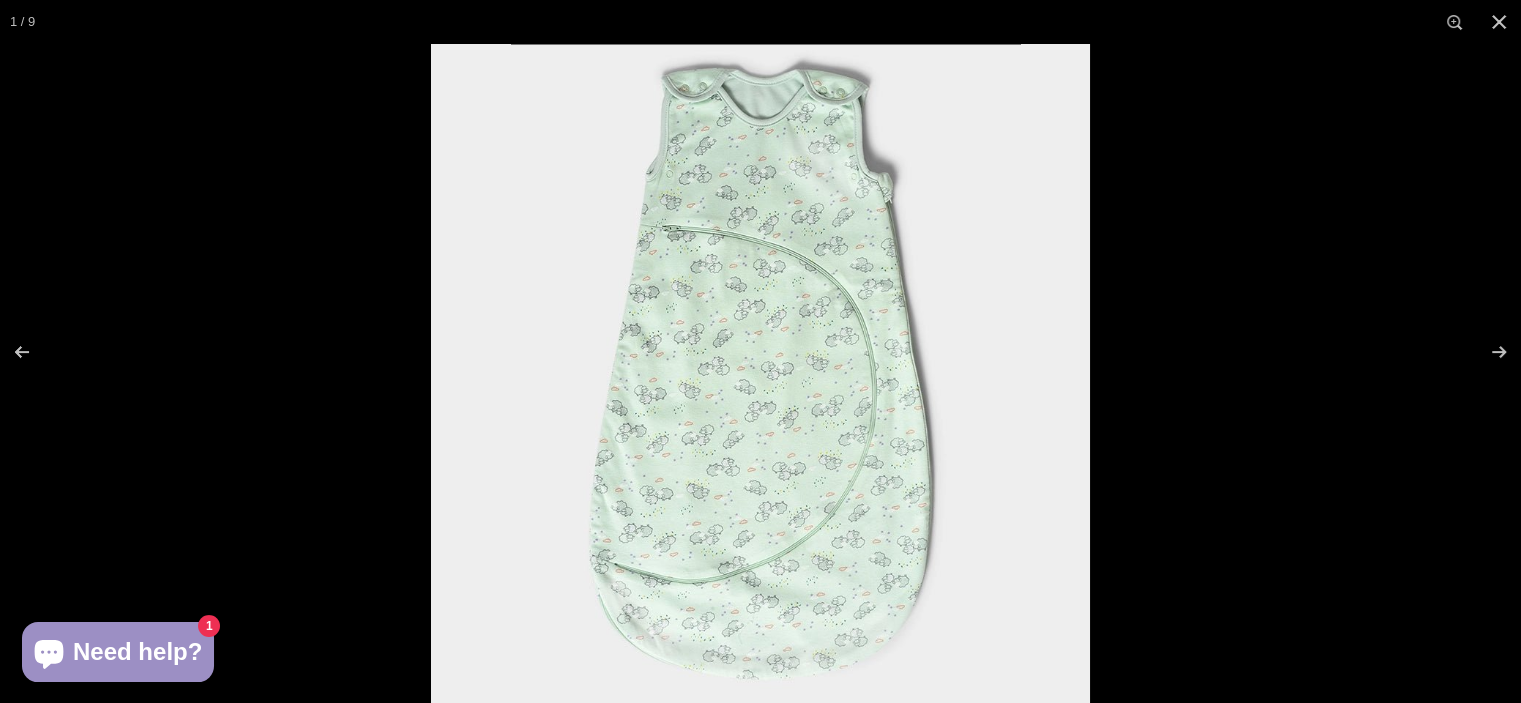 click at bounding box center [760, 373] 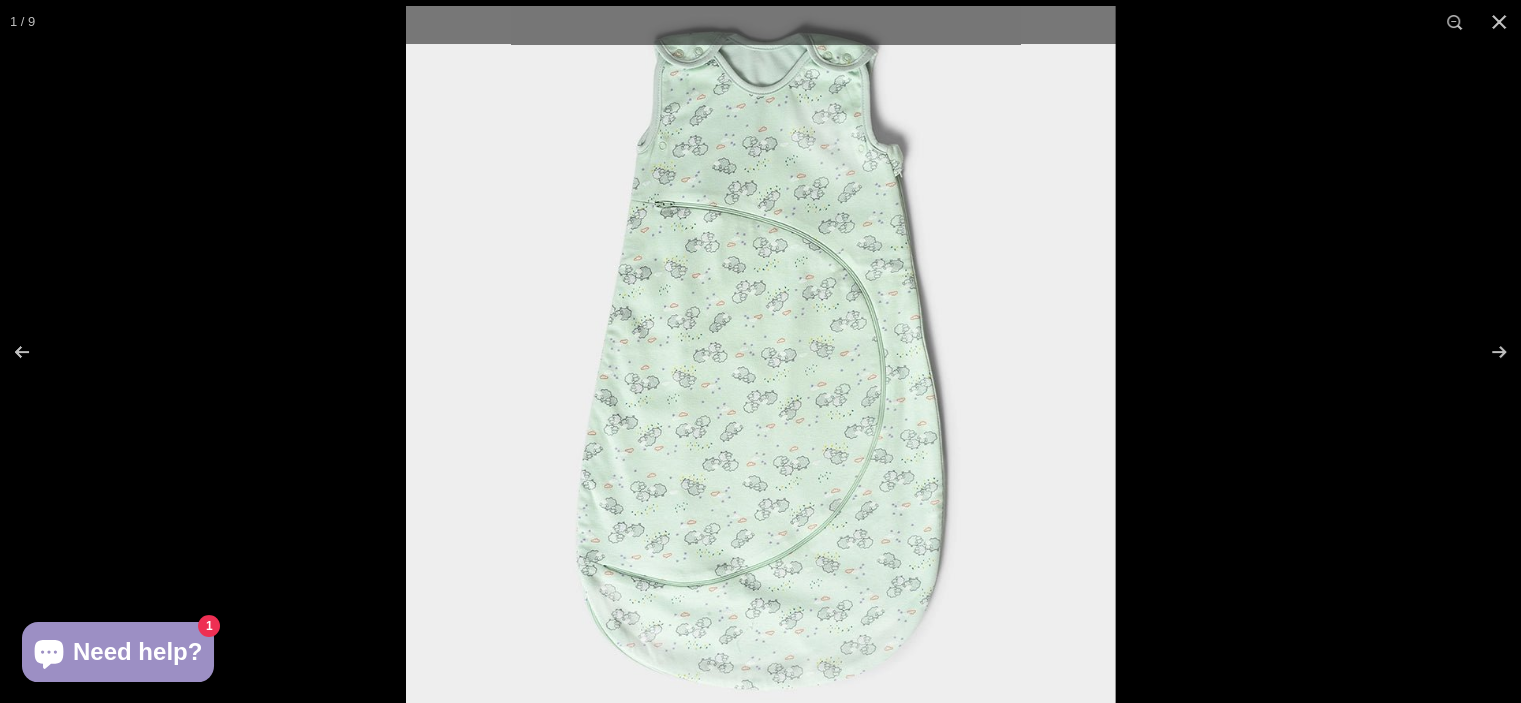click at bounding box center (761, 361) 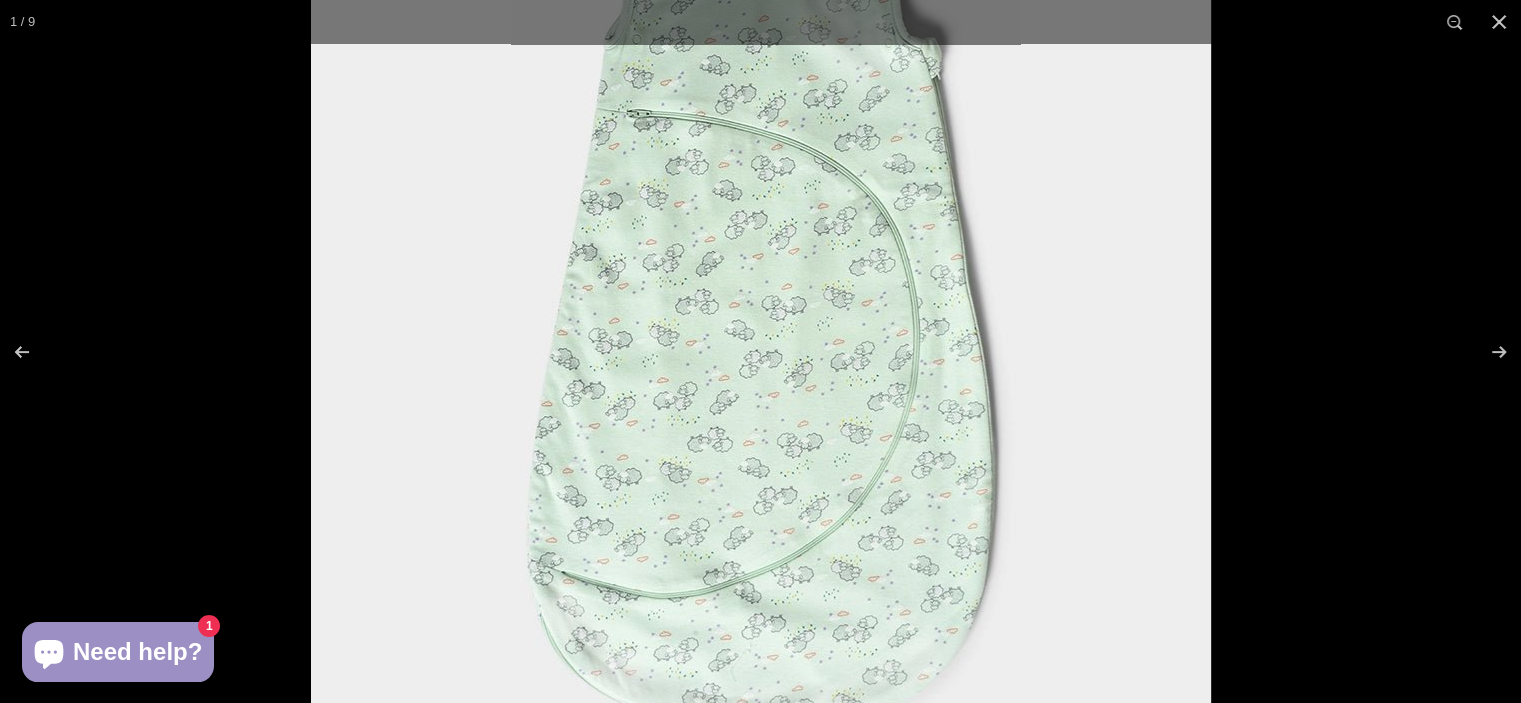click at bounding box center (761, 312) 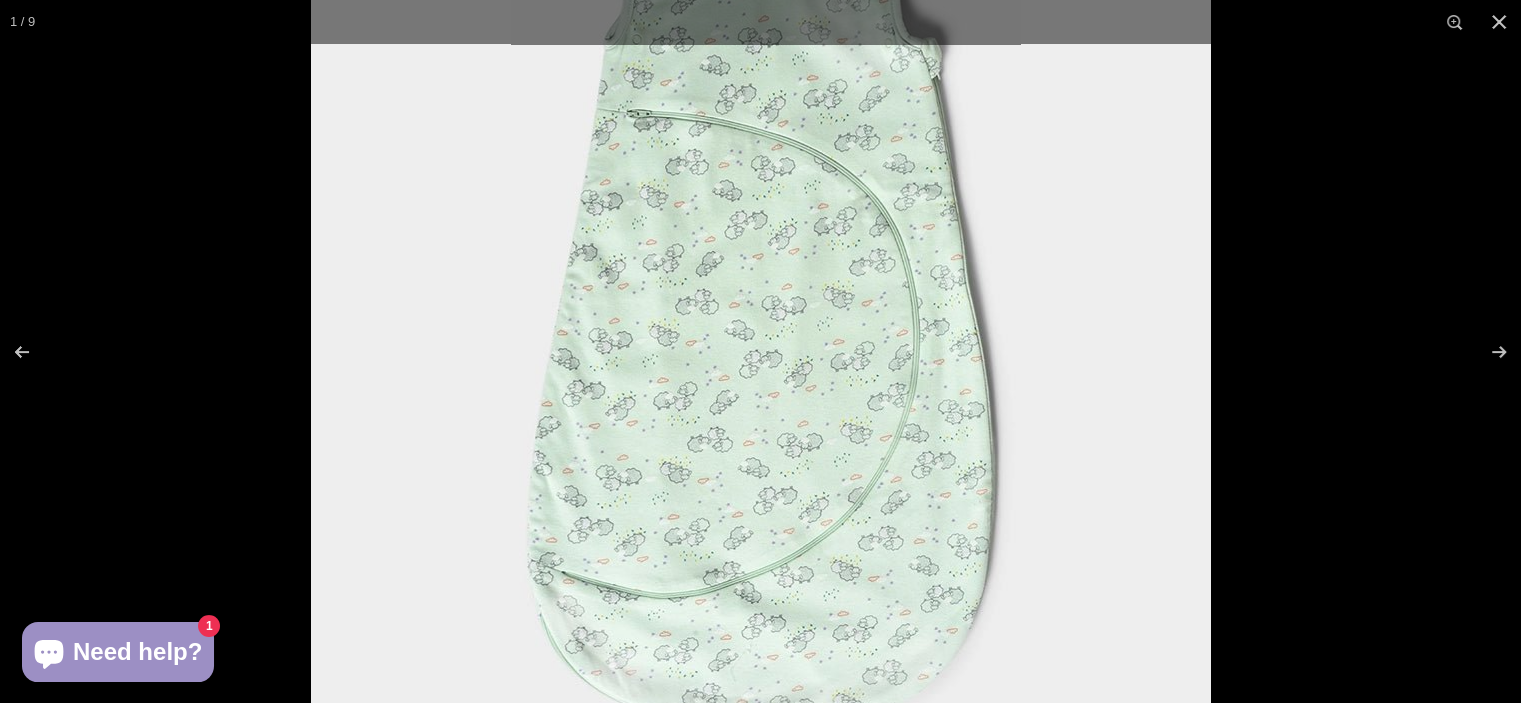 click at bounding box center [761, 312] 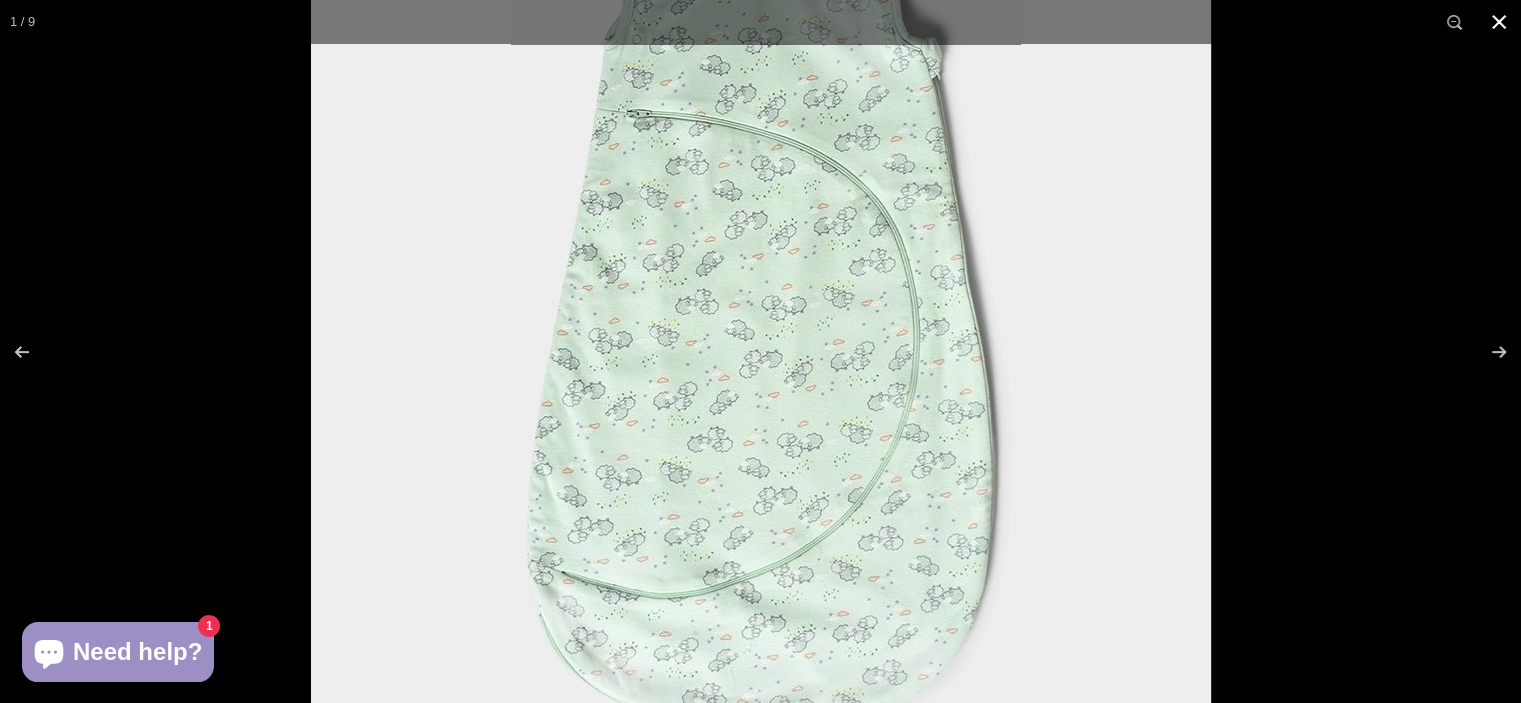 click at bounding box center (1499, 22) 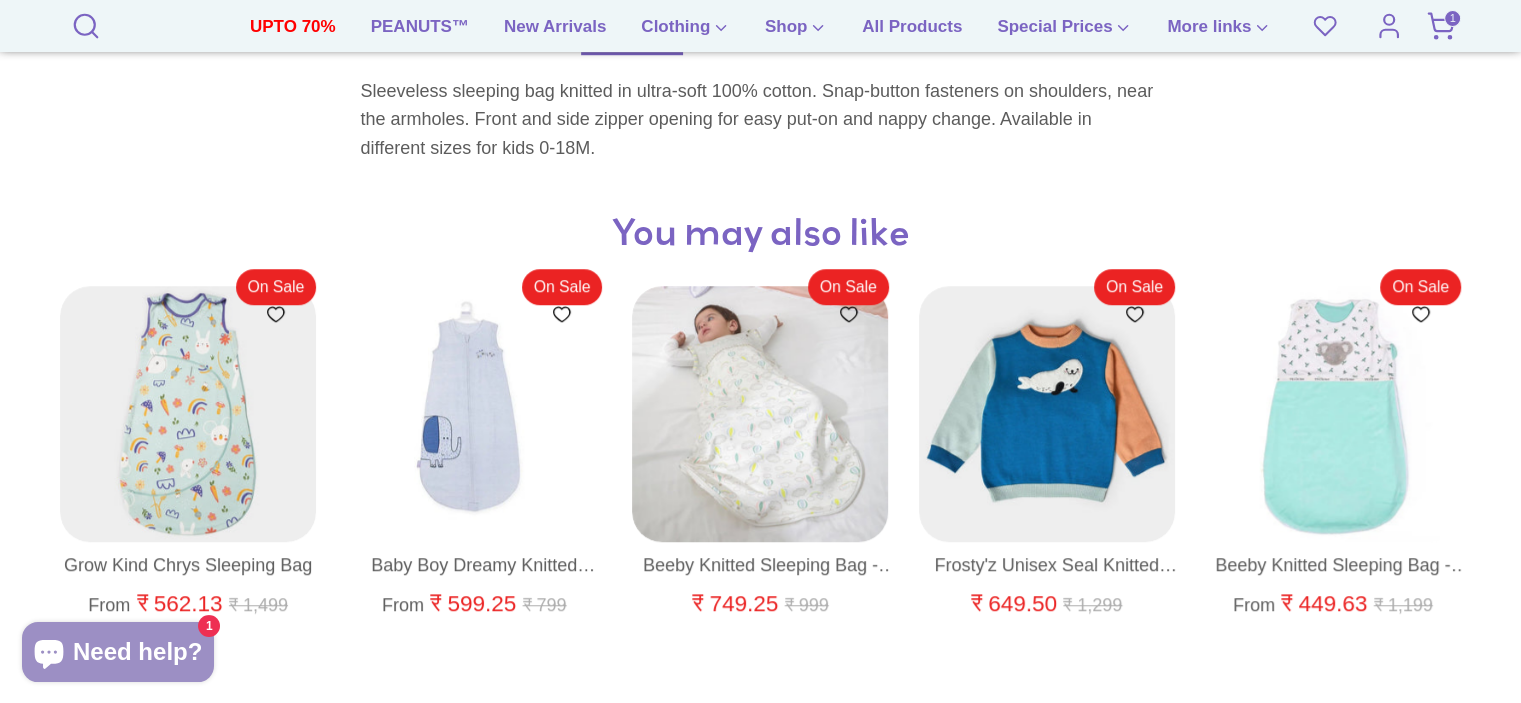 scroll, scrollTop: 1446, scrollLeft: 0, axis: vertical 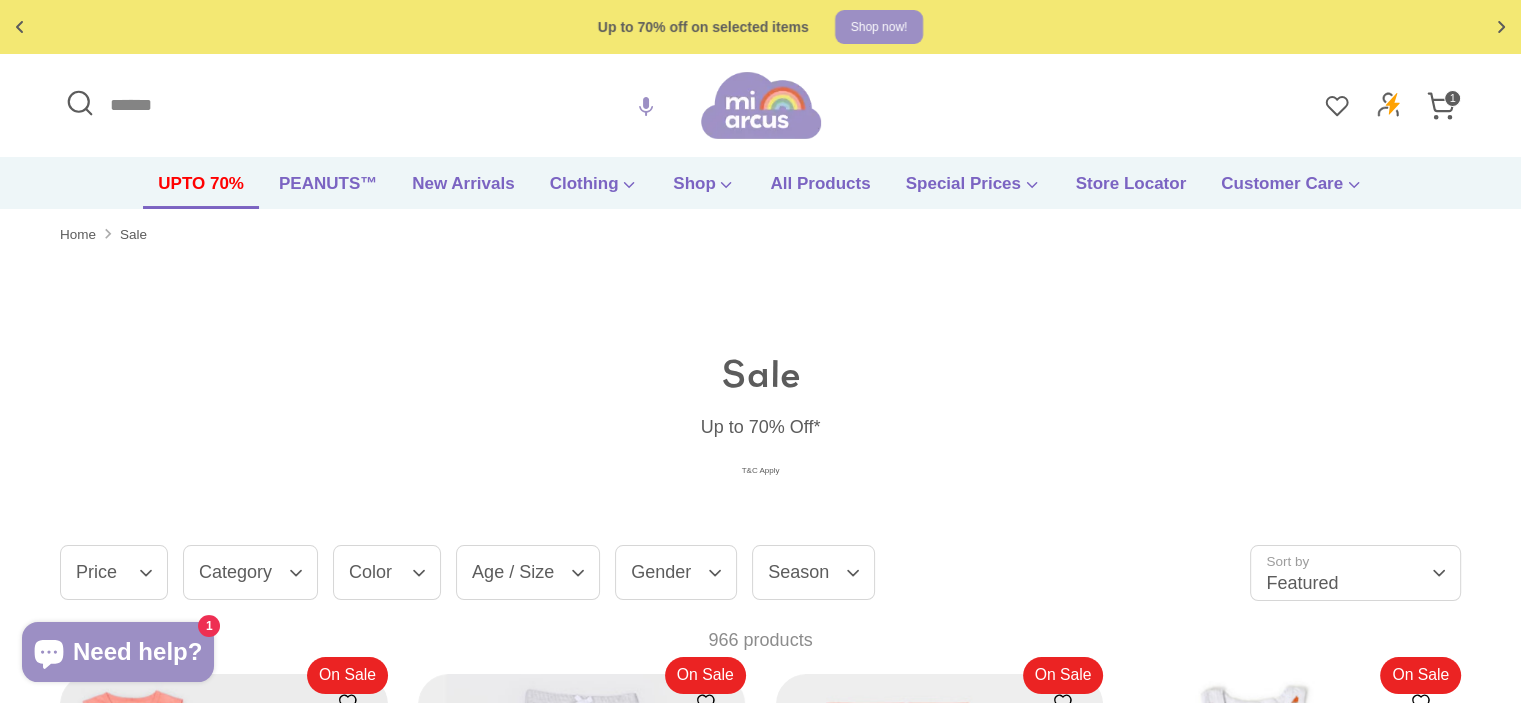 click on "Sort by
Featured" at bounding box center (1355, 572) 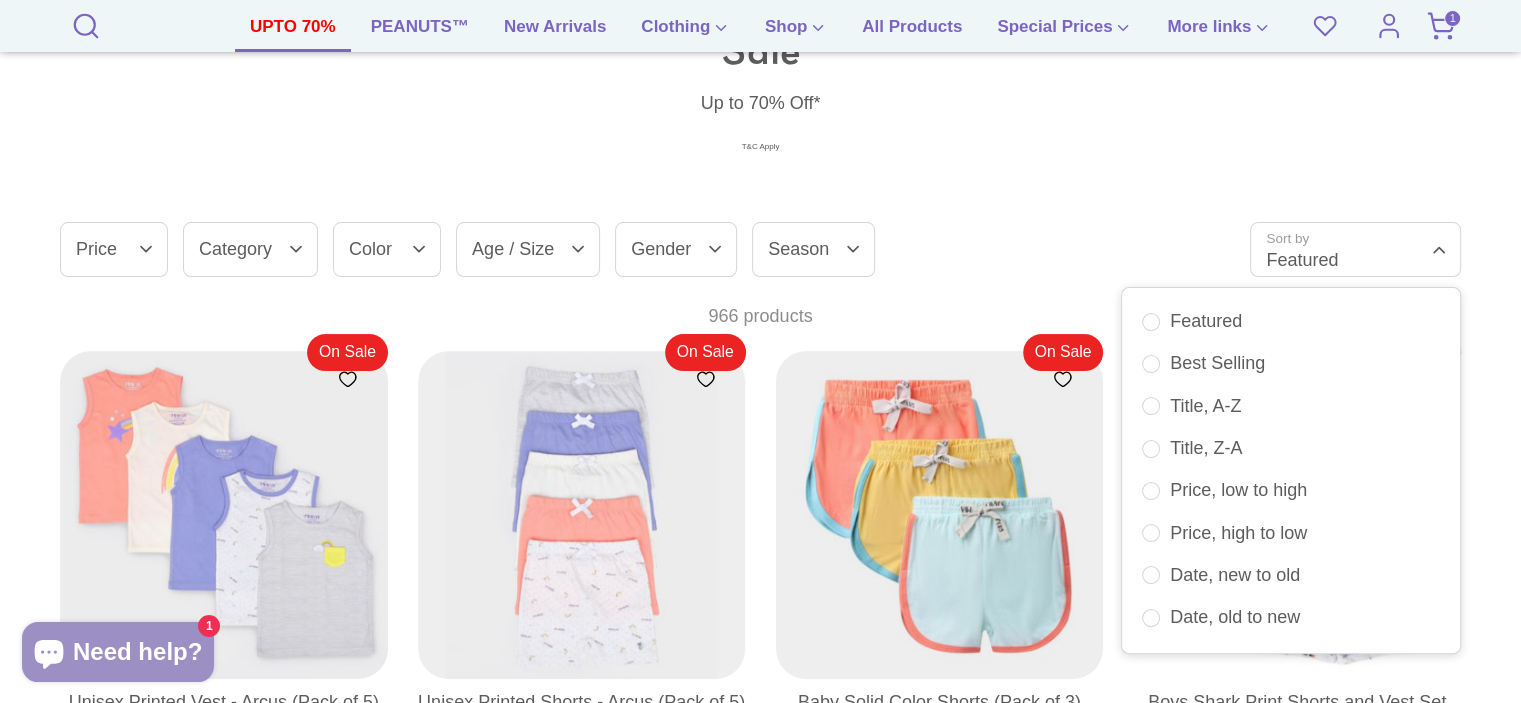 scroll, scrollTop: 360, scrollLeft: 0, axis: vertical 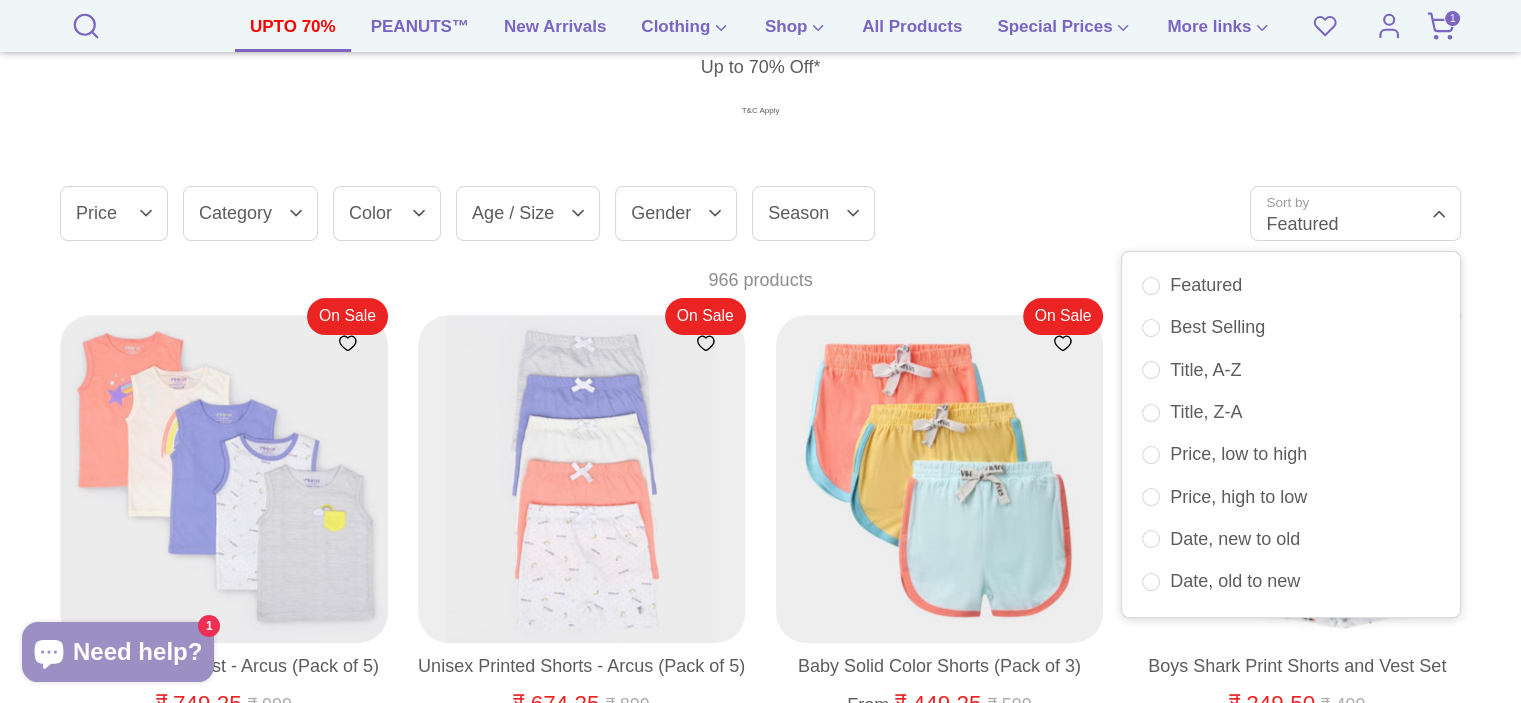 click on "Sale
Up to 70% Off*
T&C Apply" at bounding box center [760, 58] 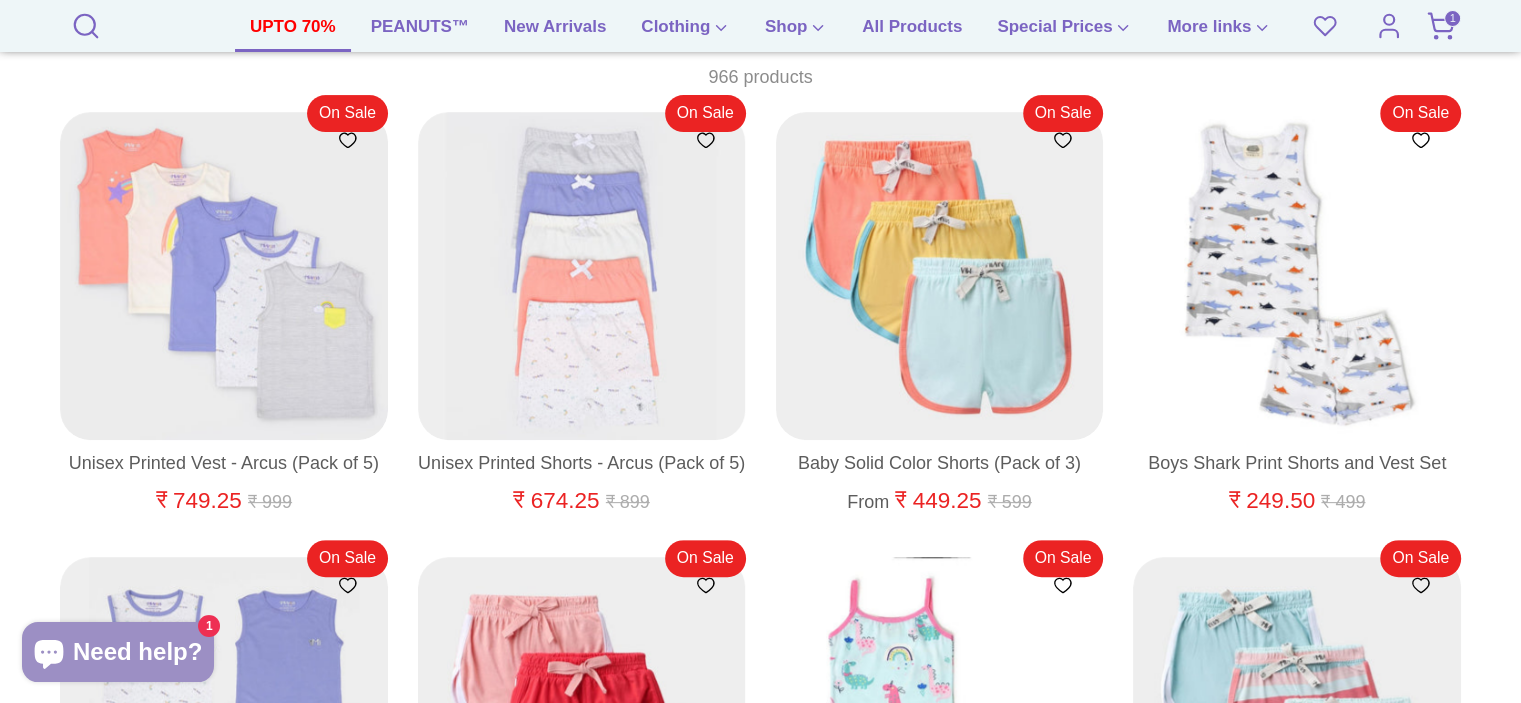 scroll, scrollTop: 558, scrollLeft: 0, axis: vertical 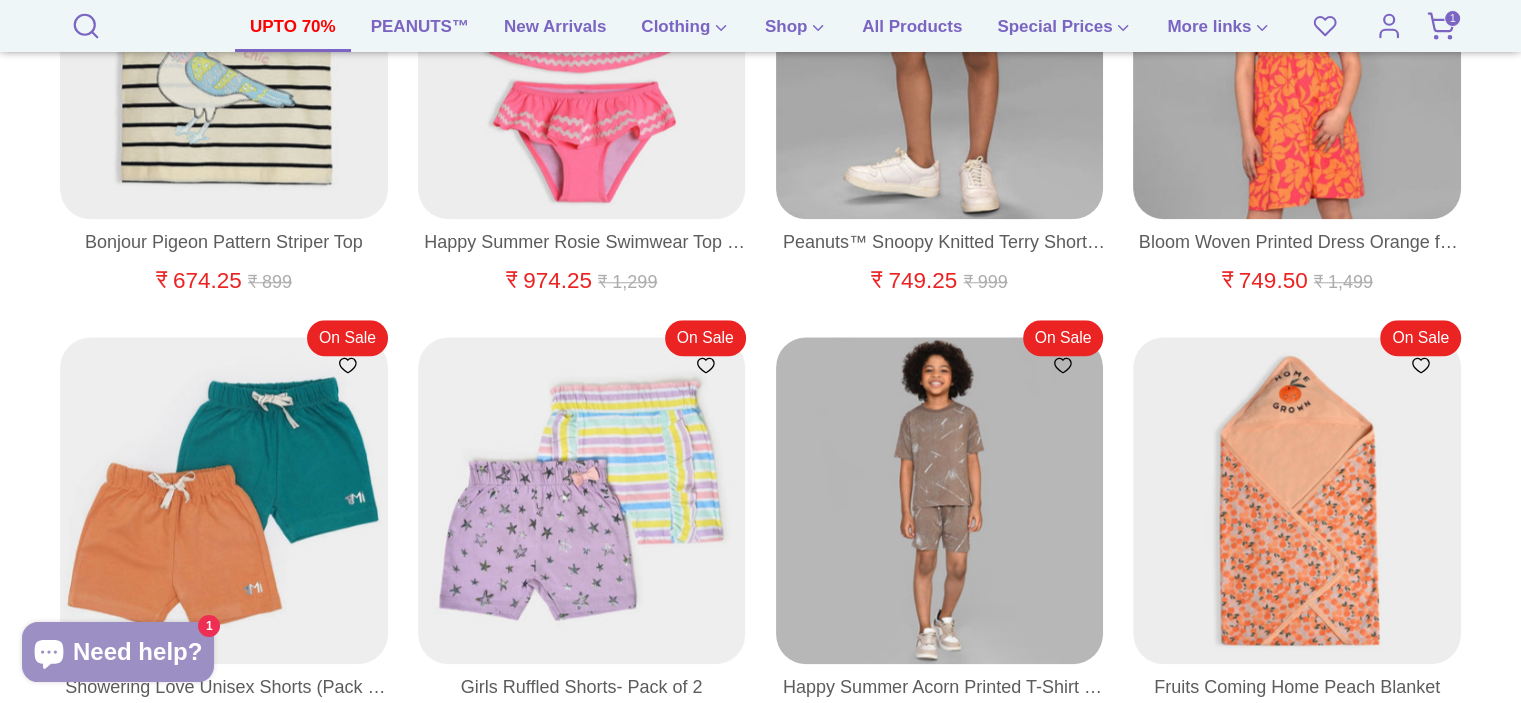 drag, startPoint x: 1494, startPoint y: 593, endPoint x: 1500, endPoint y: 579, distance: 15.231546 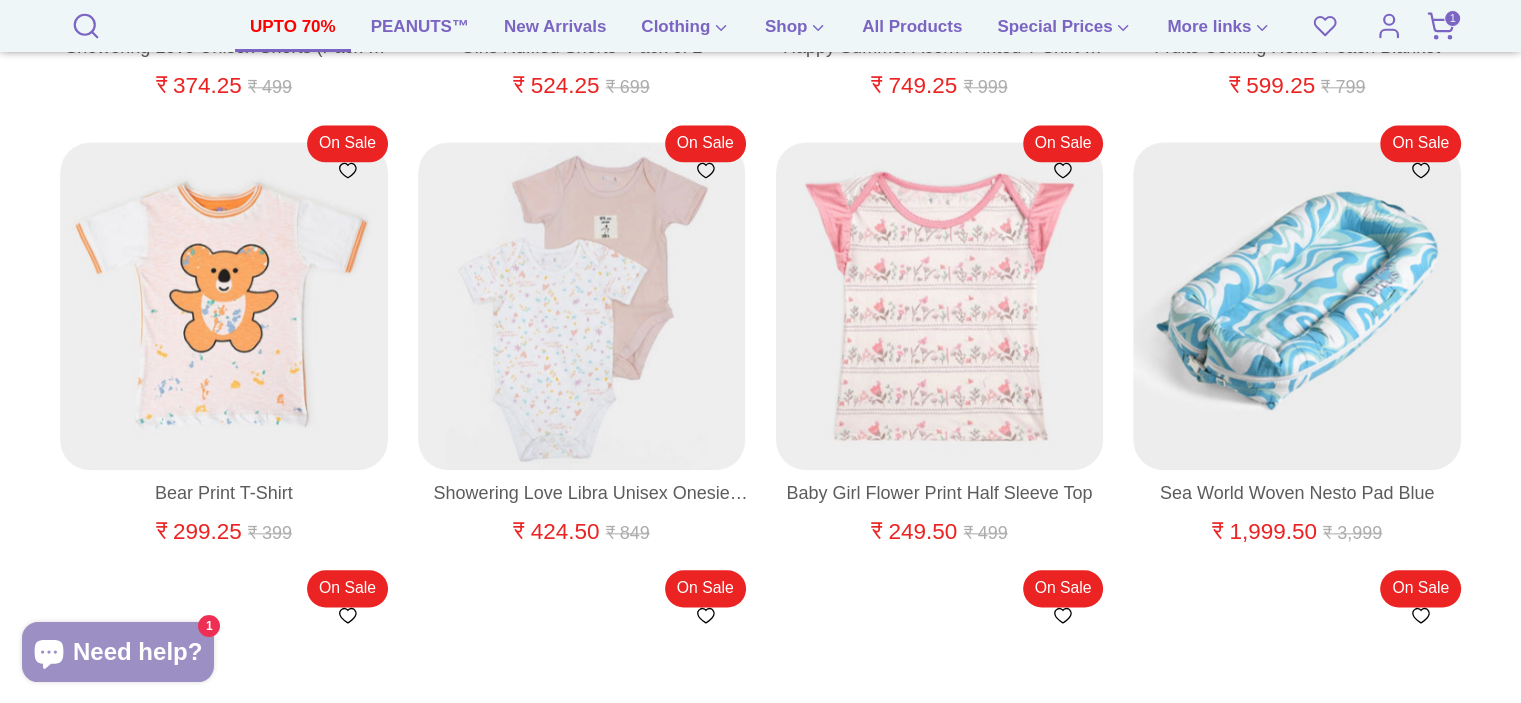 scroll, scrollTop: 17512, scrollLeft: 0, axis: vertical 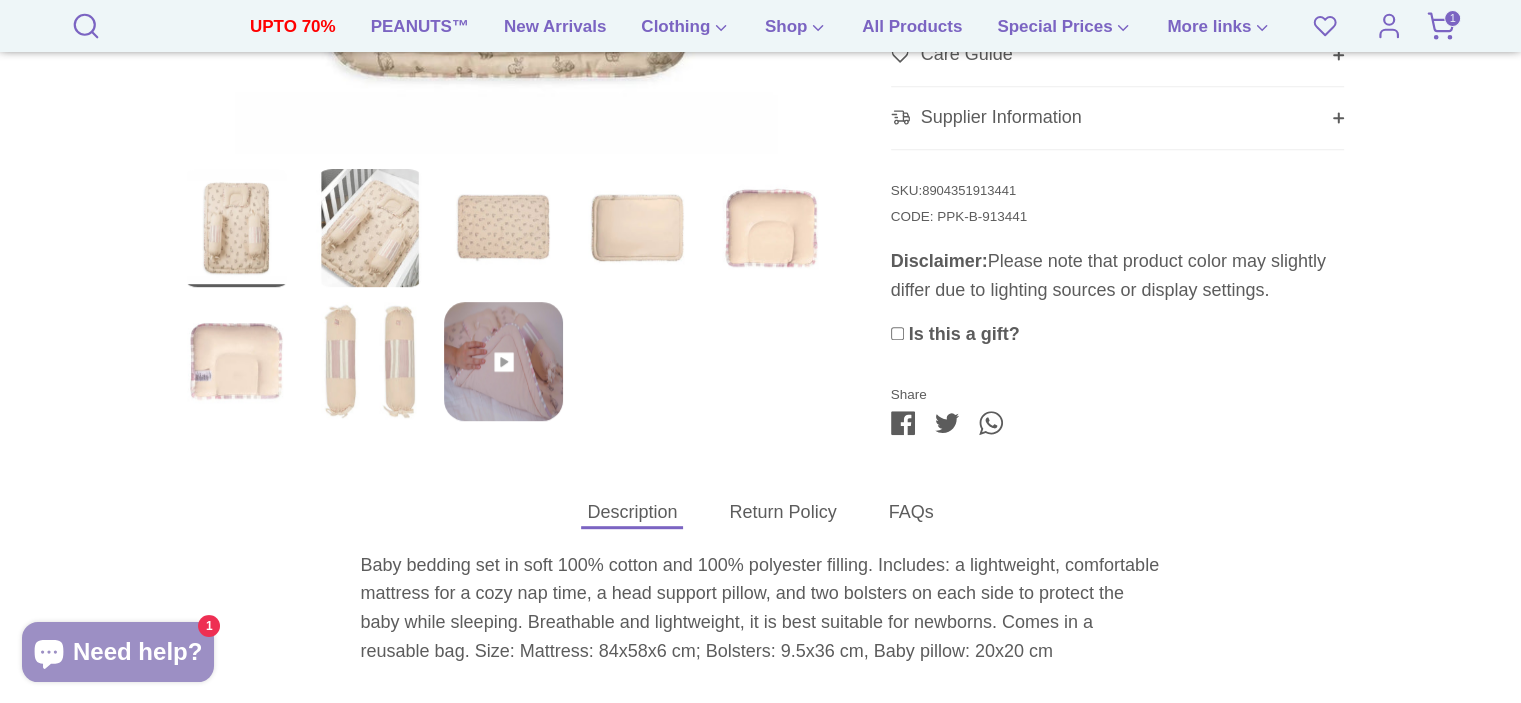 click at bounding box center (503, 361) 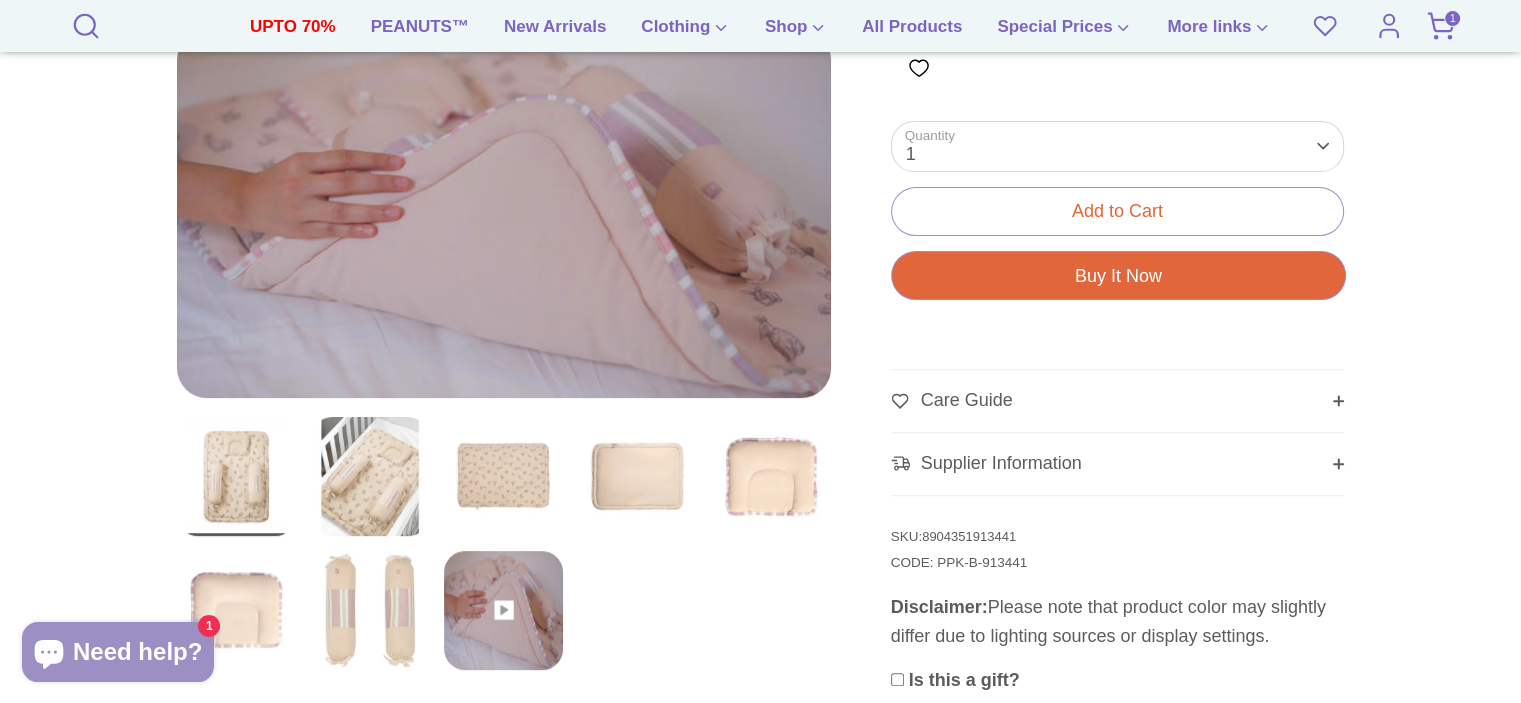 scroll, scrollTop: 588, scrollLeft: 0, axis: vertical 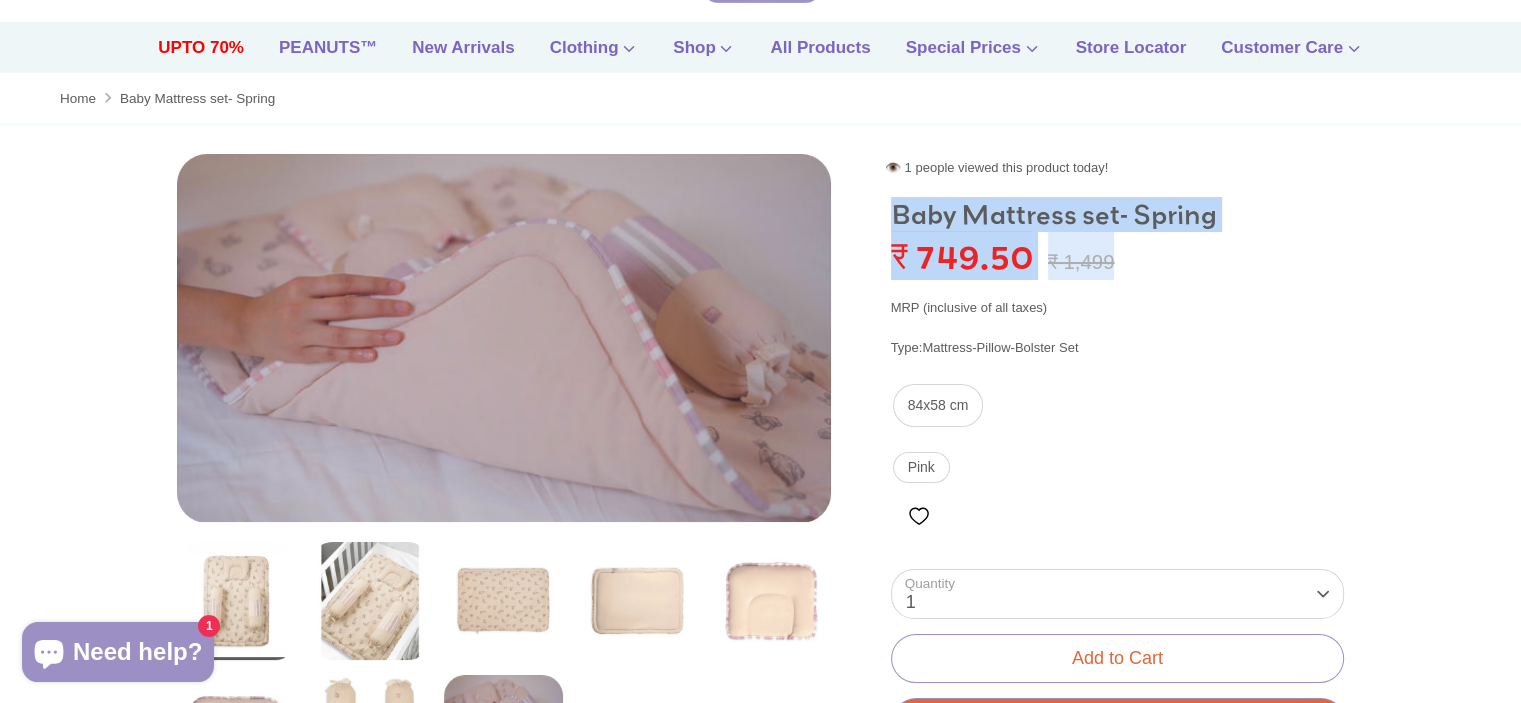 drag, startPoint x: 1504, startPoint y: 177, endPoint x: 1508, endPoint y: 249, distance: 72.11102 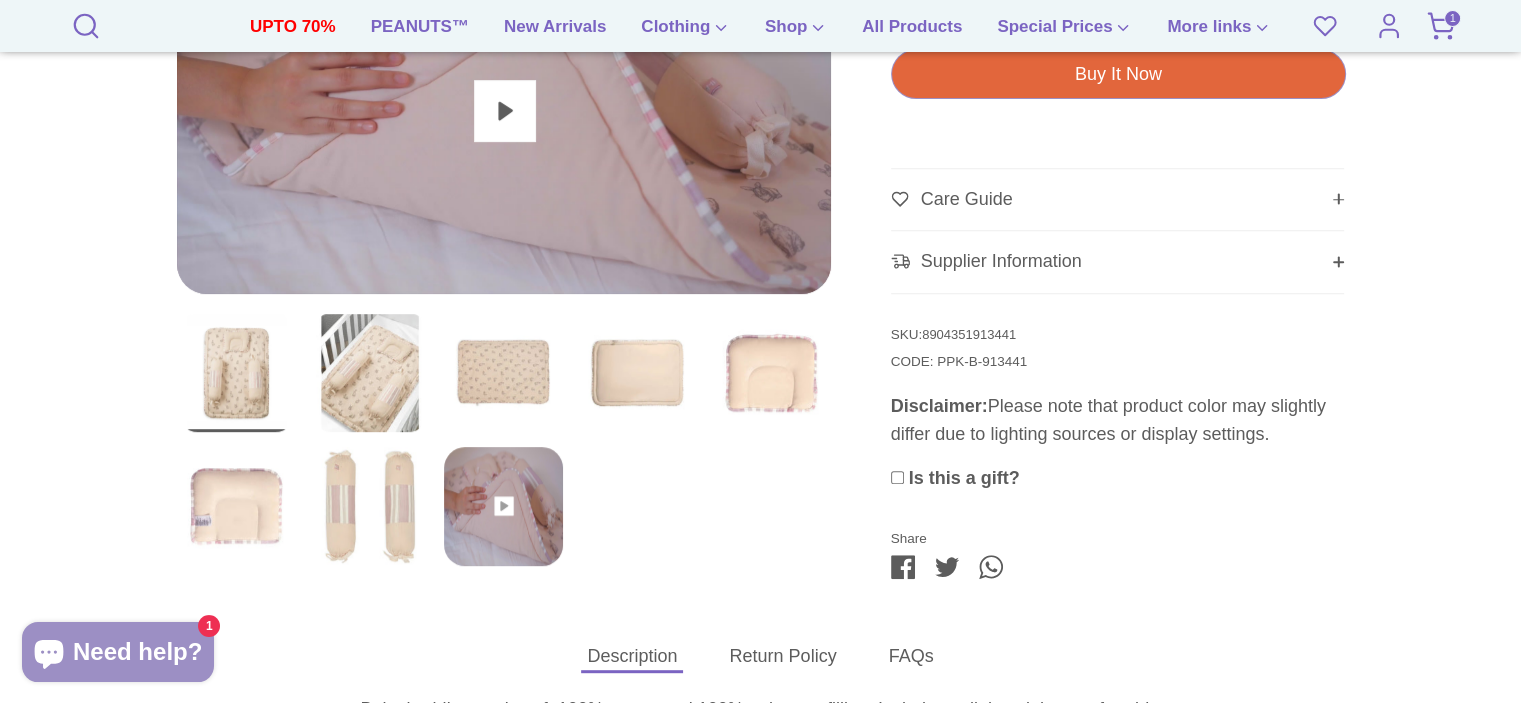 type on "*" 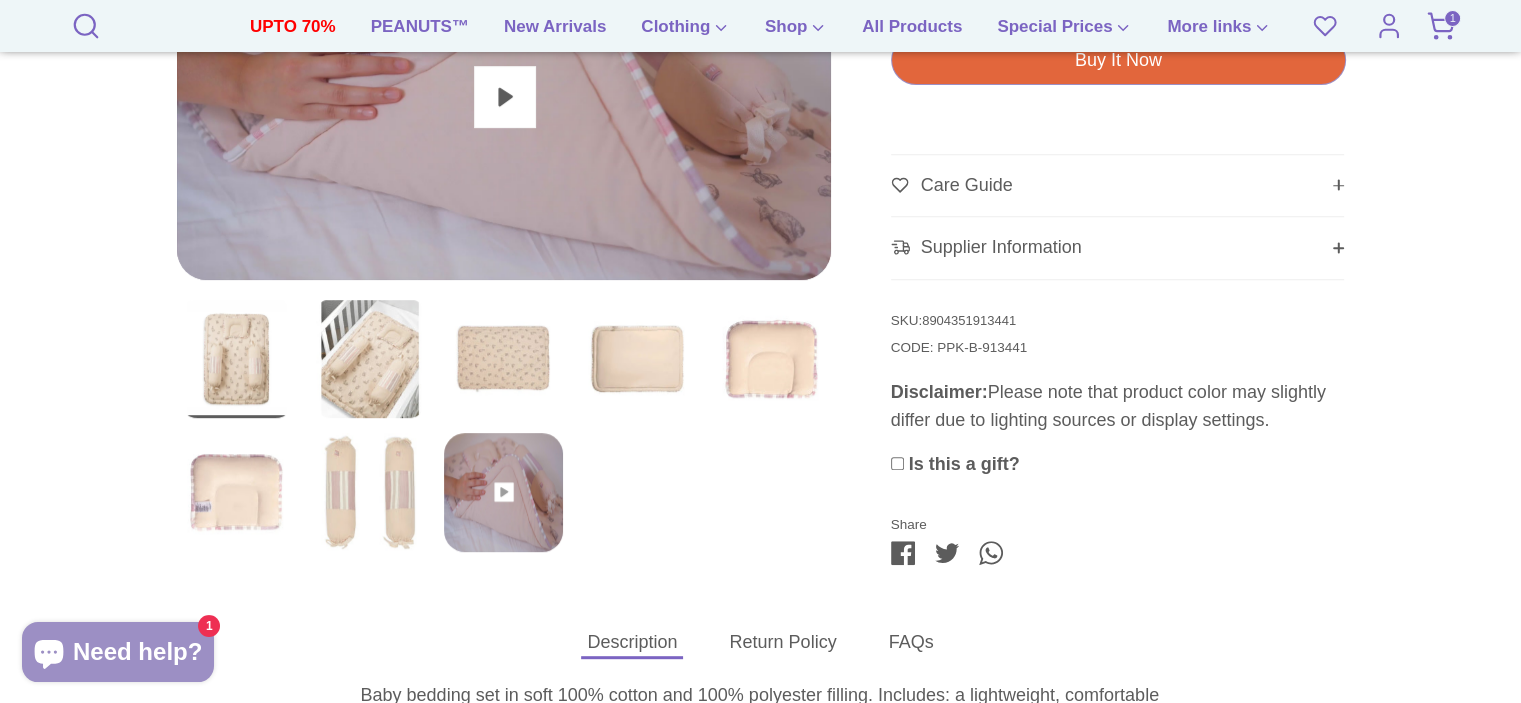 scroll, scrollTop: 870, scrollLeft: 0, axis: vertical 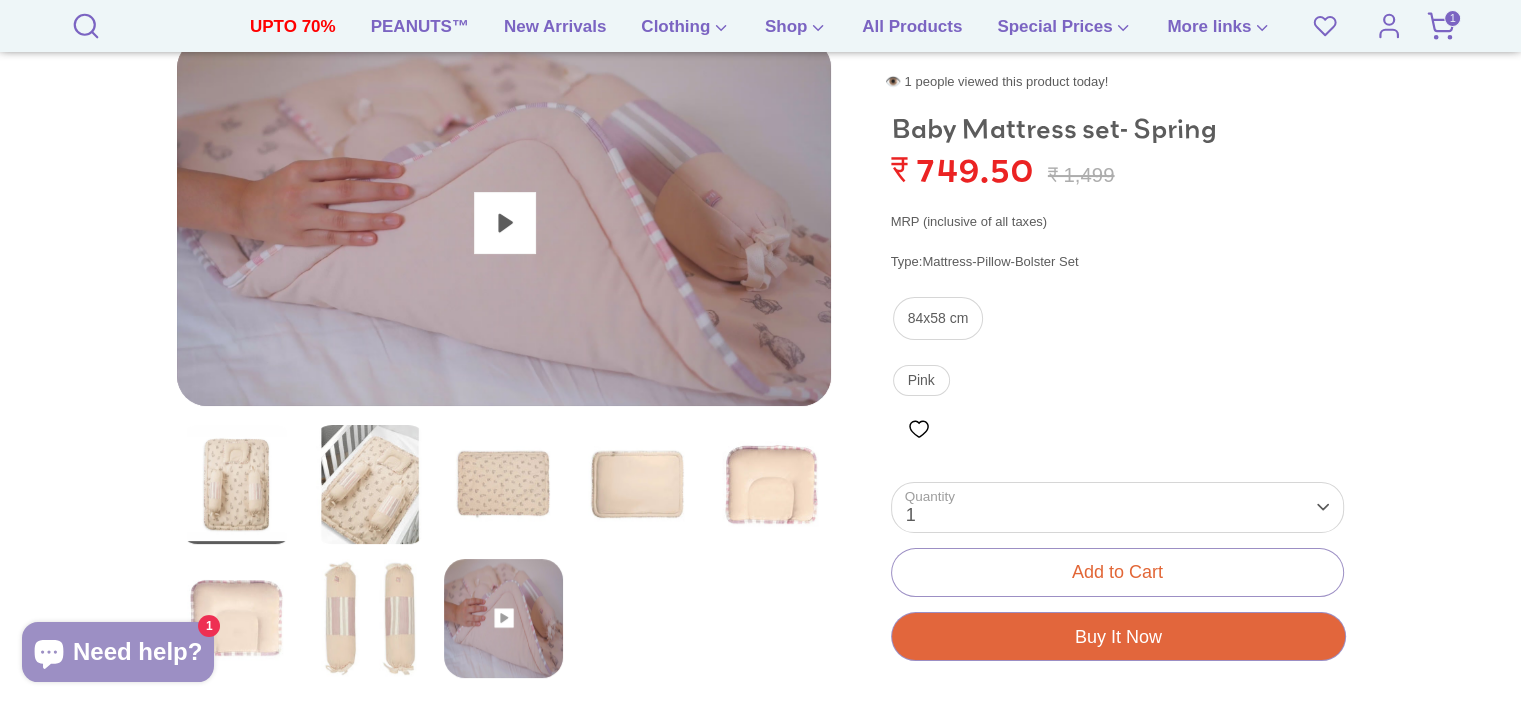 click on "**********" at bounding box center [1117, 605] 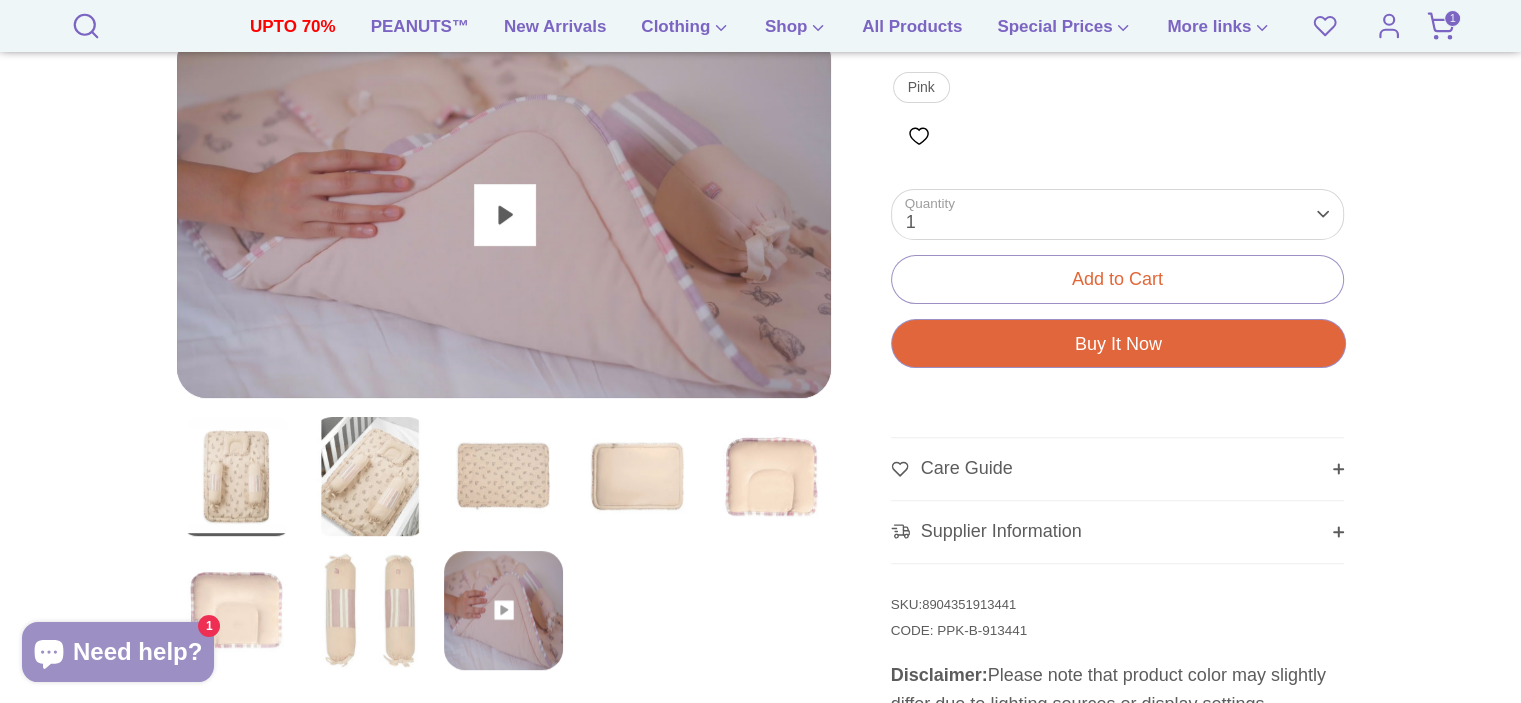 scroll, scrollTop: 538, scrollLeft: 0, axis: vertical 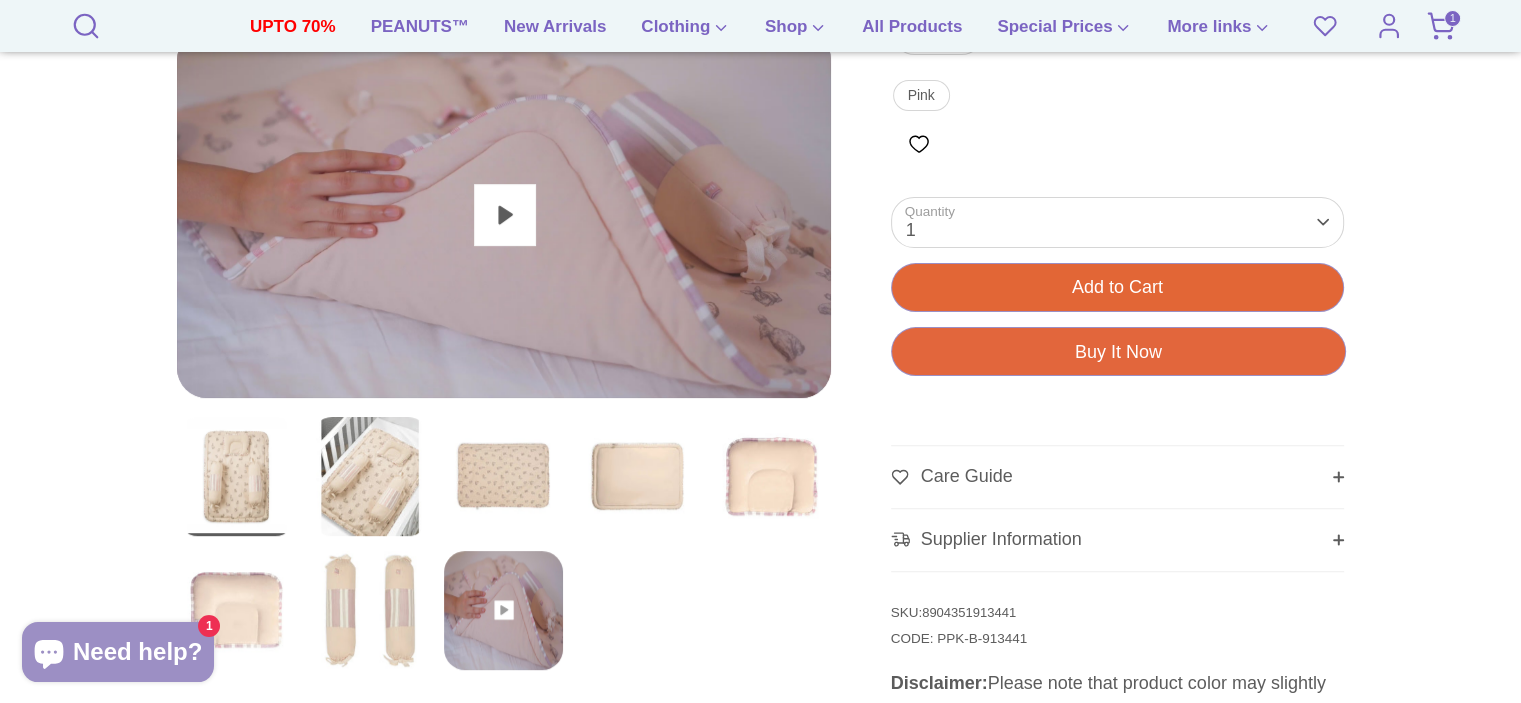 click on "Add to Cart" at bounding box center (1117, 287) 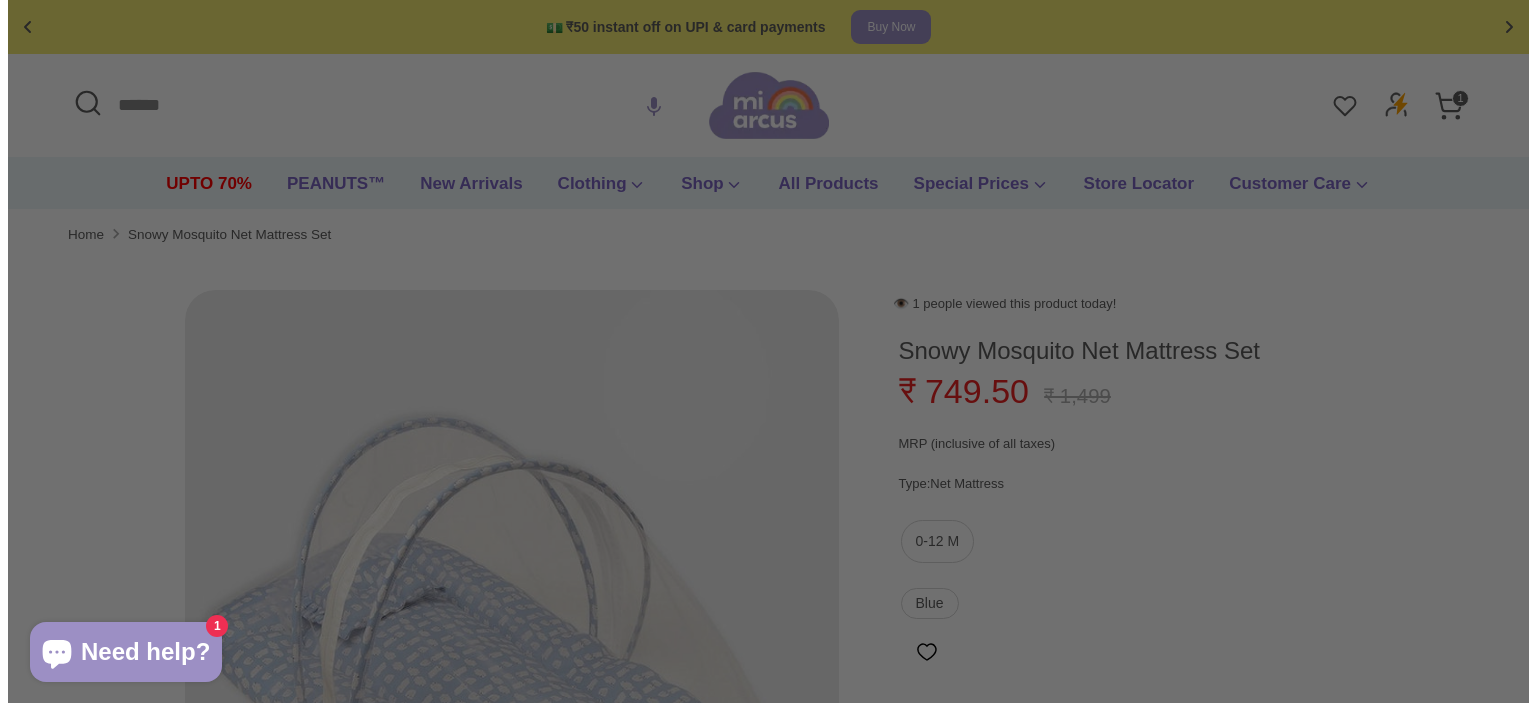 scroll, scrollTop: 0, scrollLeft: 0, axis: both 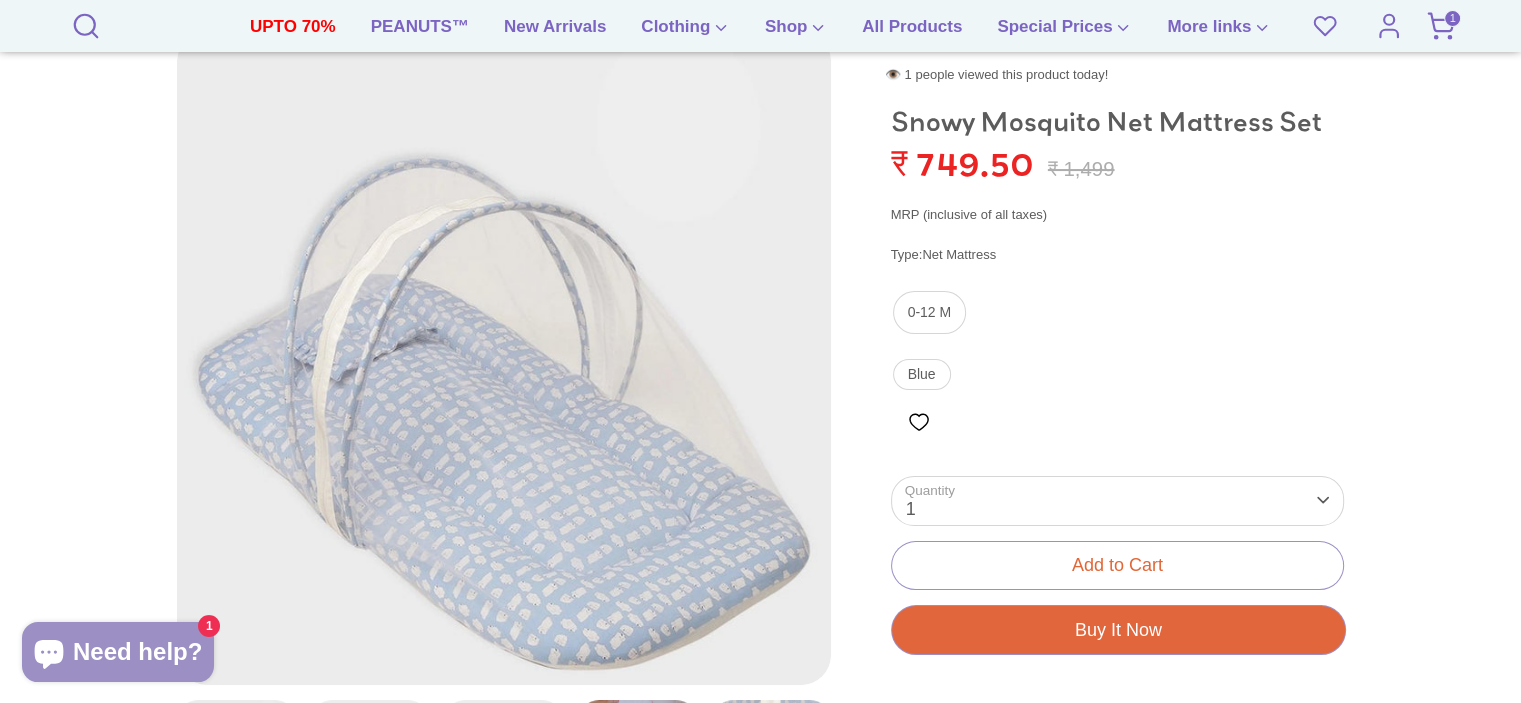 click at bounding box center (504, 358) 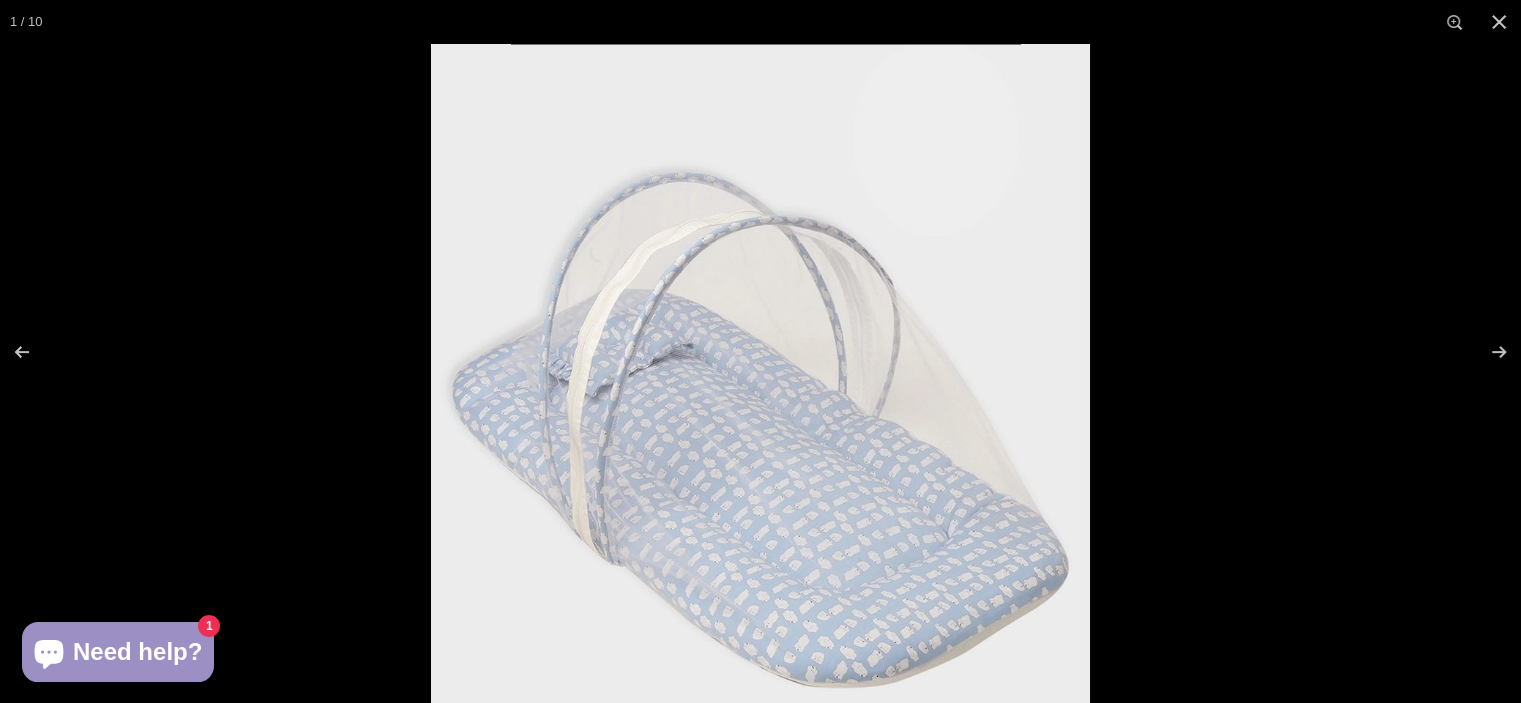 click at bounding box center [760, 373] 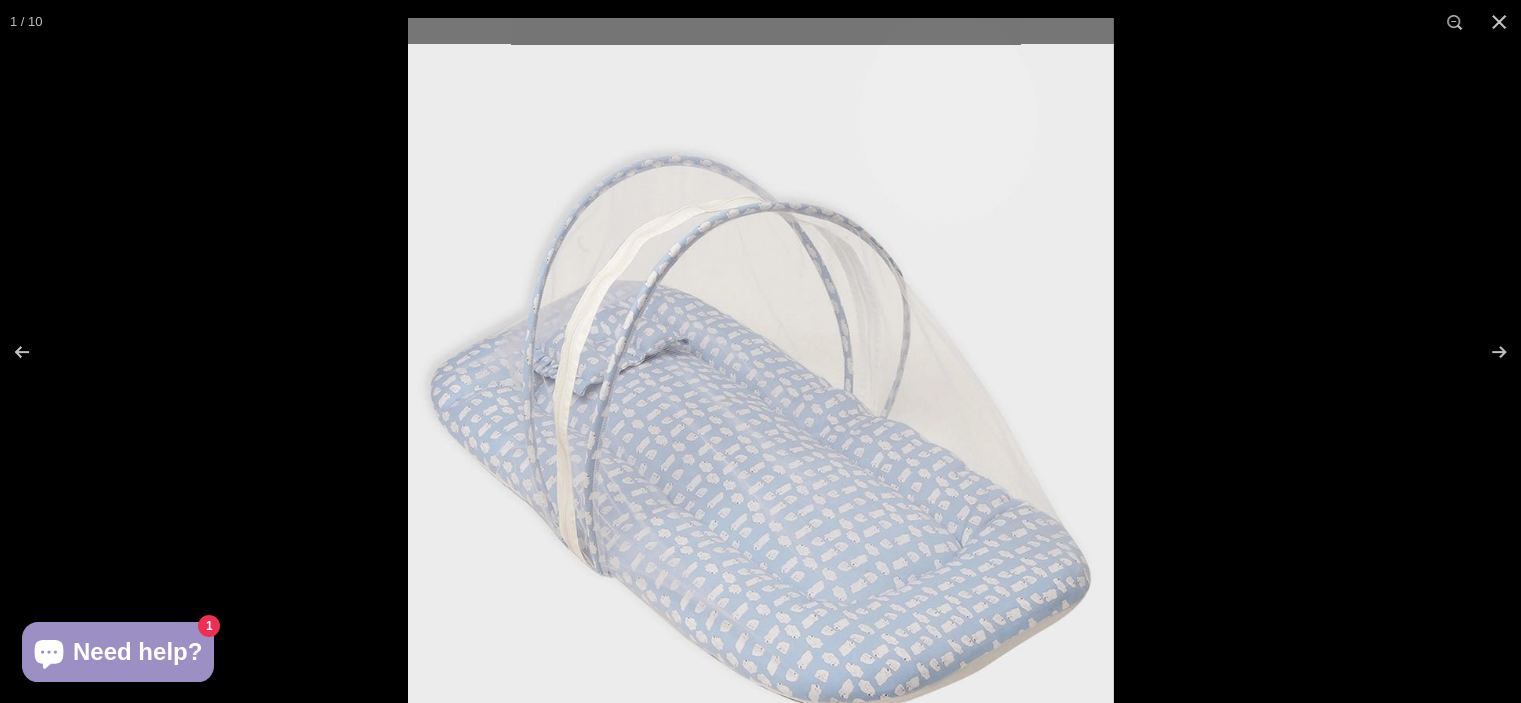 click at bounding box center [761, 371] 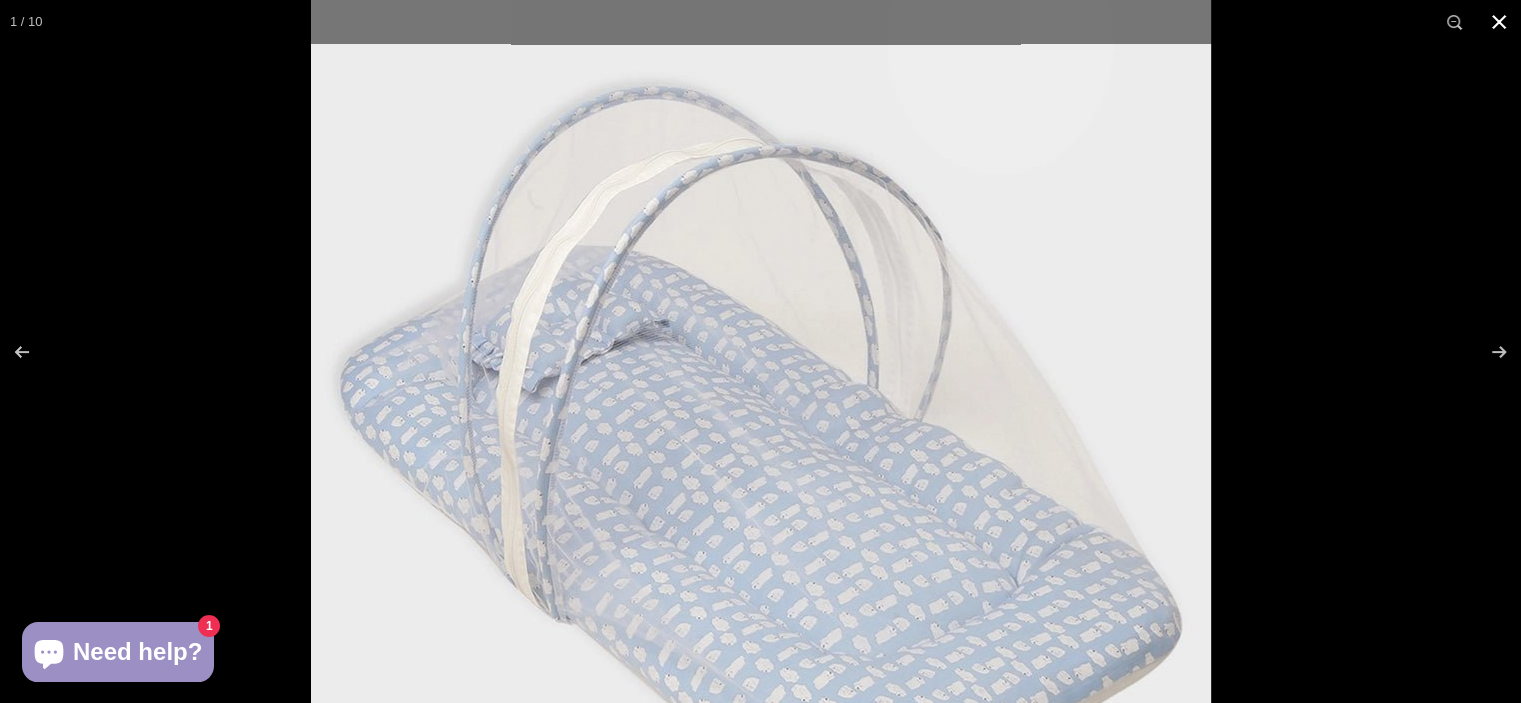 click at bounding box center [1499, 22] 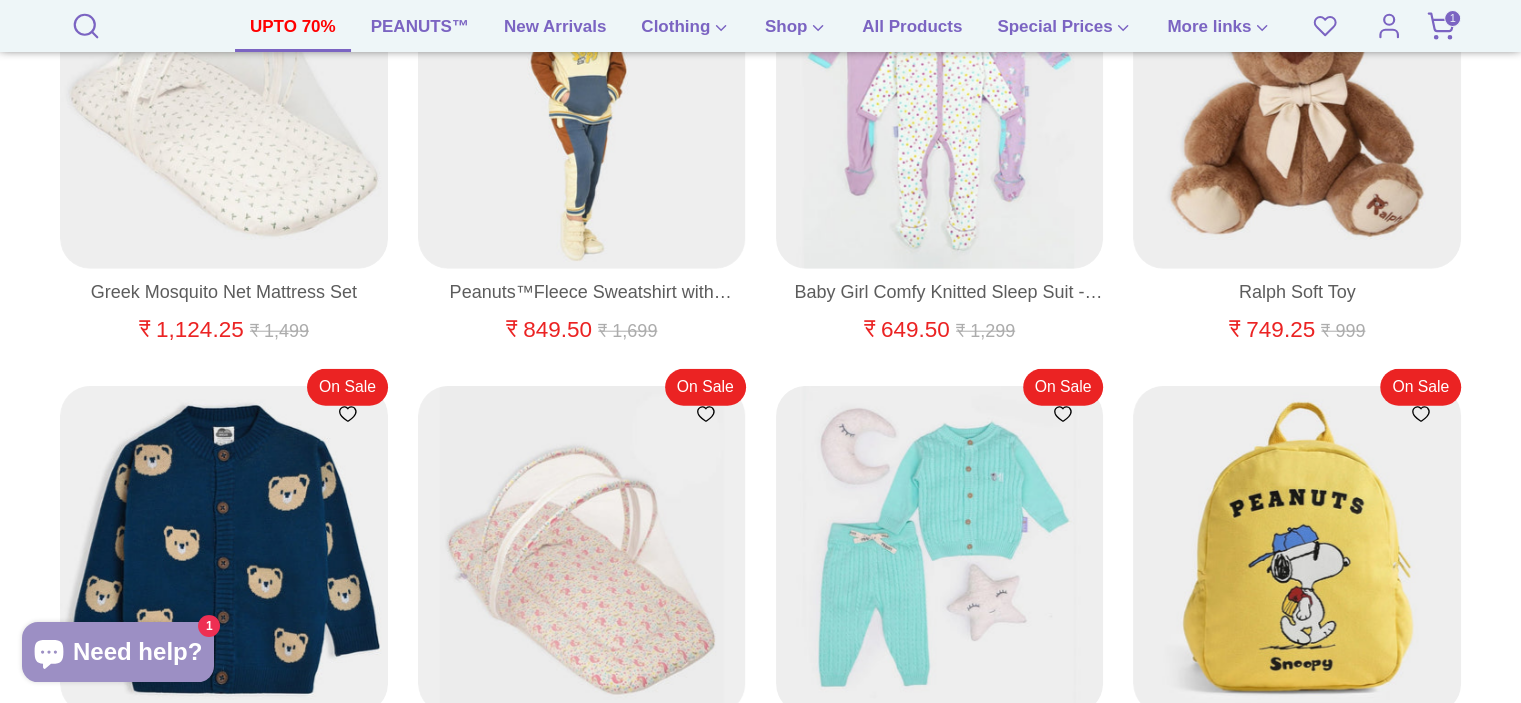 scroll, scrollTop: 0, scrollLeft: 0, axis: both 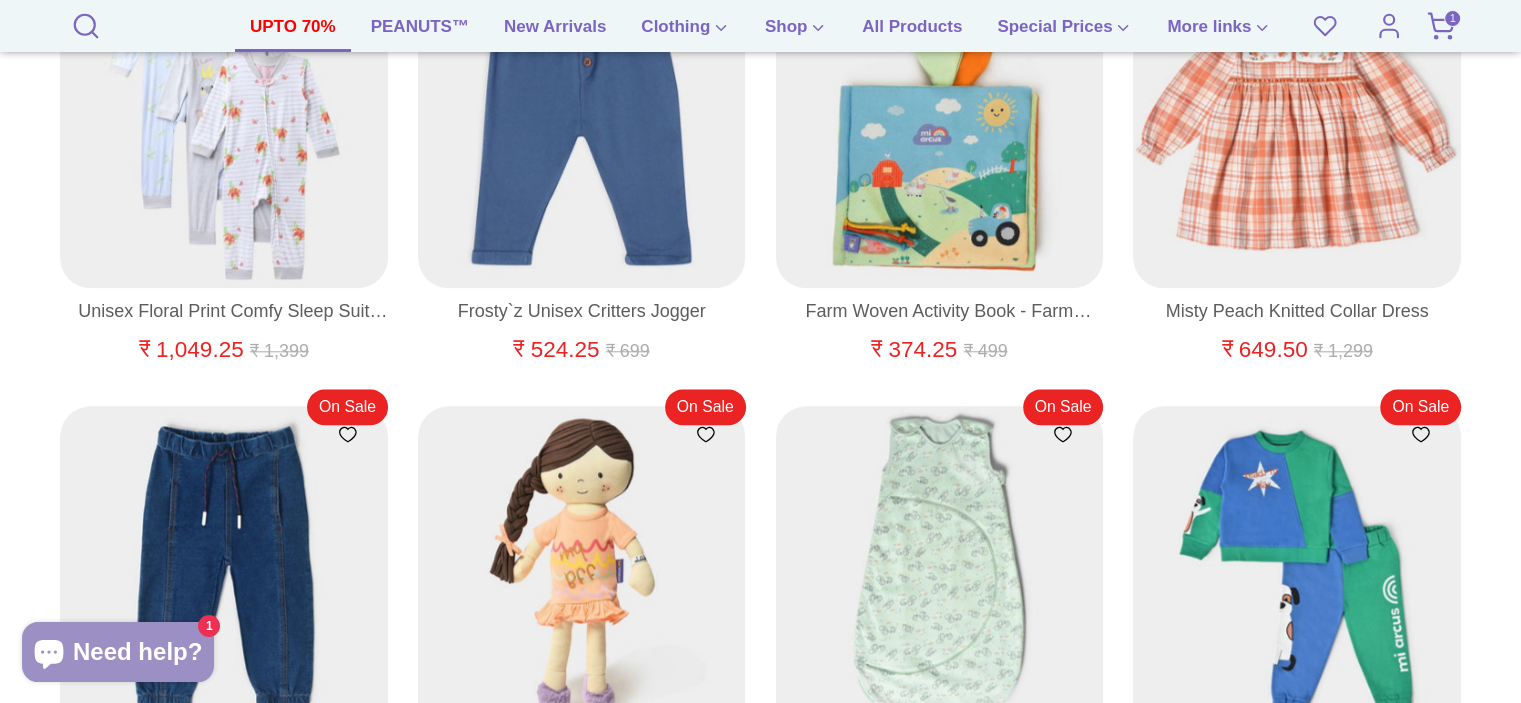 click on "Sale
Up to 70% Off*
T&C Apply
Filter
Sort
Filter by
Clear
Price
Price
966 results
Clear
₹
–
₹
Clear" at bounding box center (760, -14468) 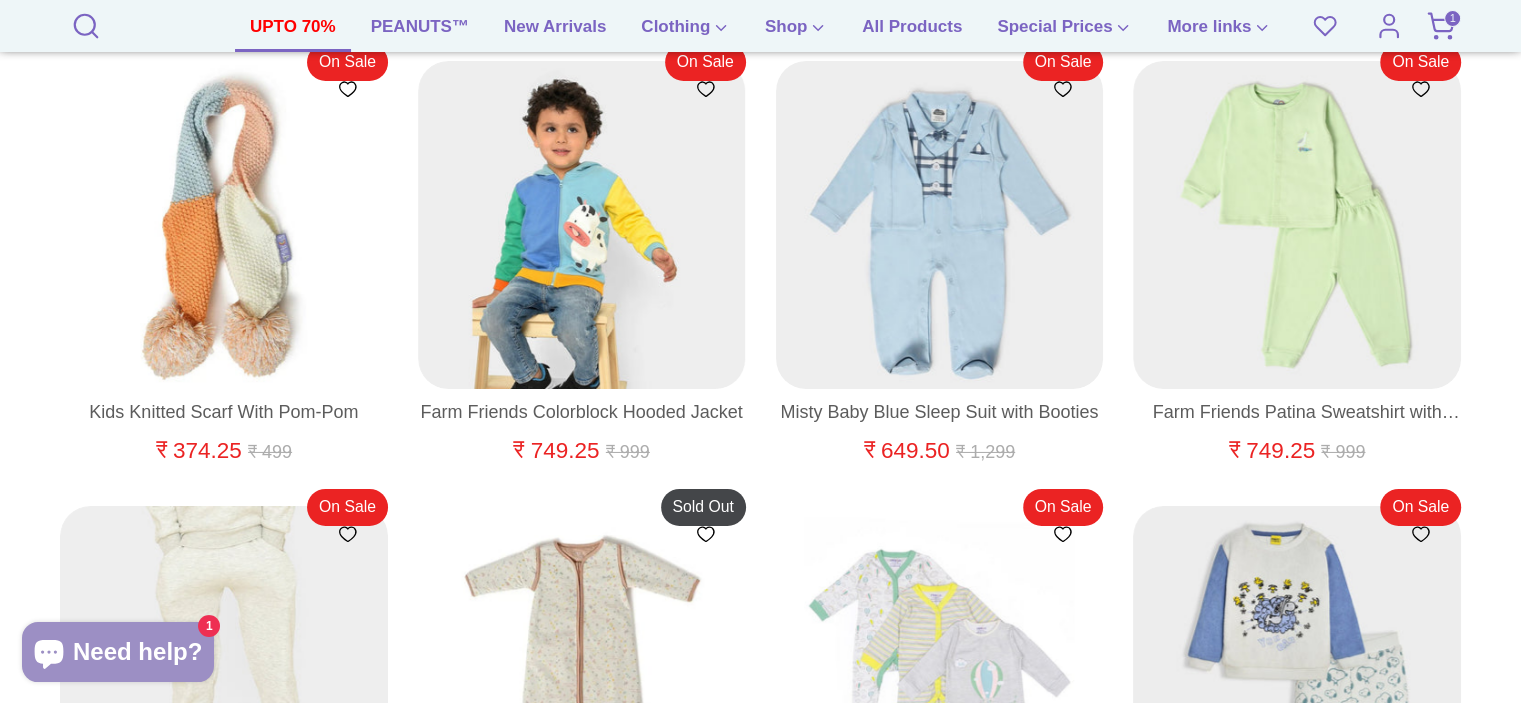 scroll, scrollTop: 37134, scrollLeft: 0, axis: vertical 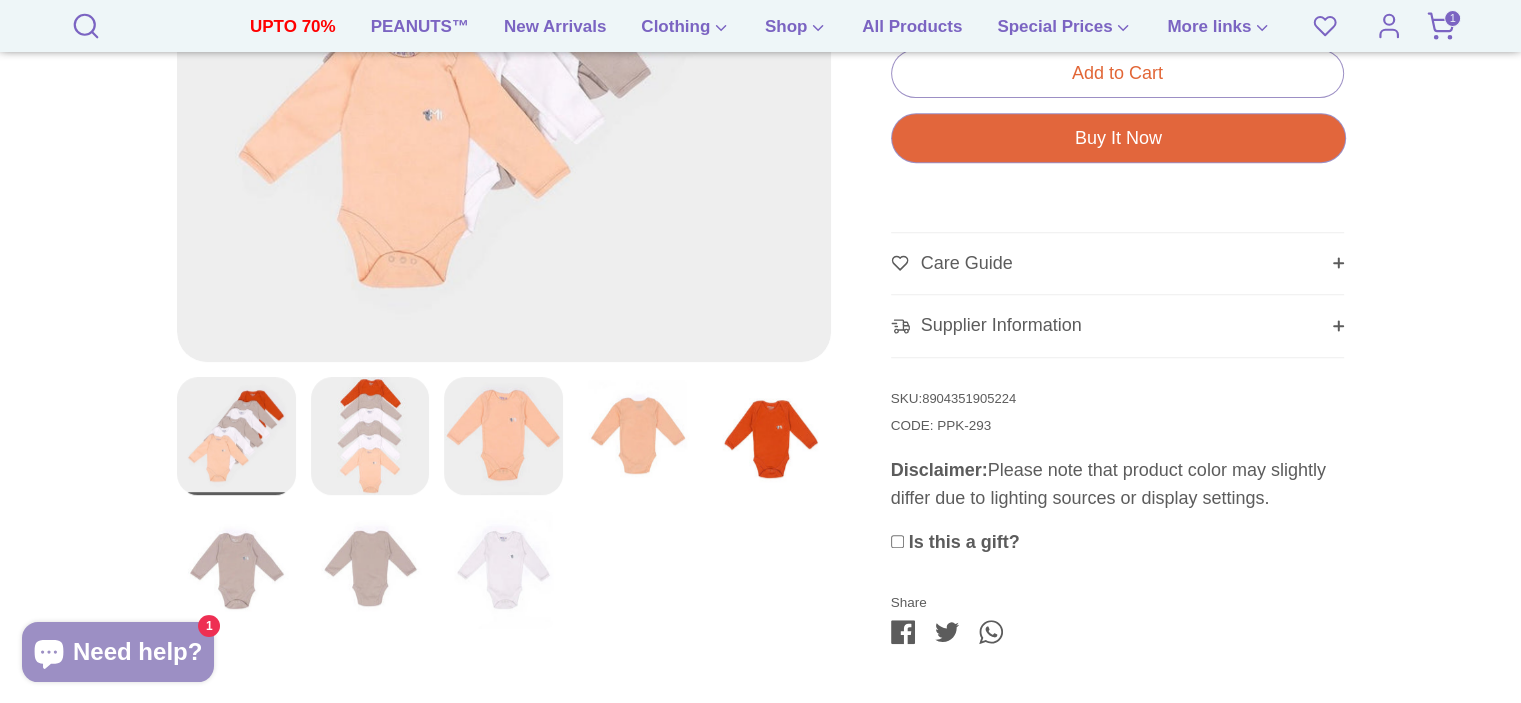 click at bounding box center (771, 436) 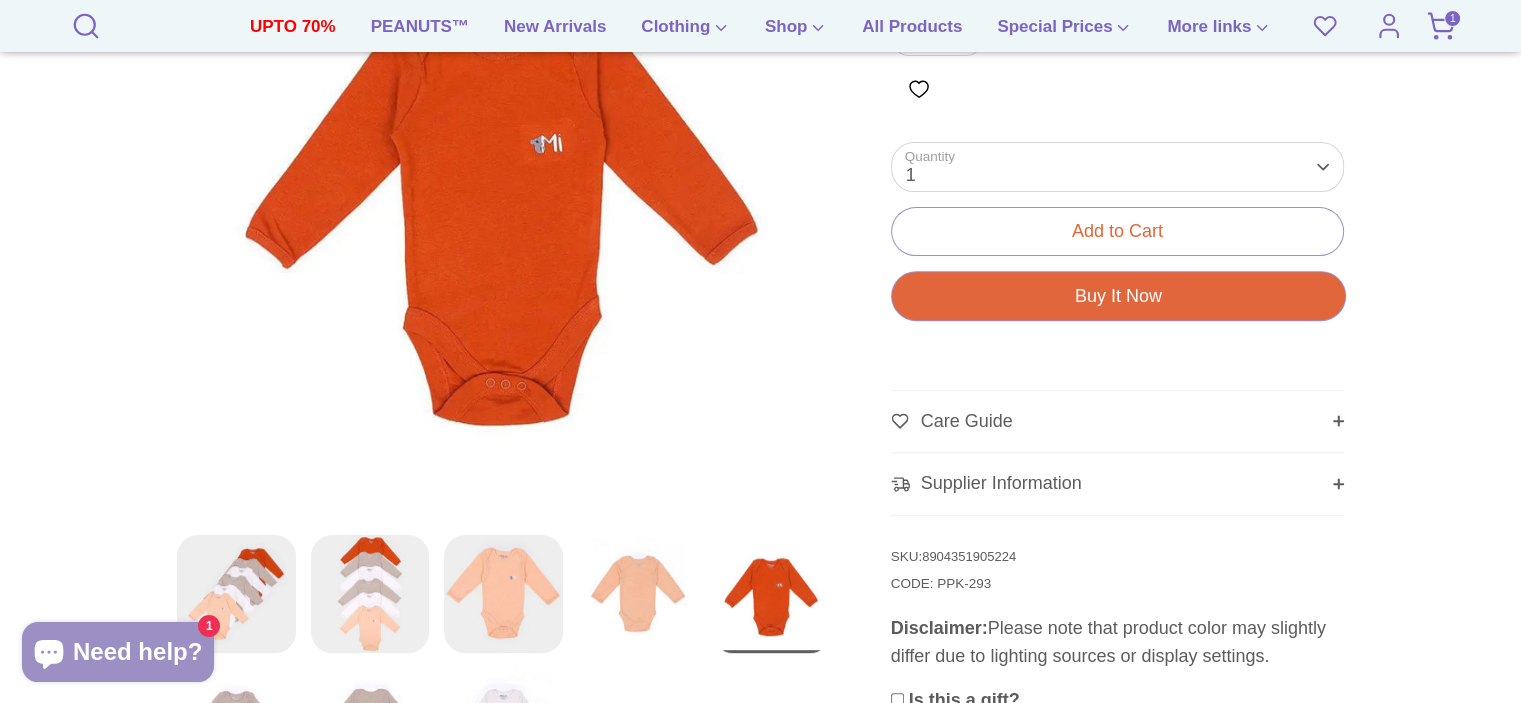 scroll, scrollTop: 639, scrollLeft: 0, axis: vertical 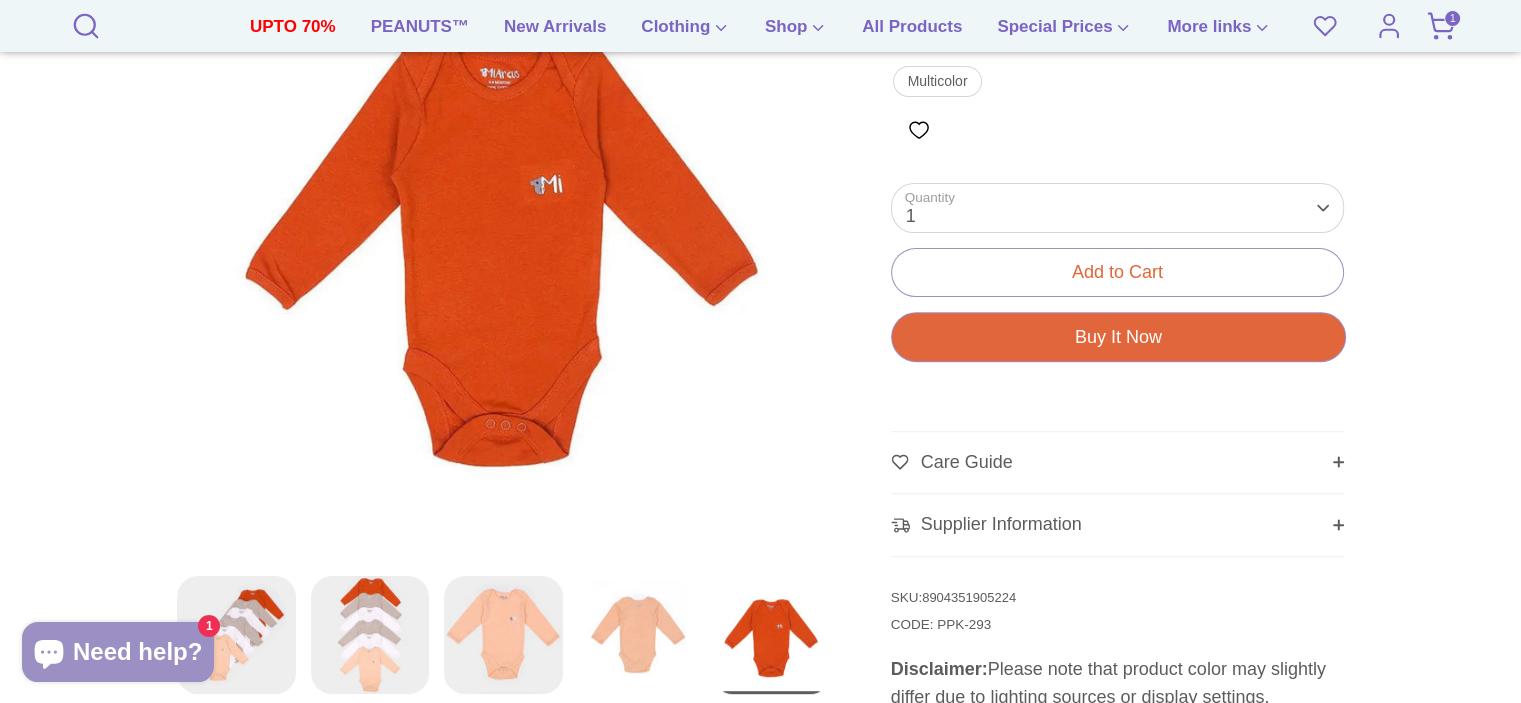 click at bounding box center [637, 635] 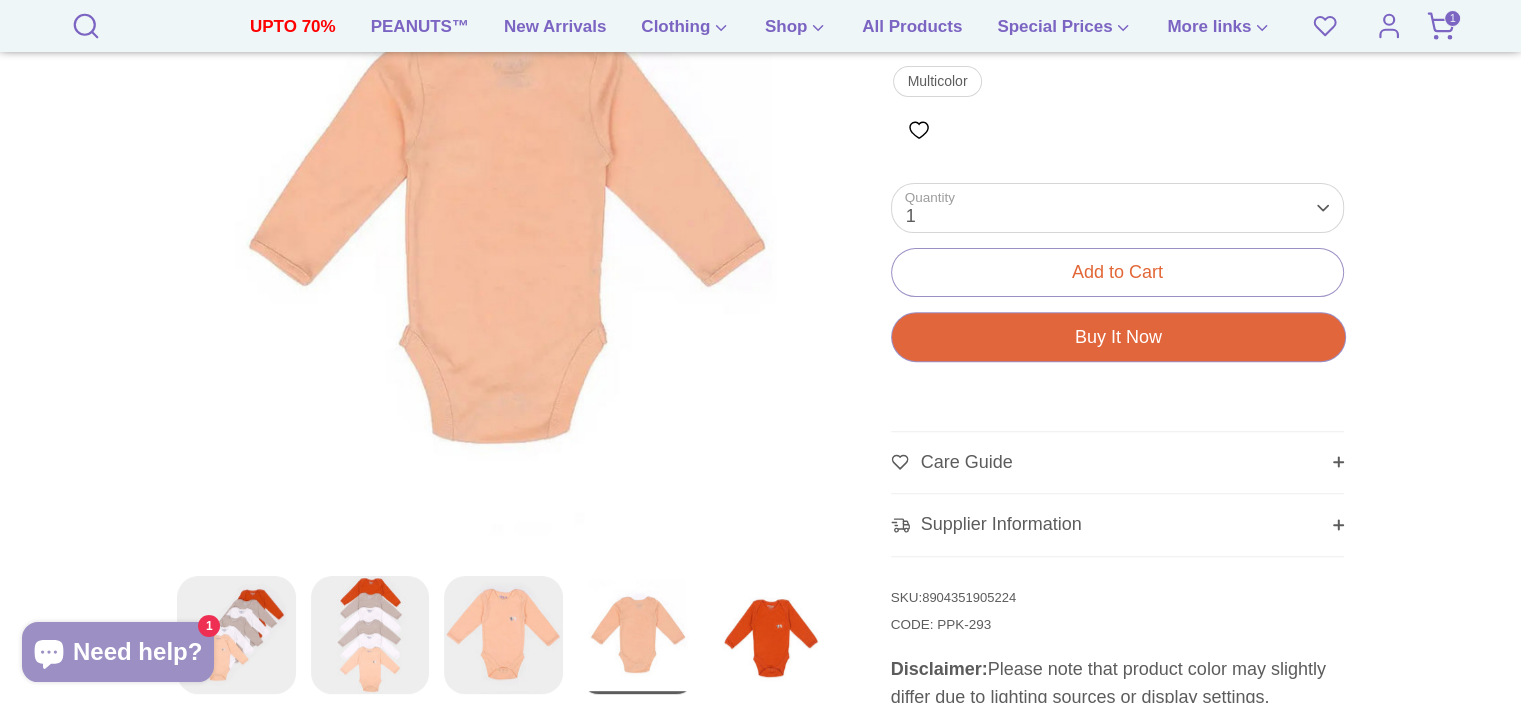 click at bounding box center (503, 635) 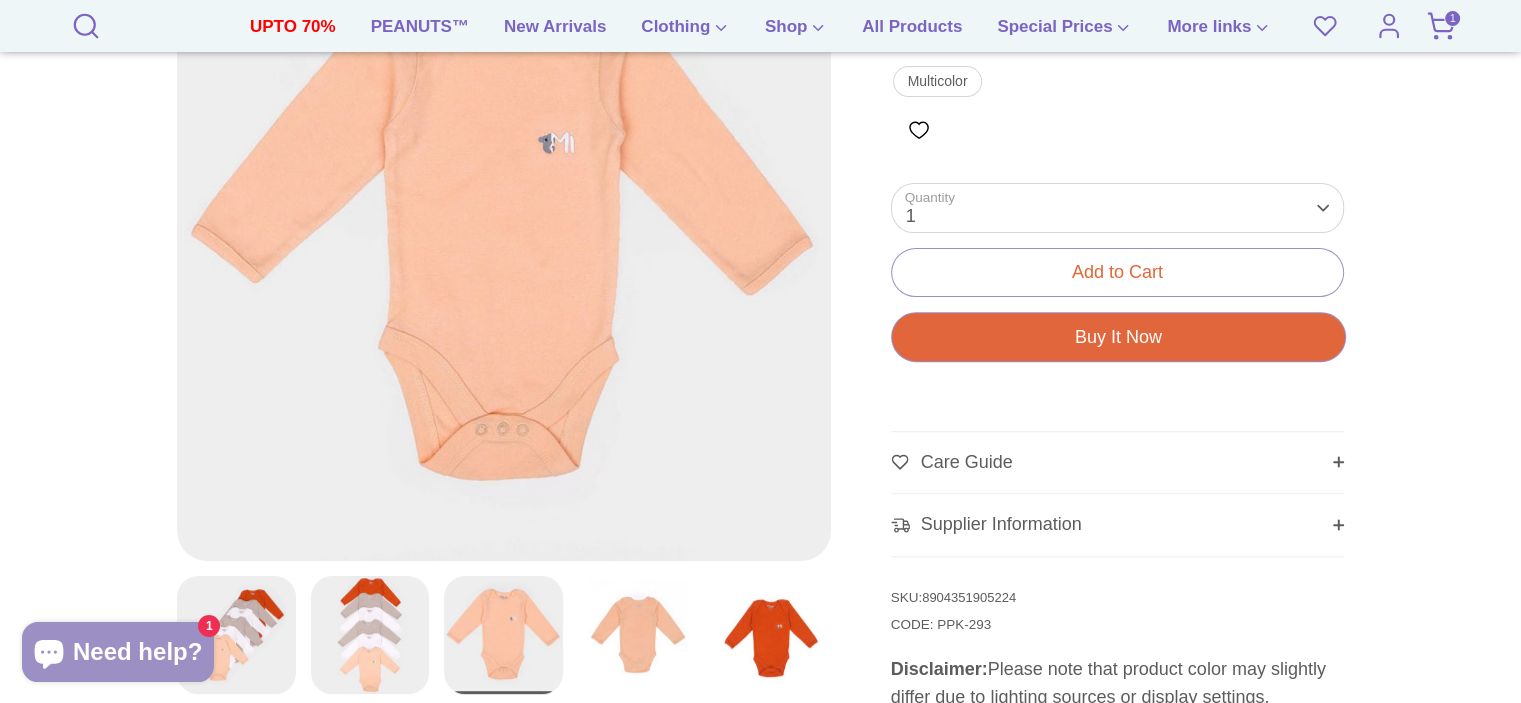 click at bounding box center [370, 635] 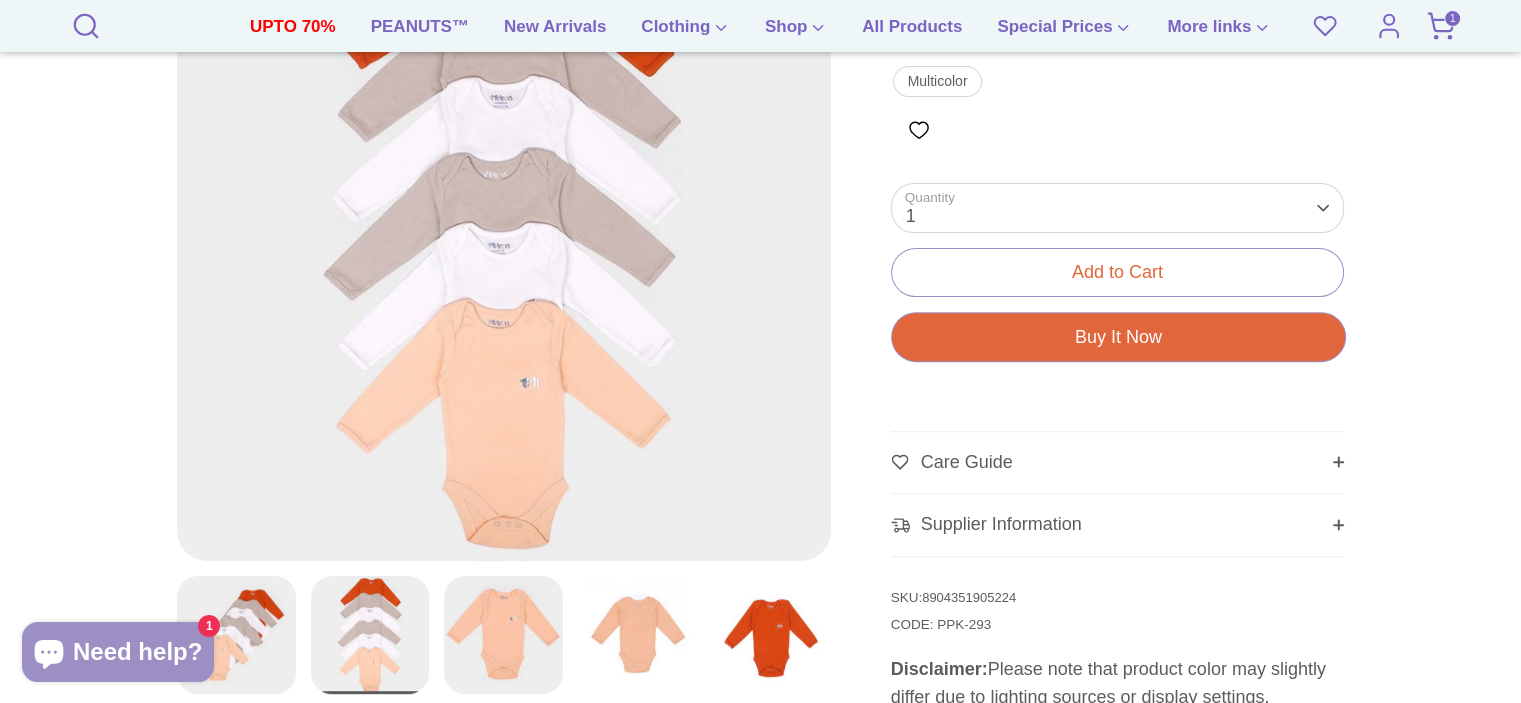 scroll, scrollTop: 474, scrollLeft: 0, axis: vertical 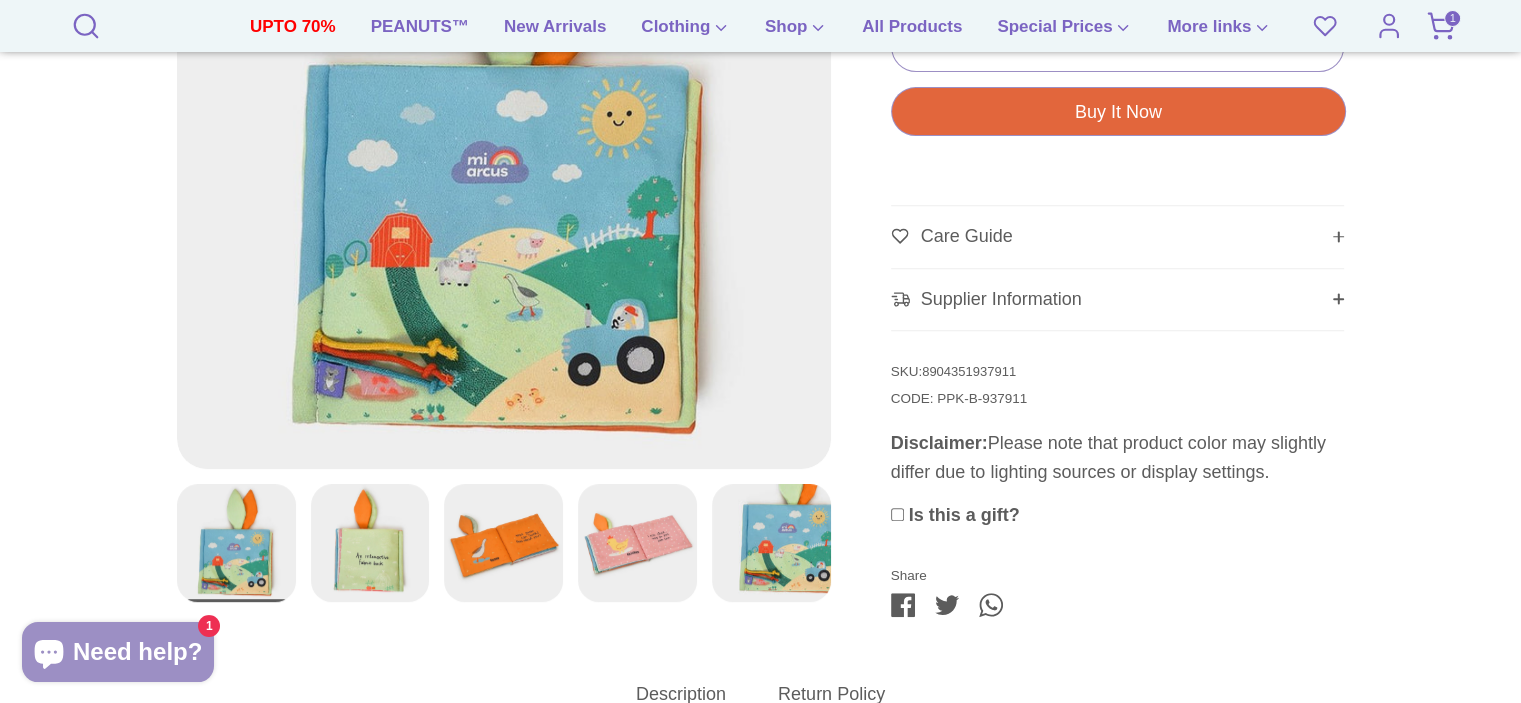 click at bounding box center [370, 543] 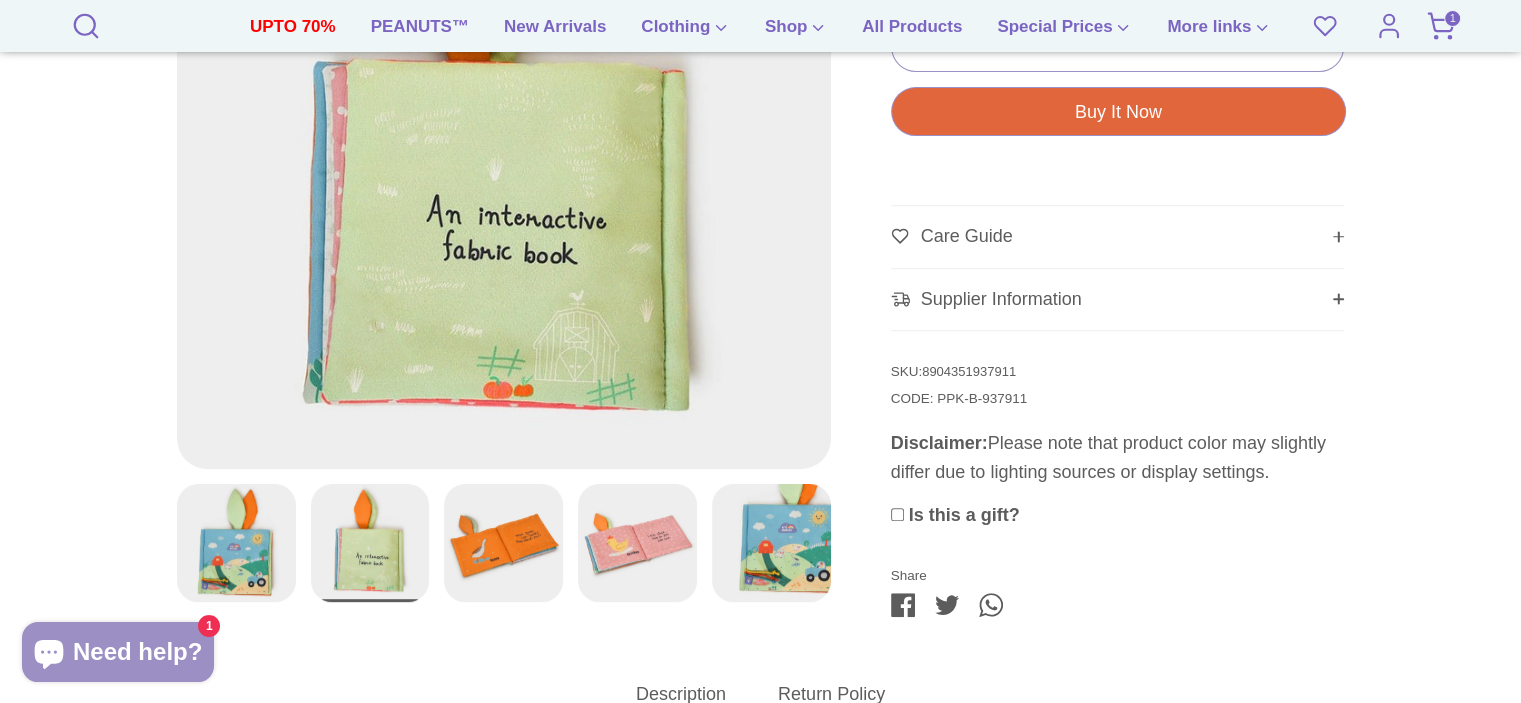 click at bounding box center [503, 543] 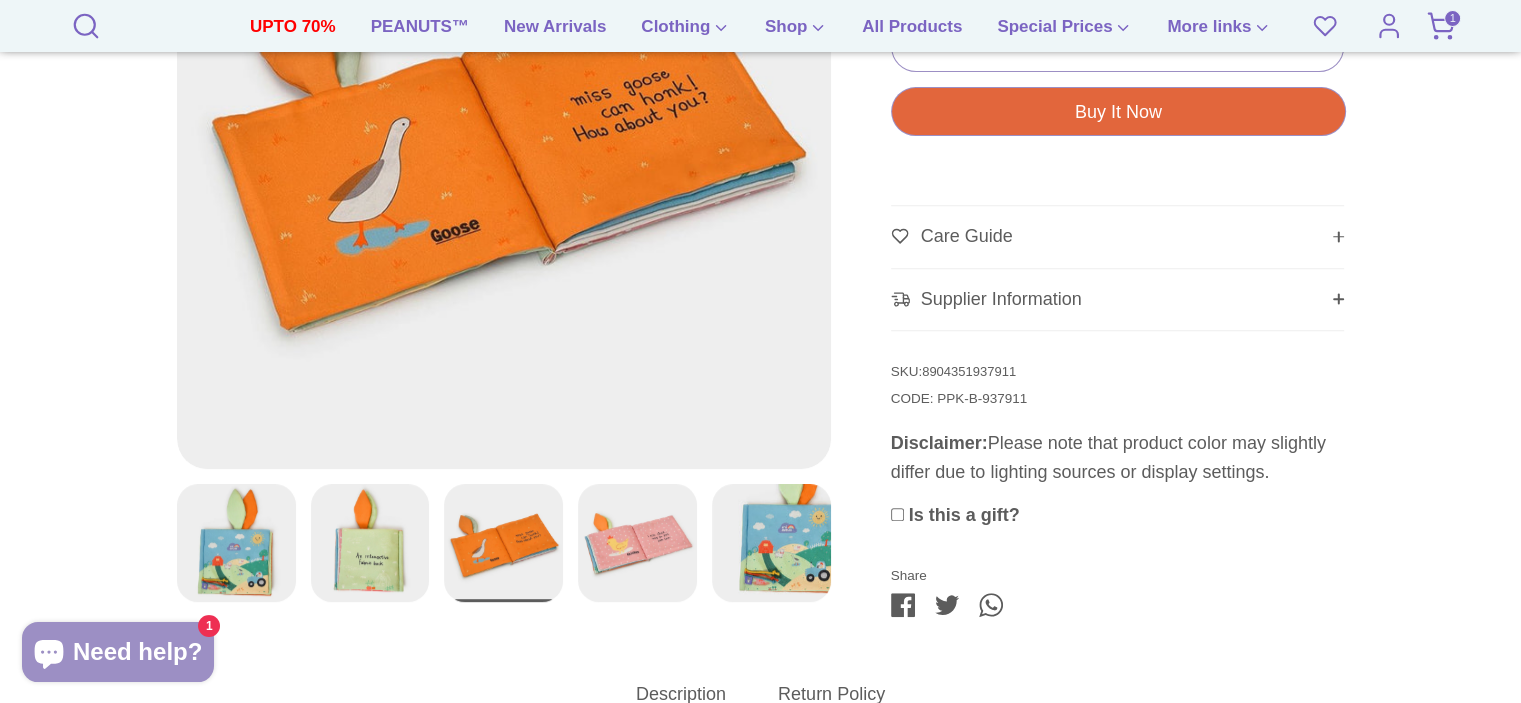 click at bounding box center [637, 543] 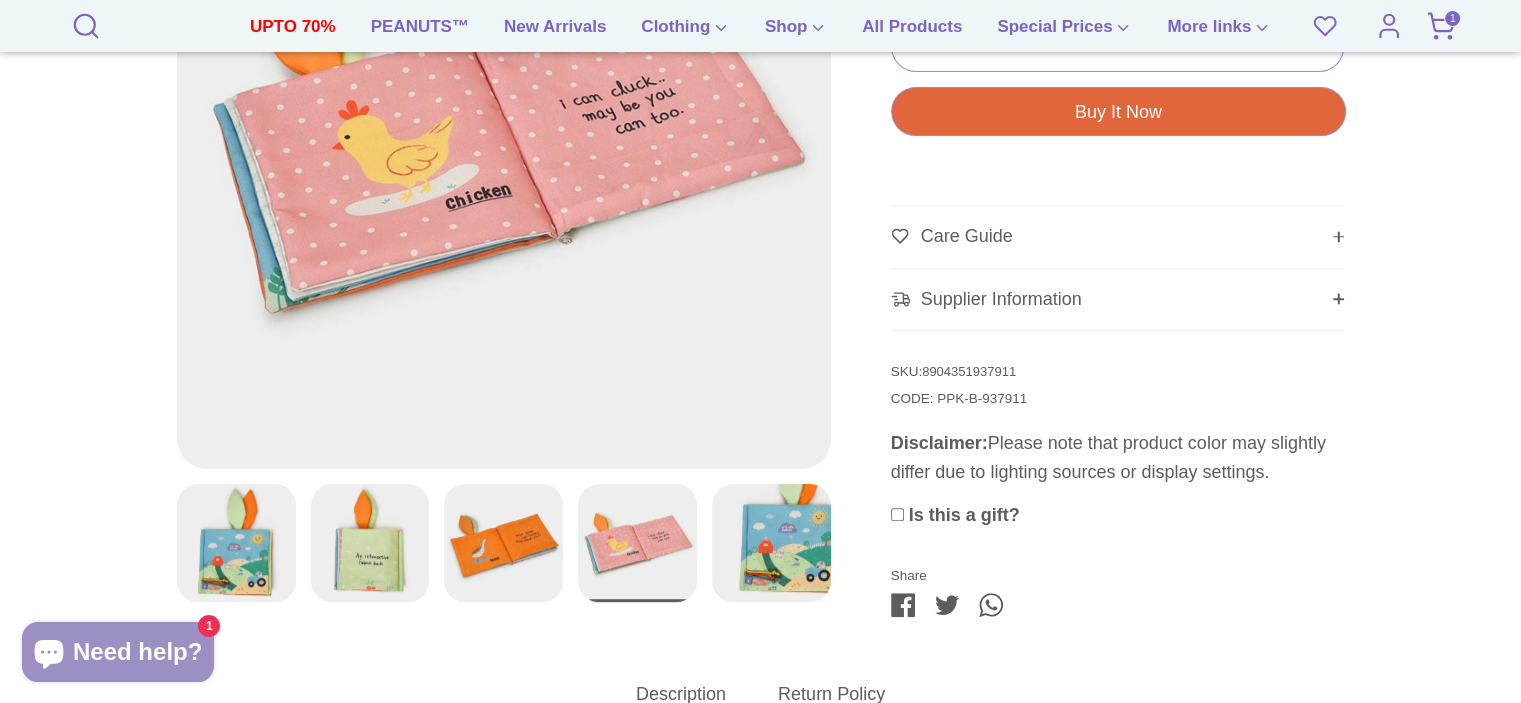click at bounding box center (771, 543) 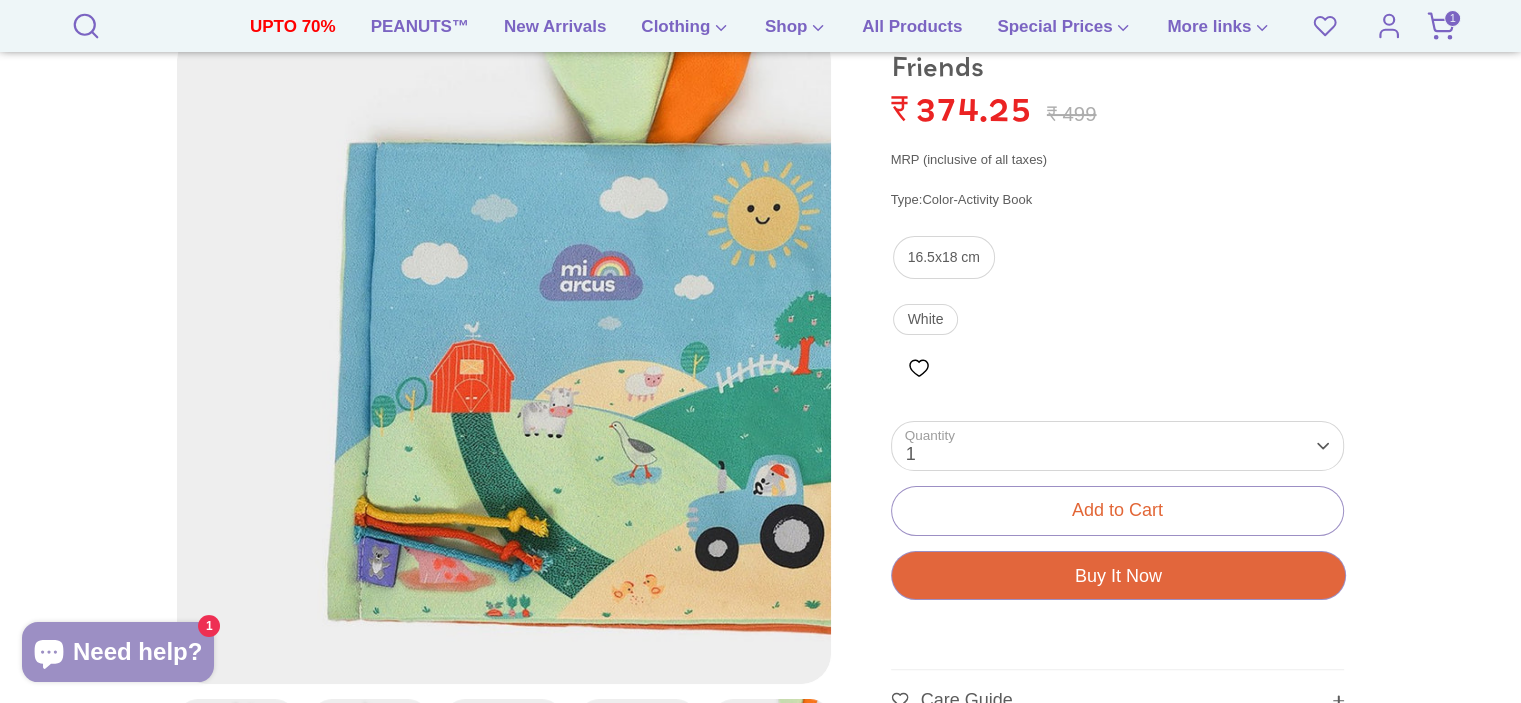 scroll, scrollTop: 352, scrollLeft: 0, axis: vertical 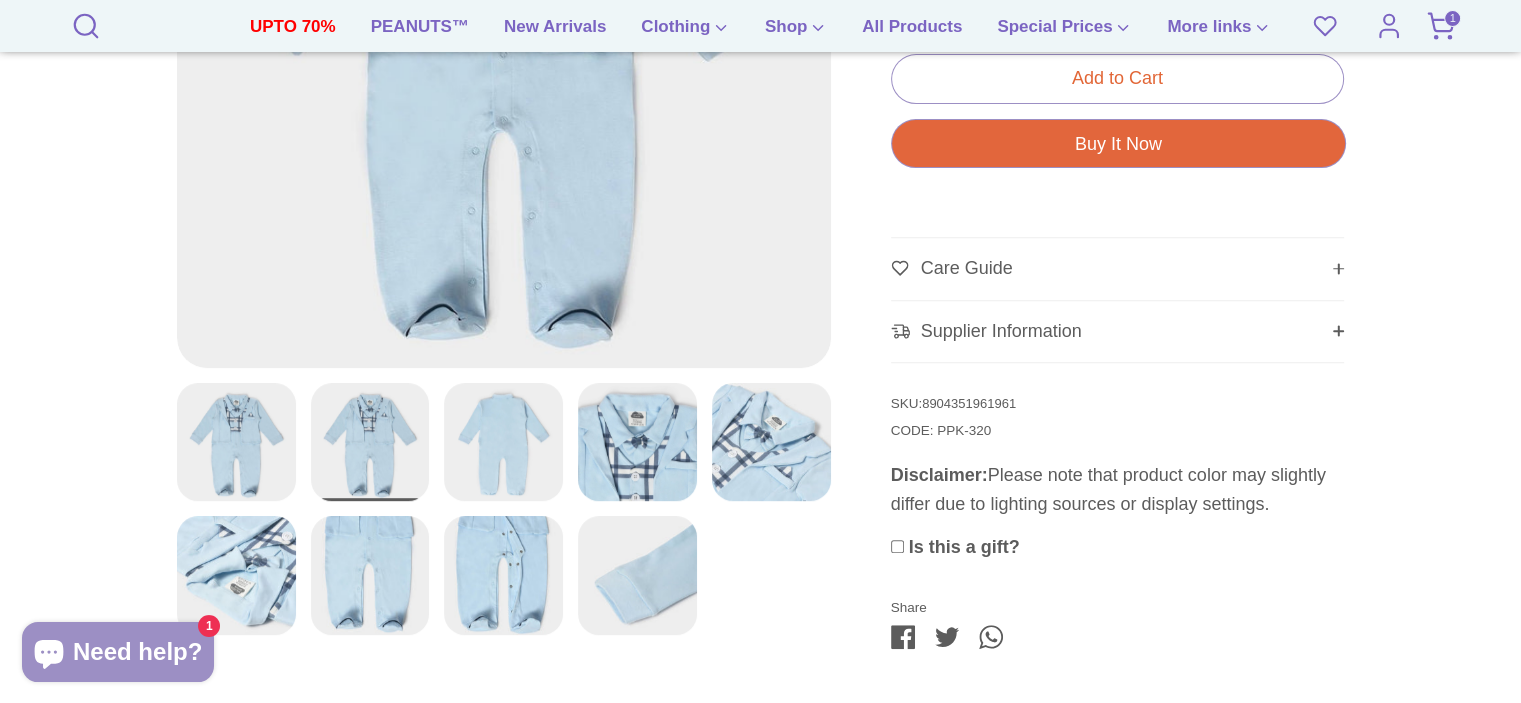 click at bounding box center (503, 575) 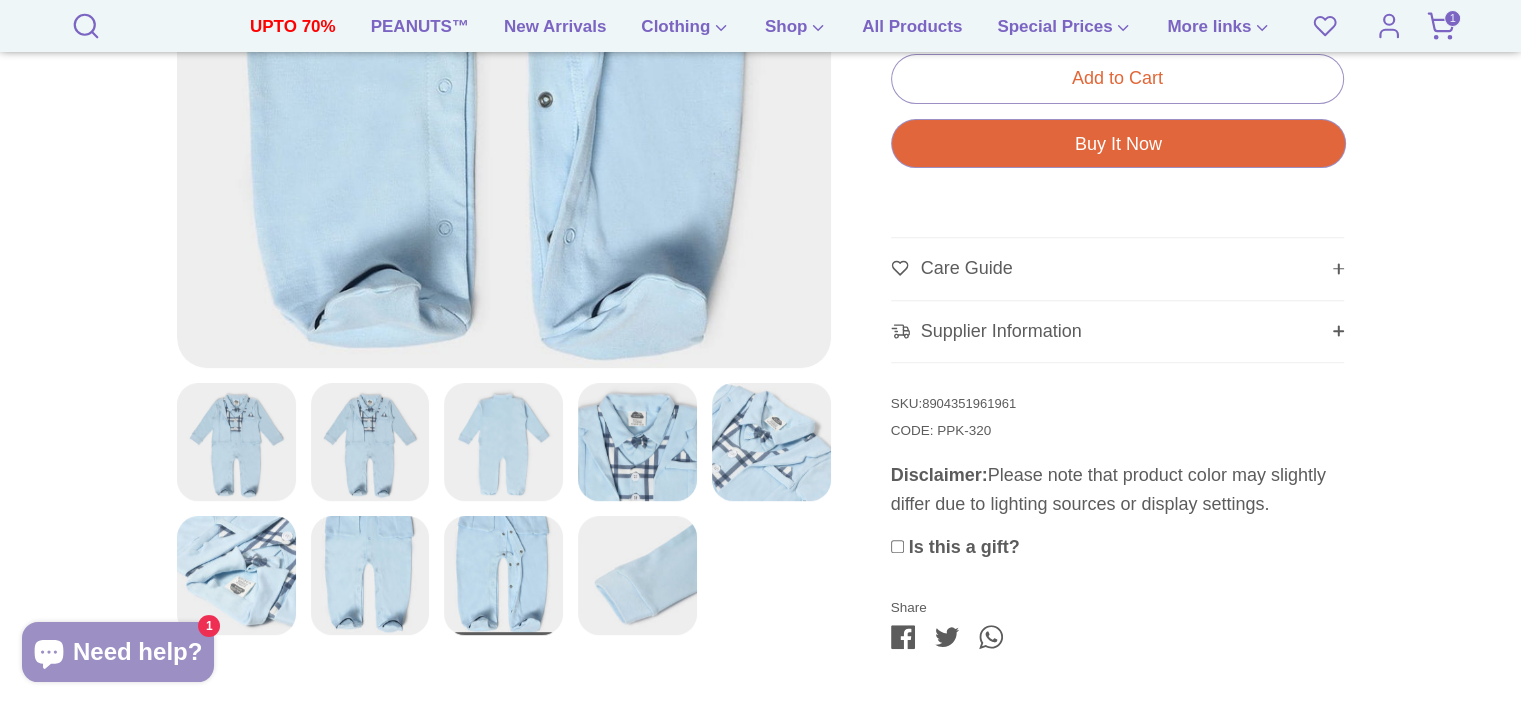 click at bounding box center (637, 575) 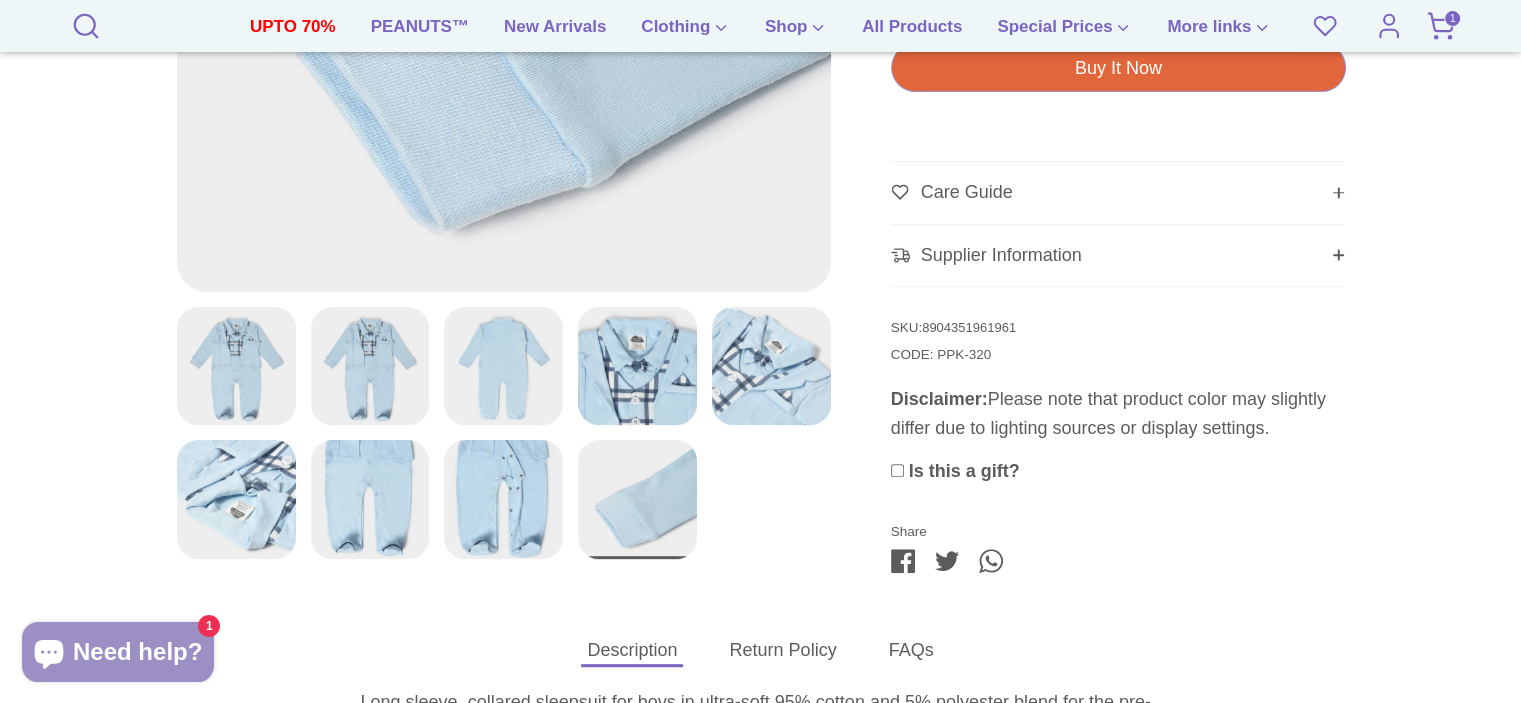 scroll, scrollTop: 871, scrollLeft: 0, axis: vertical 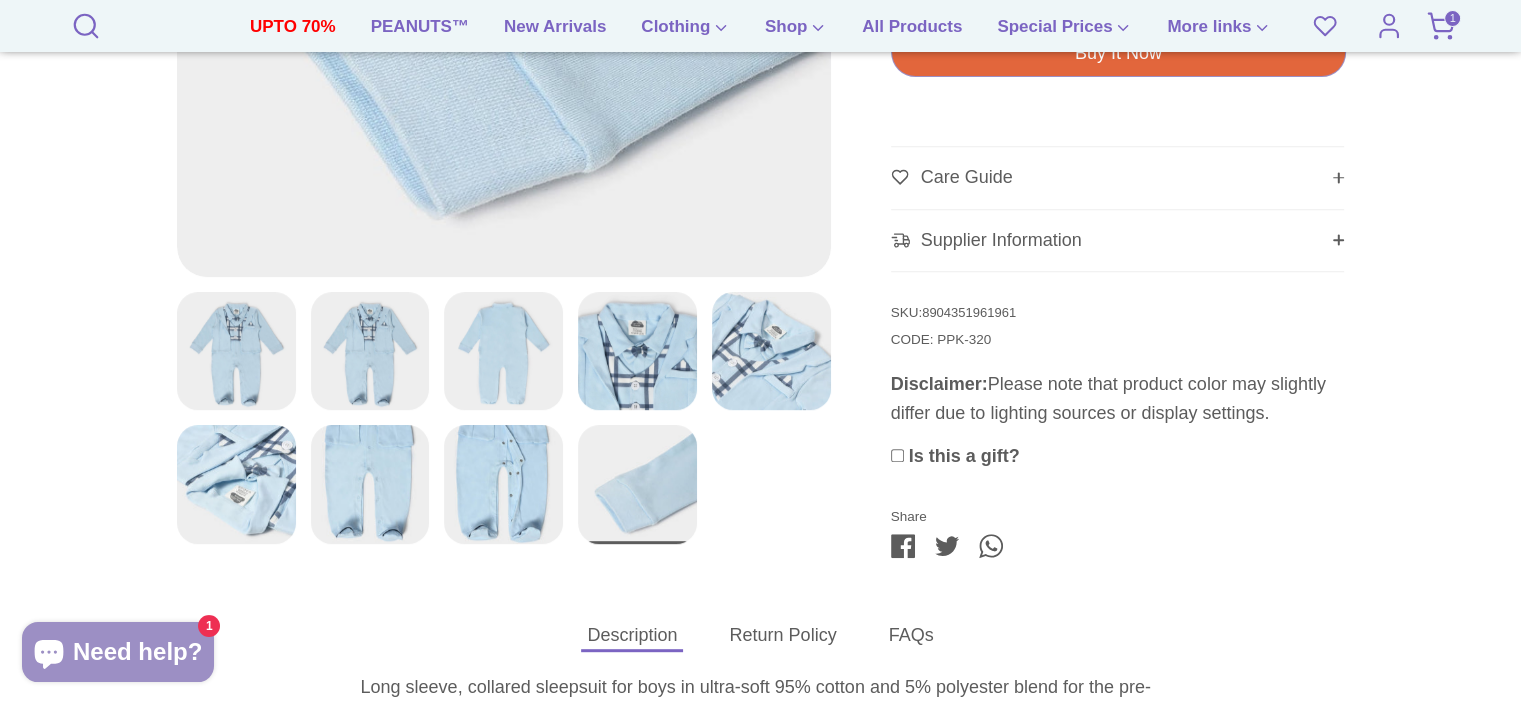 click at bounding box center (236, 350) 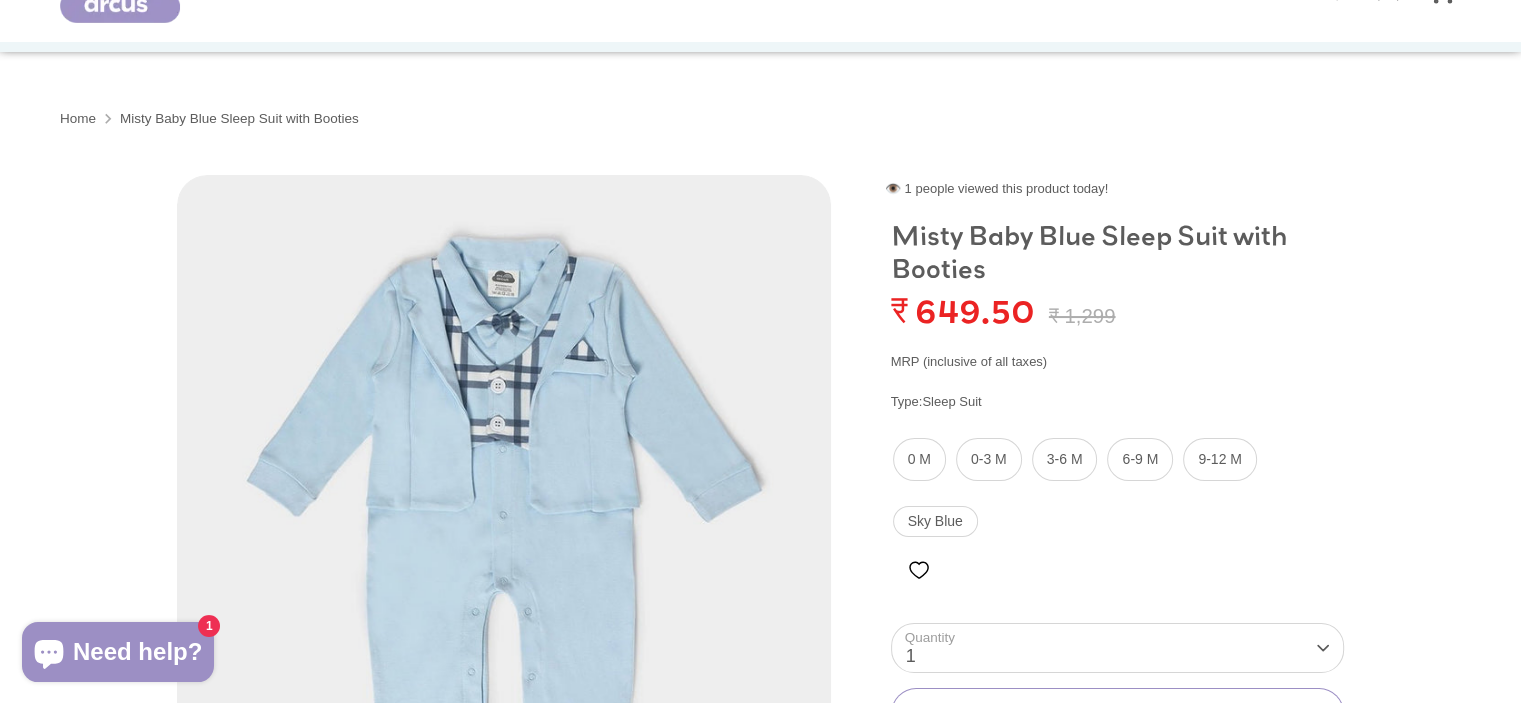 scroll, scrollTop: 0, scrollLeft: 0, axis: both 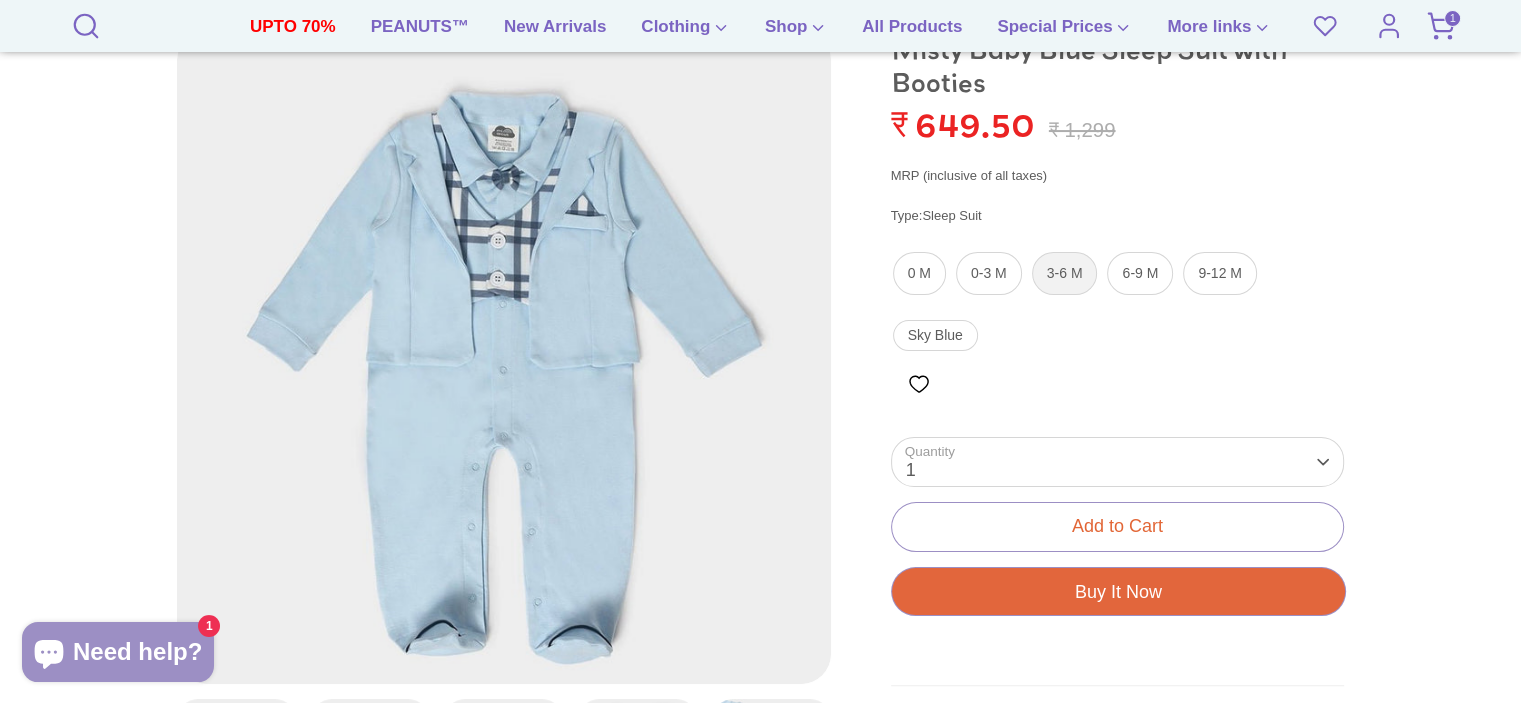 click on "3-6 M" at bounding box center (1065, 273) 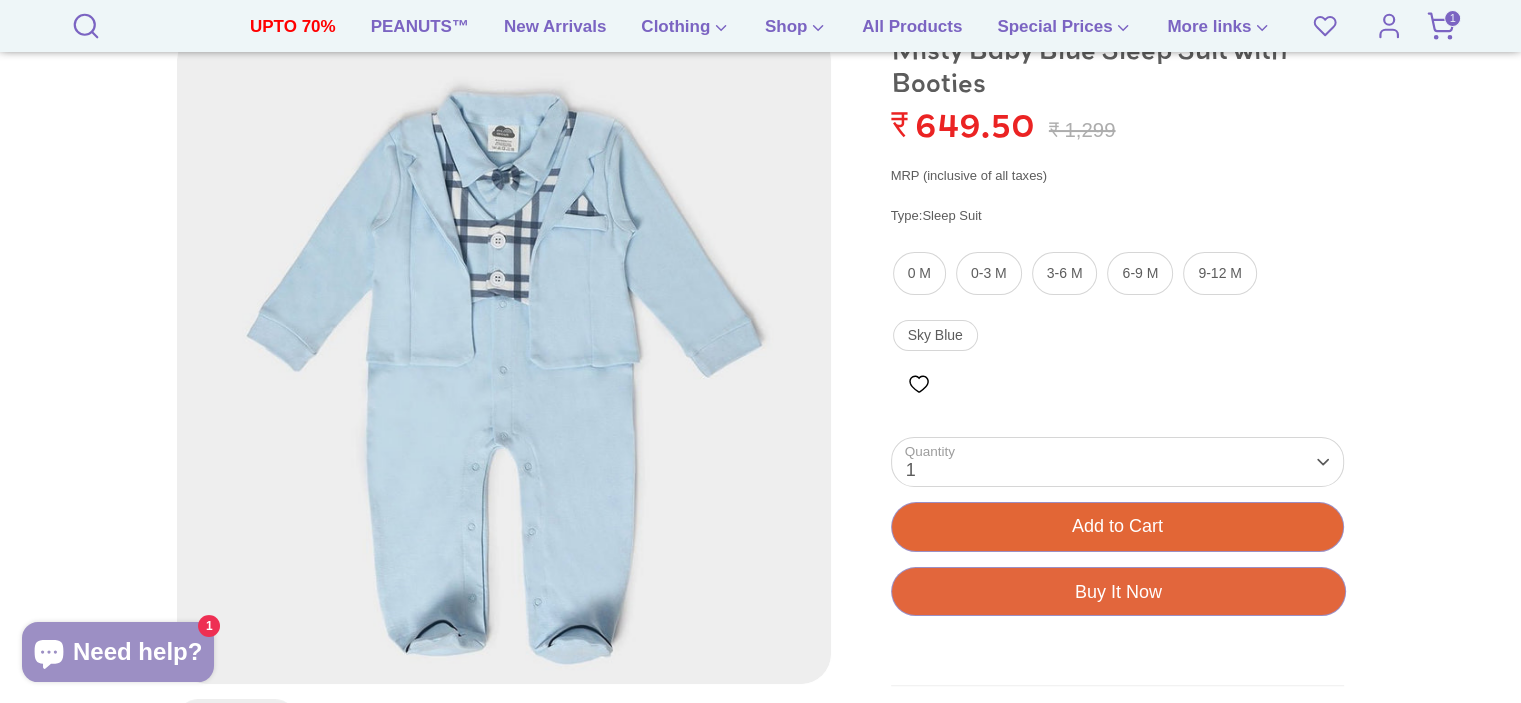 click on "Add to Cart" at bounding box center (1117, 526) 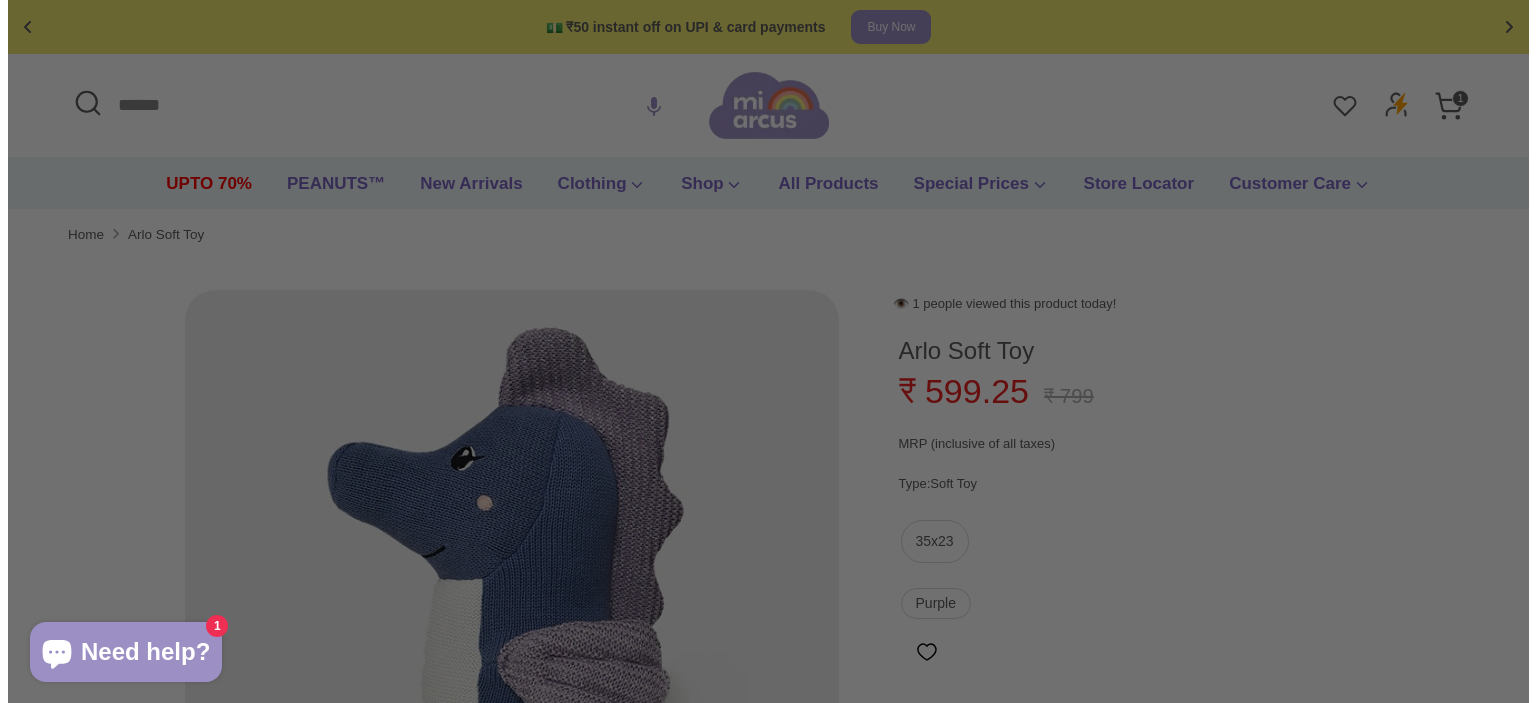 scroll, scrollTop: 0, scrollLeft: 0, axis: both 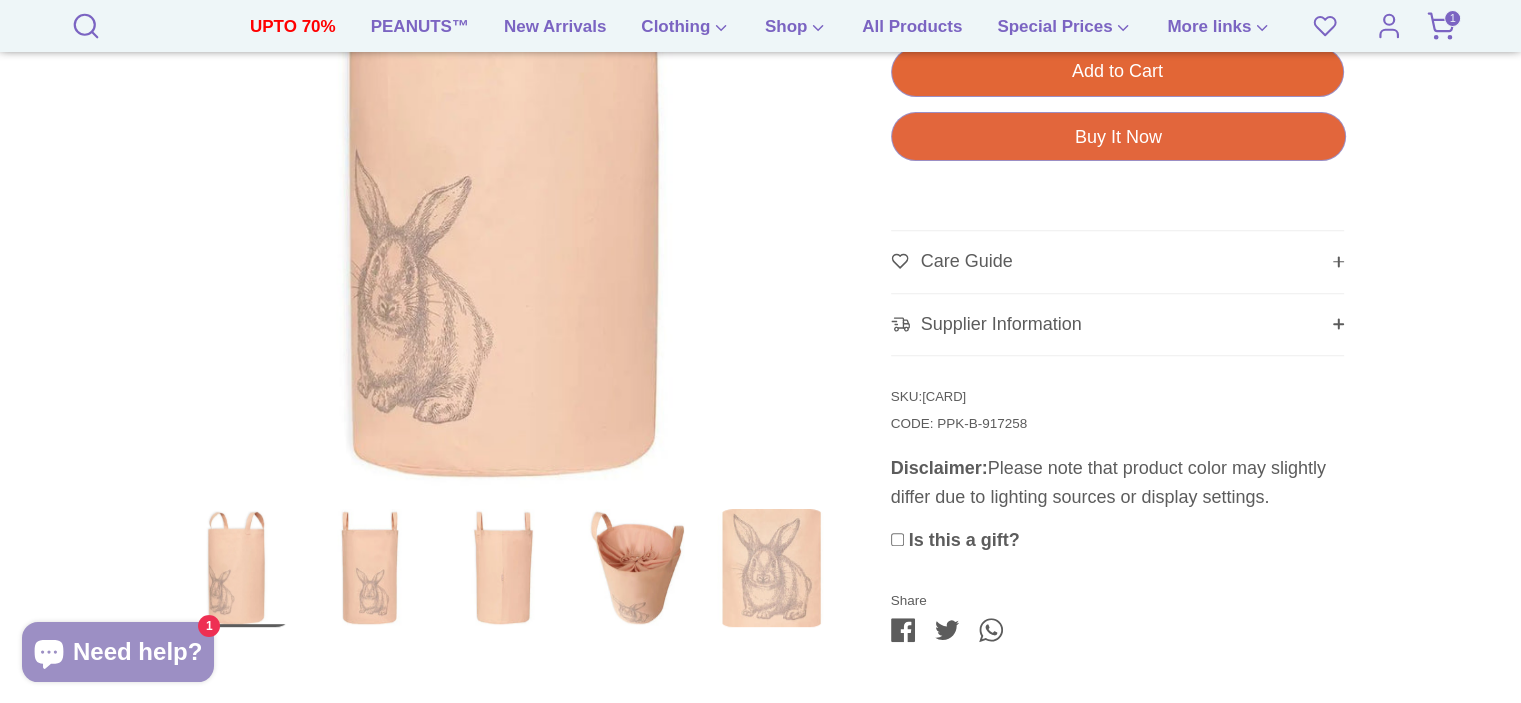 click on "Add to Cart" at bounding box center [1117, 71] 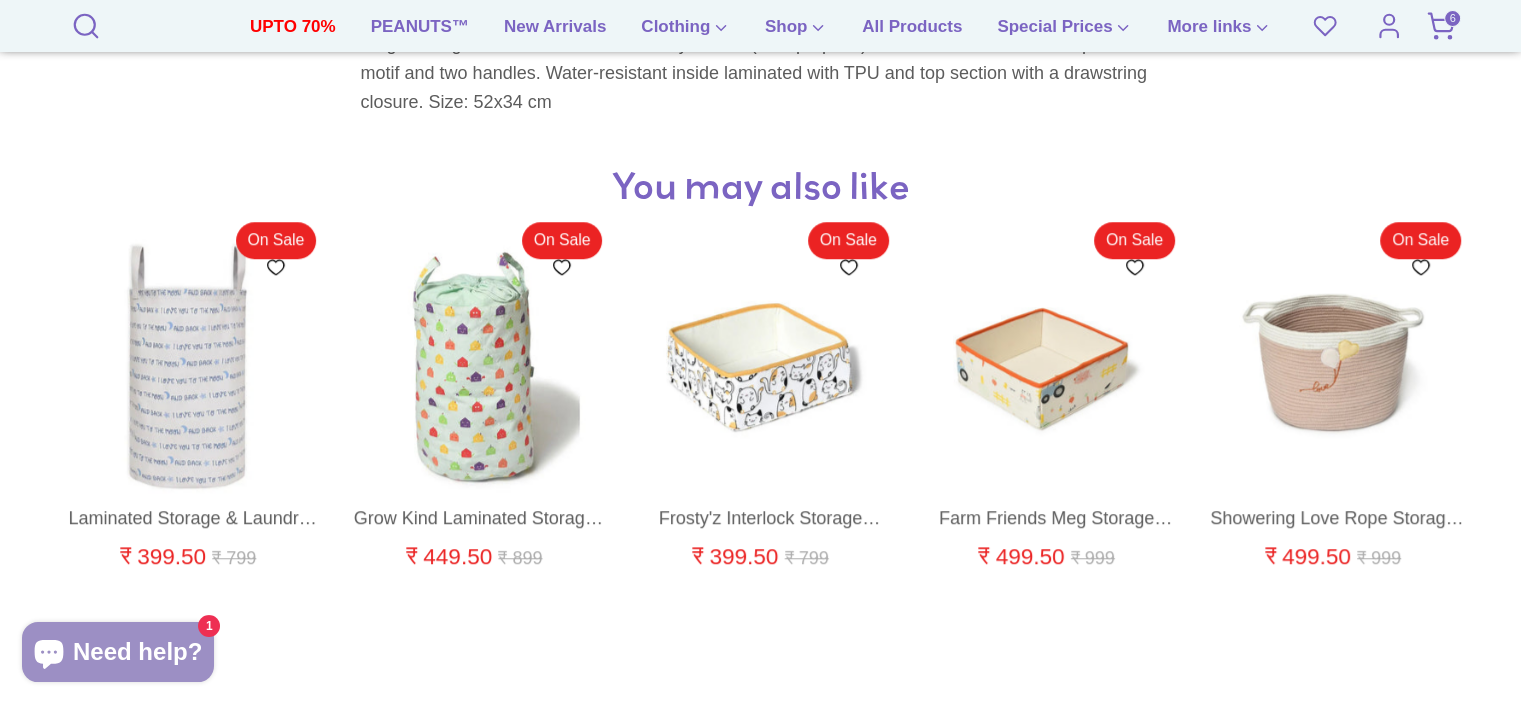 scroll, scrollTop: 1510, scrollLeft: 0, axis: vertical 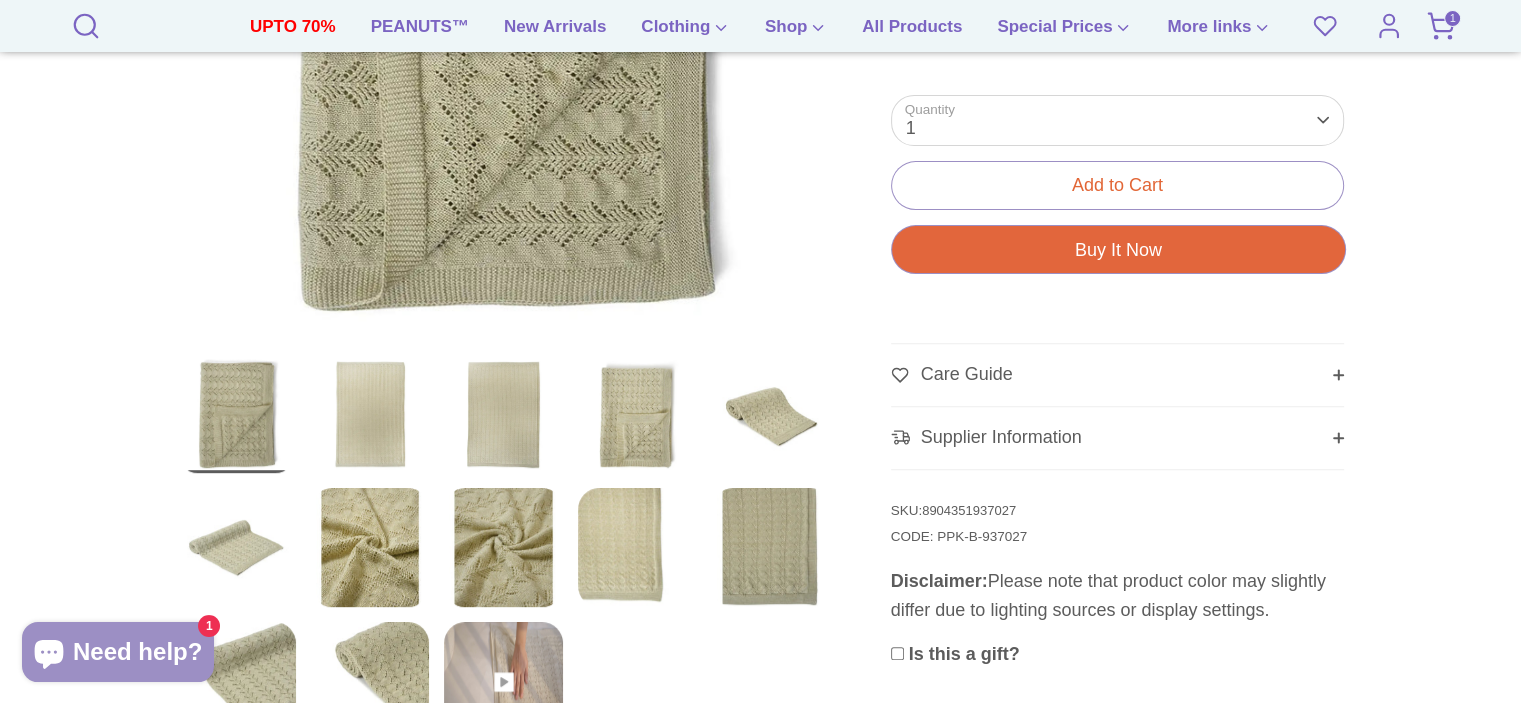 click at bounding box center [370, 548] 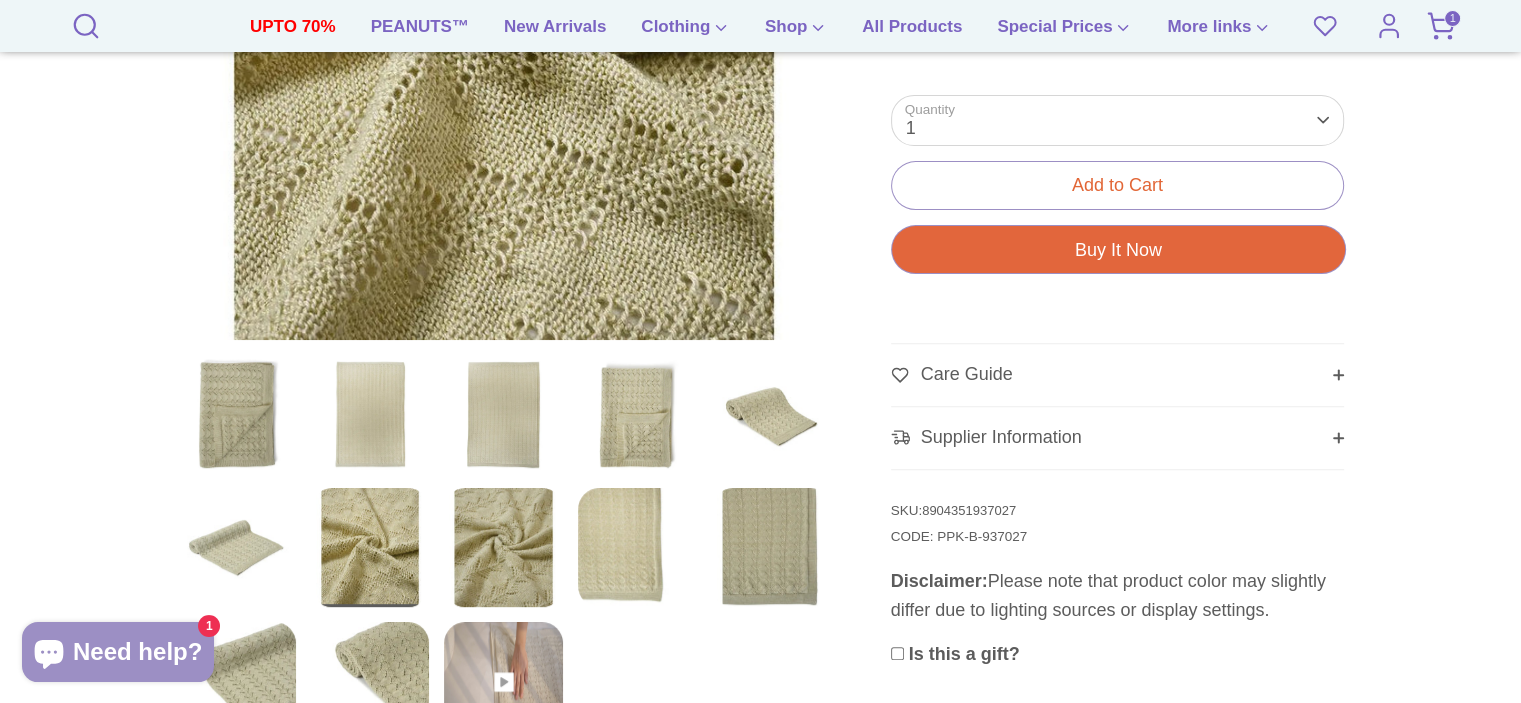 click at bounding box center [503, 548] 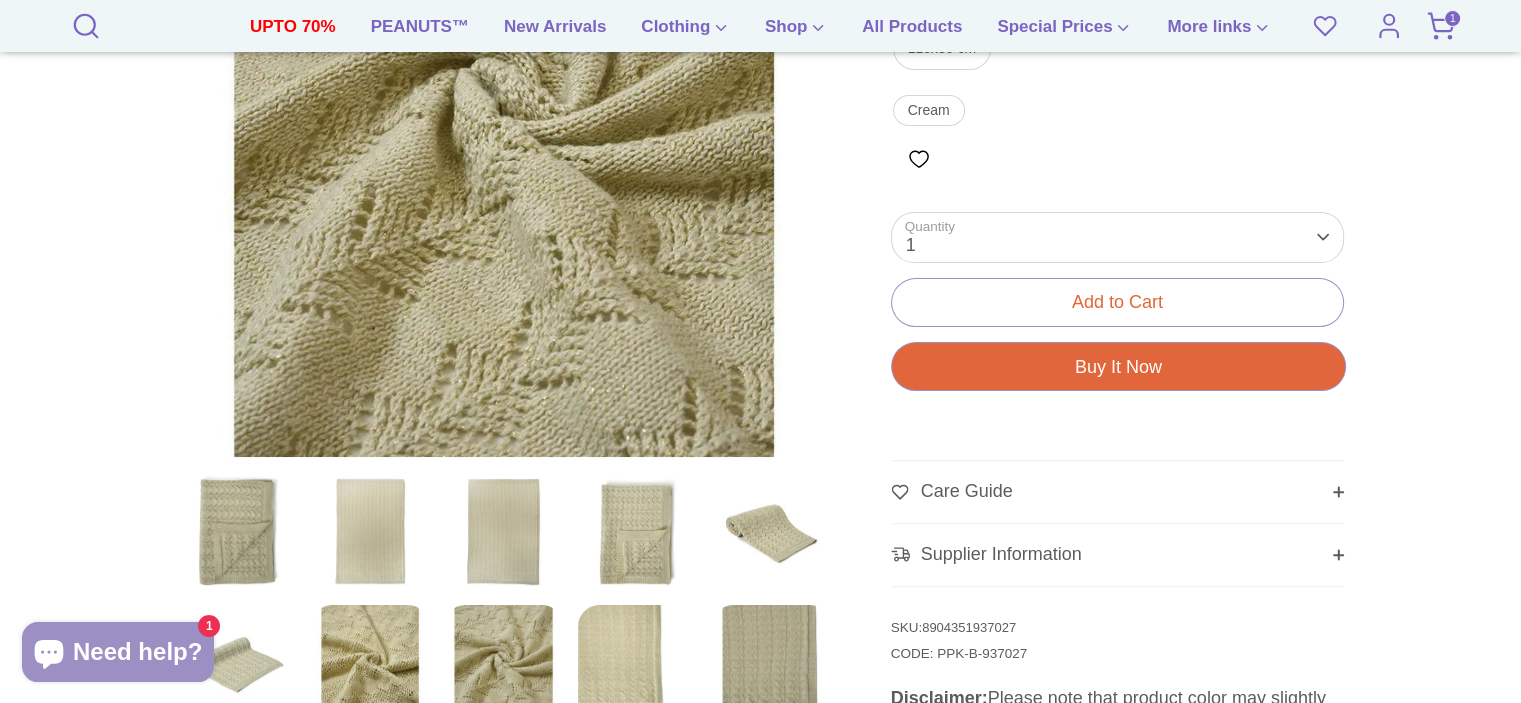 scroll, scrollTop: 541, scrollLeft: 0, axis: vertical 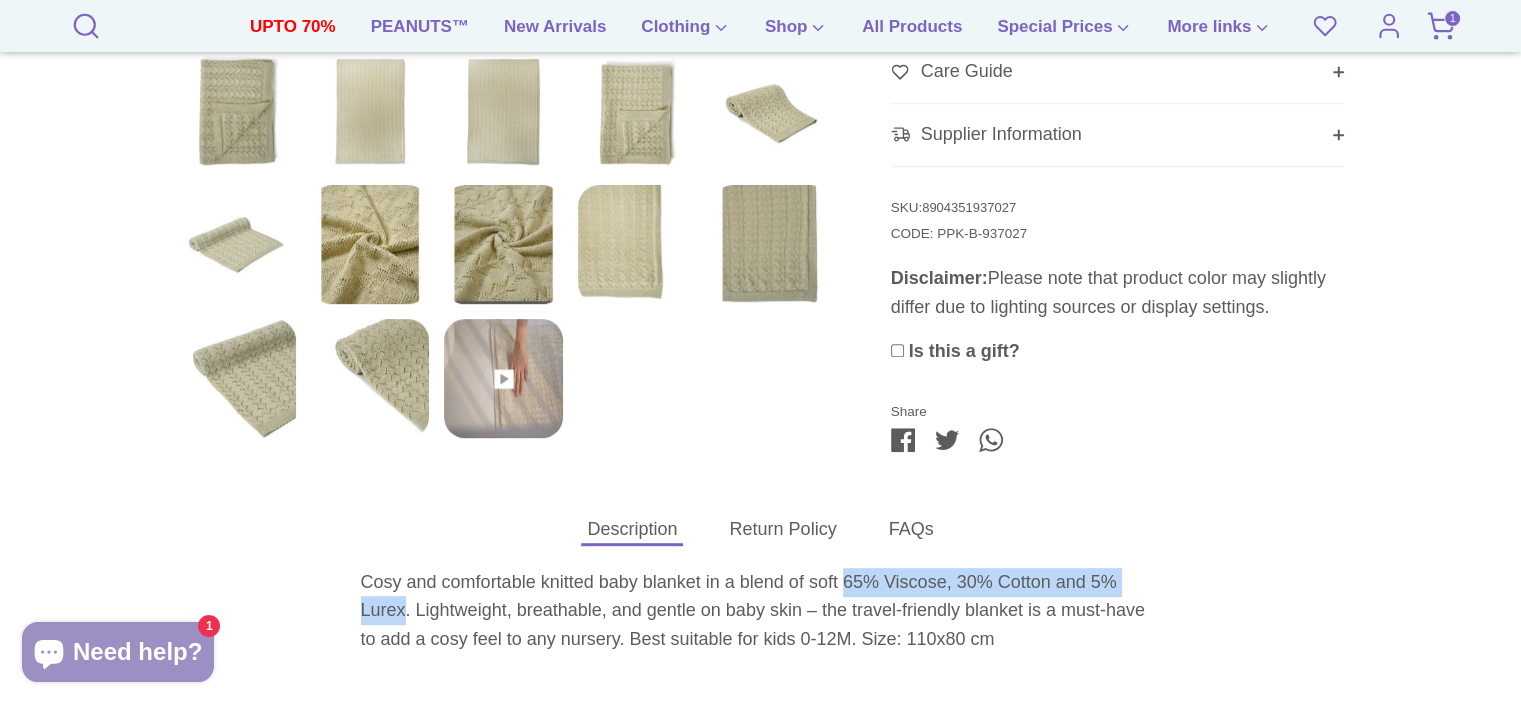 drag, startPoint x: 843, startPoint y: 575, endPoint x: 404, endPoint y: 605, distance: 440.02386 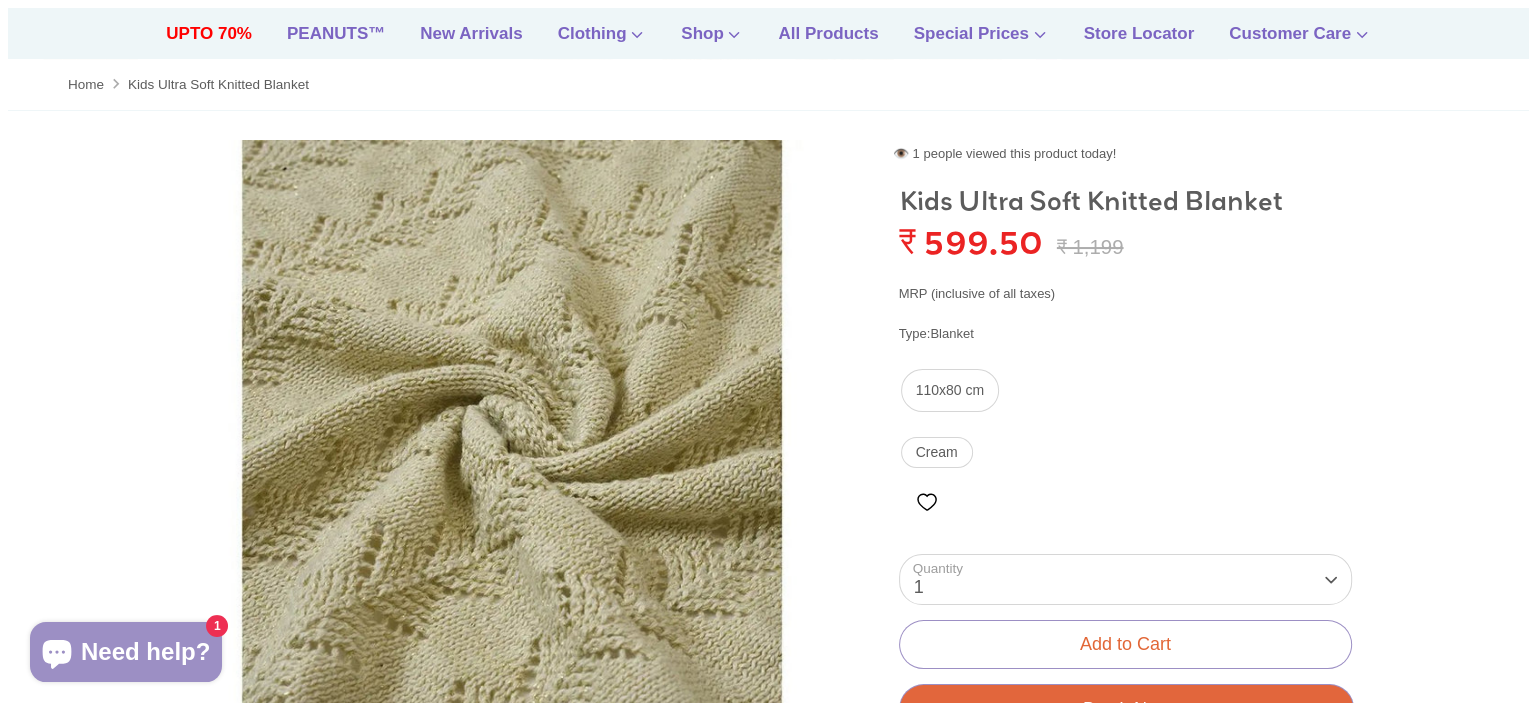 scroll, scrollTop: 53, scrollLeft: 0, axis: vertical 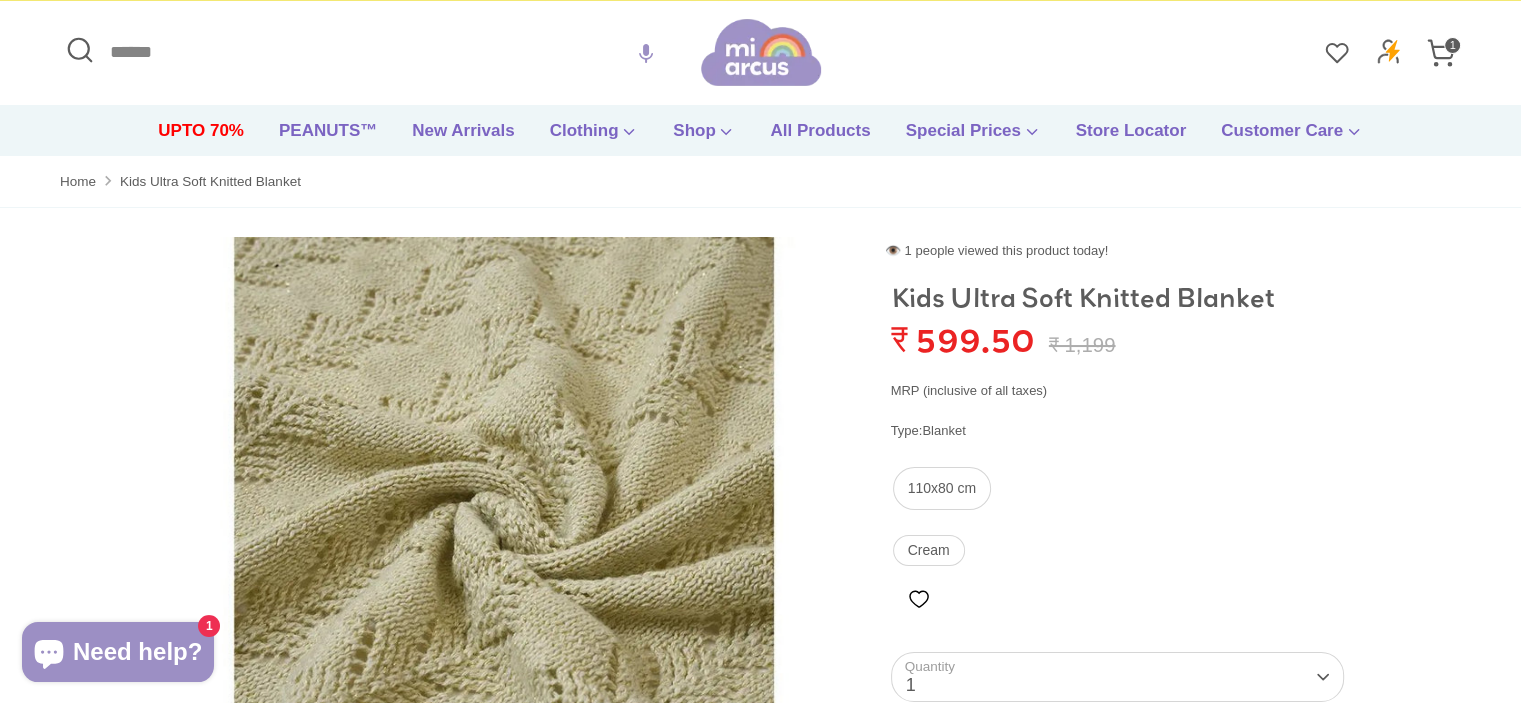 click on "1" at bounding box center [1452, 45] 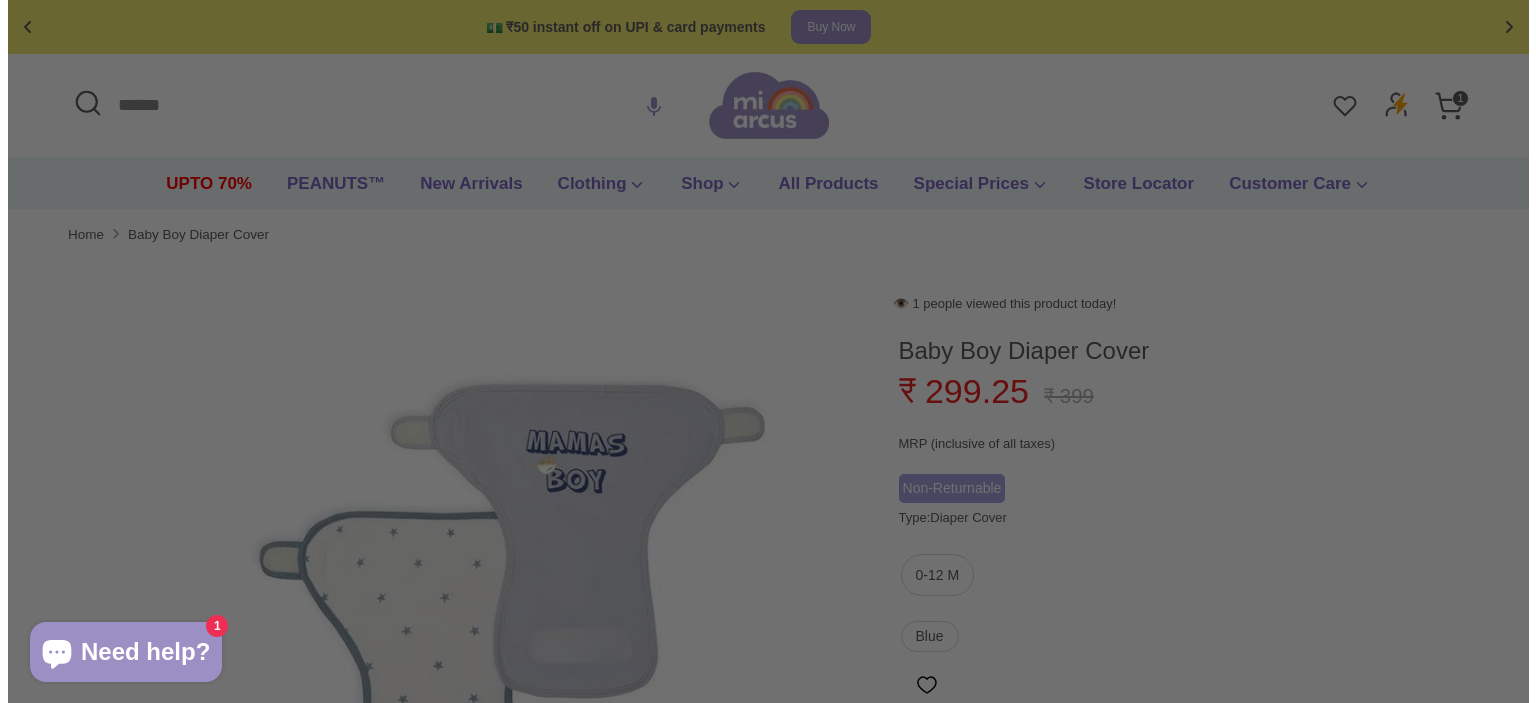 scroll, scrollTop: 0, scrollLeft: 0, axis: both 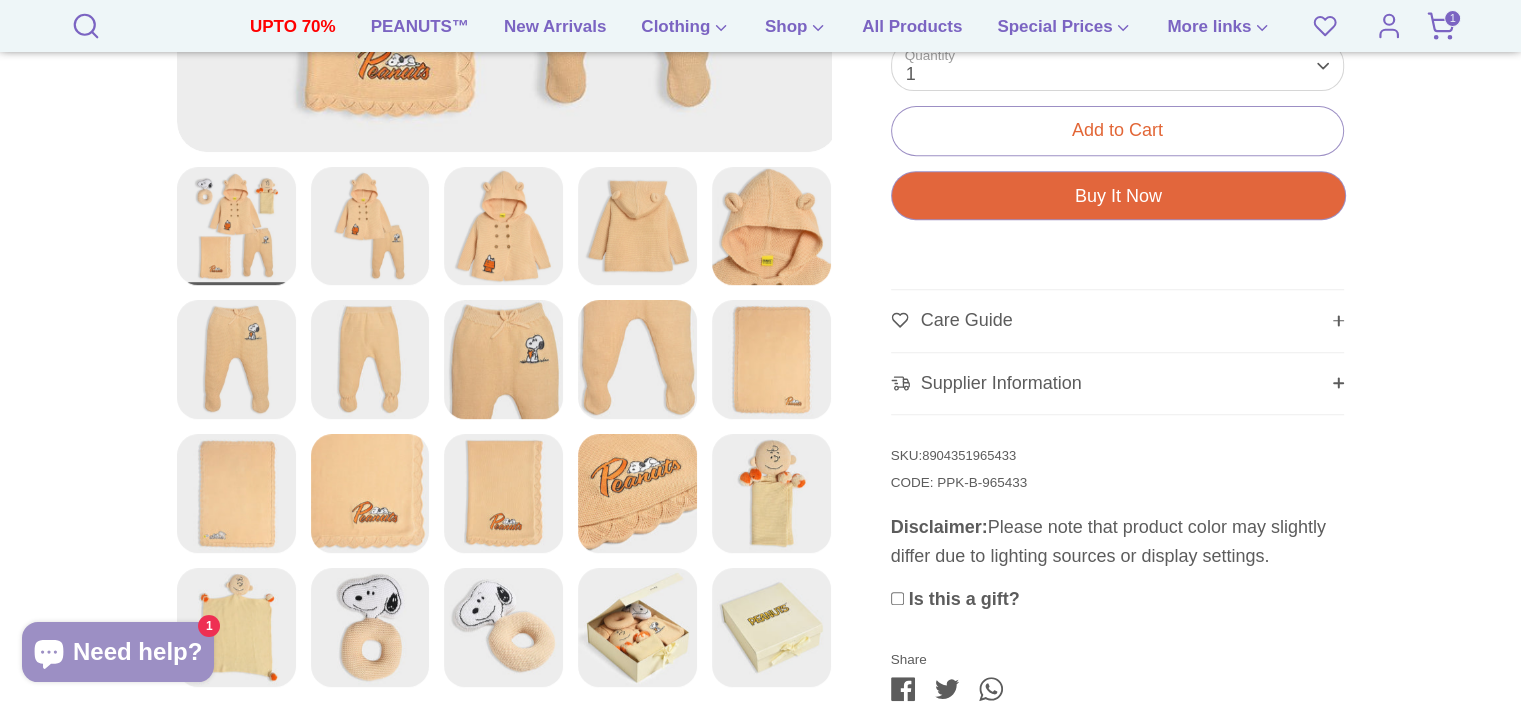 click at bounding box center [637, 627] 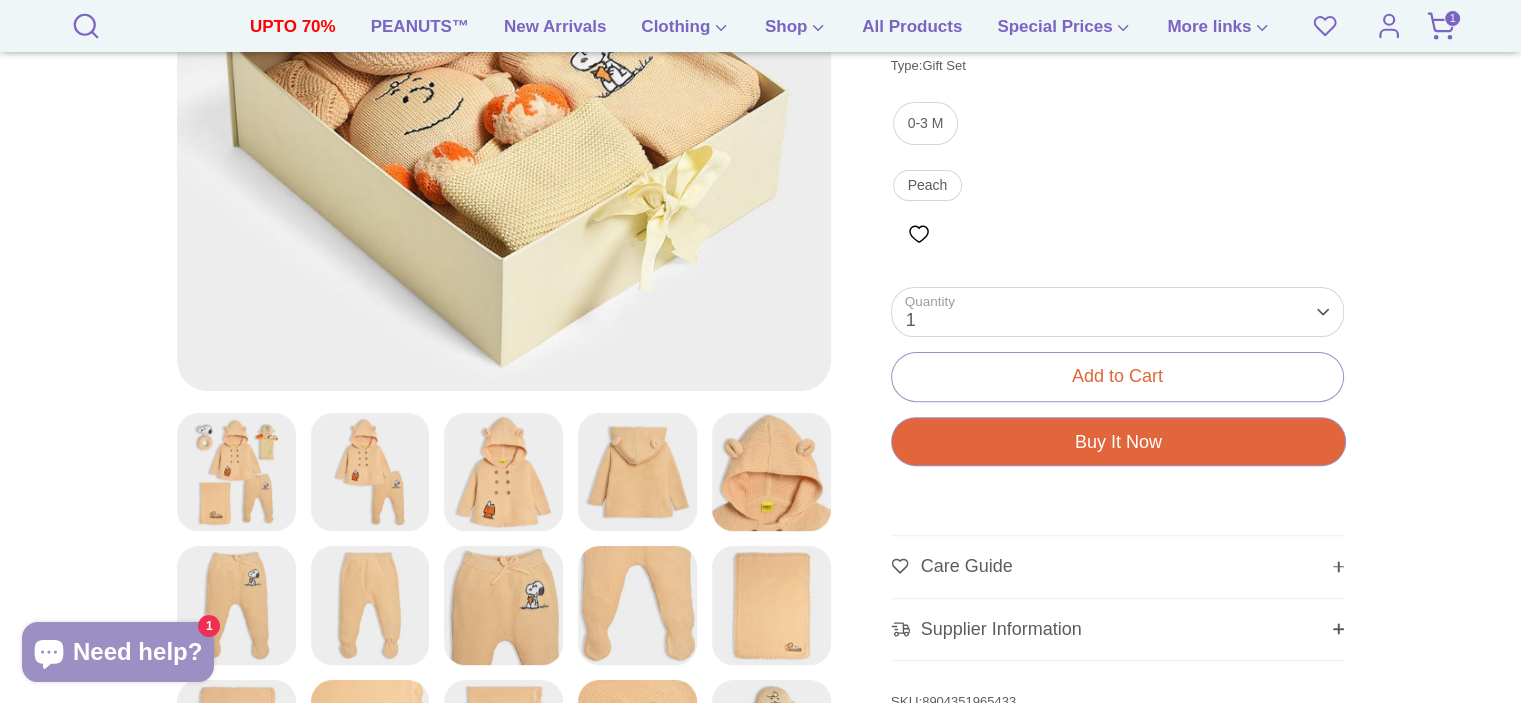 scroll, scrollTop: 560, scrollLeft: 0, axis: vertical 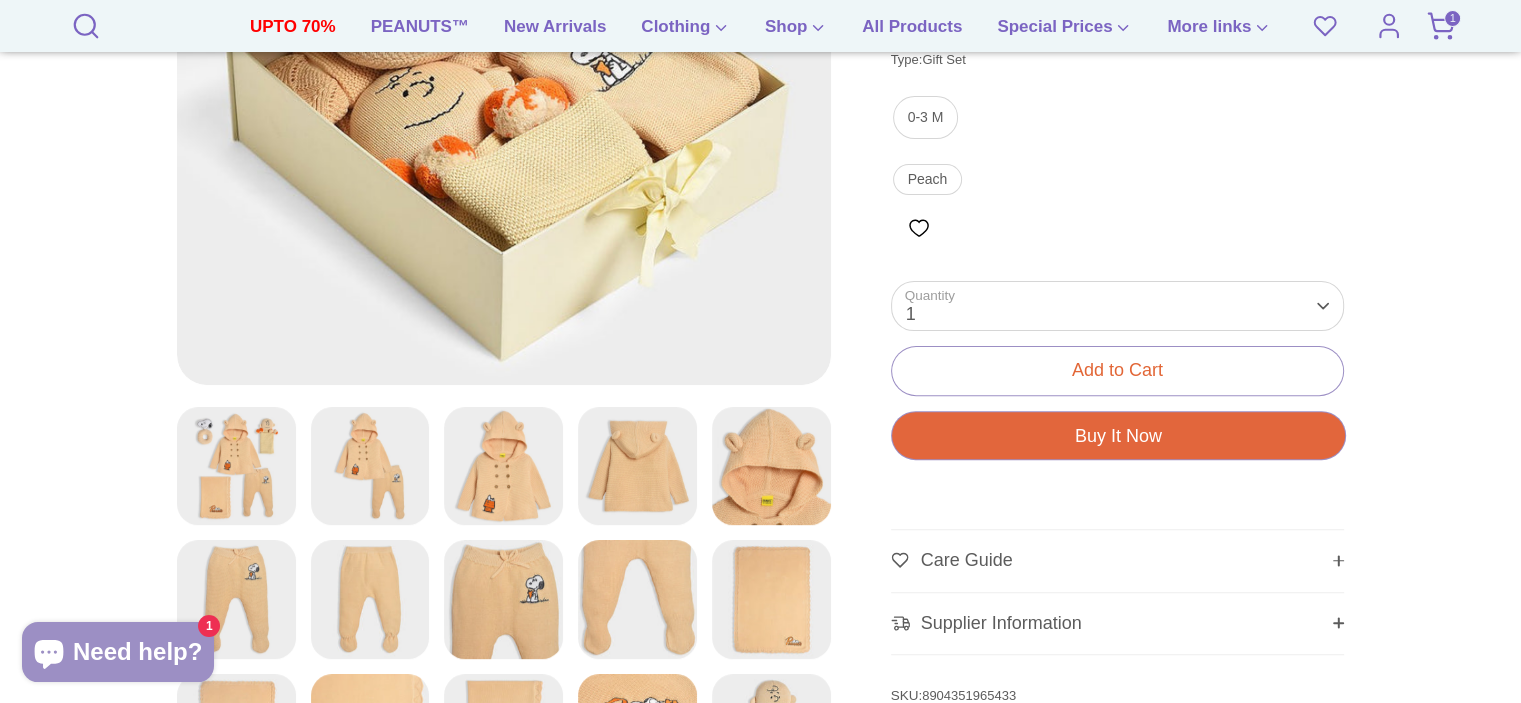 click at bounding box center (236, 466) 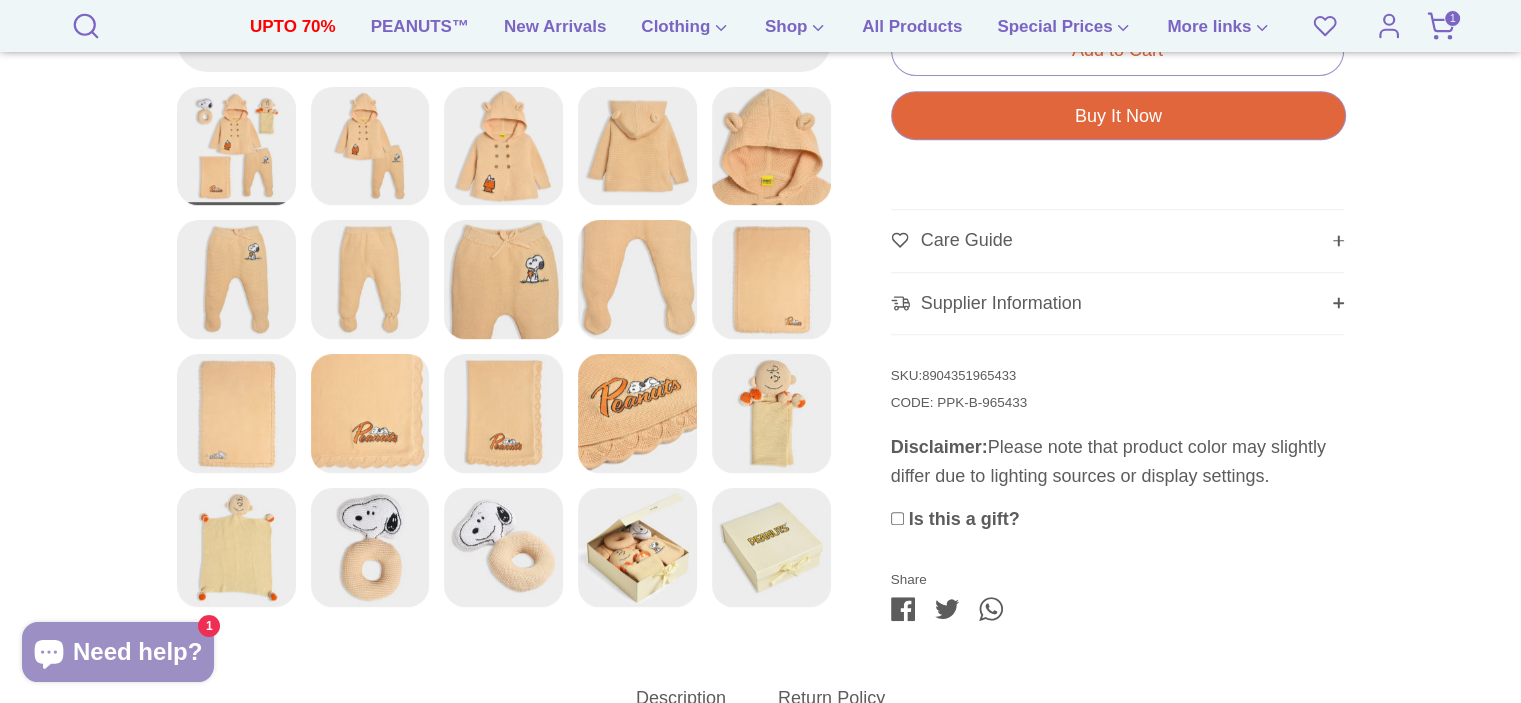 scroll, scrollTop: 880, scrollLeft: 0, axis: vertical 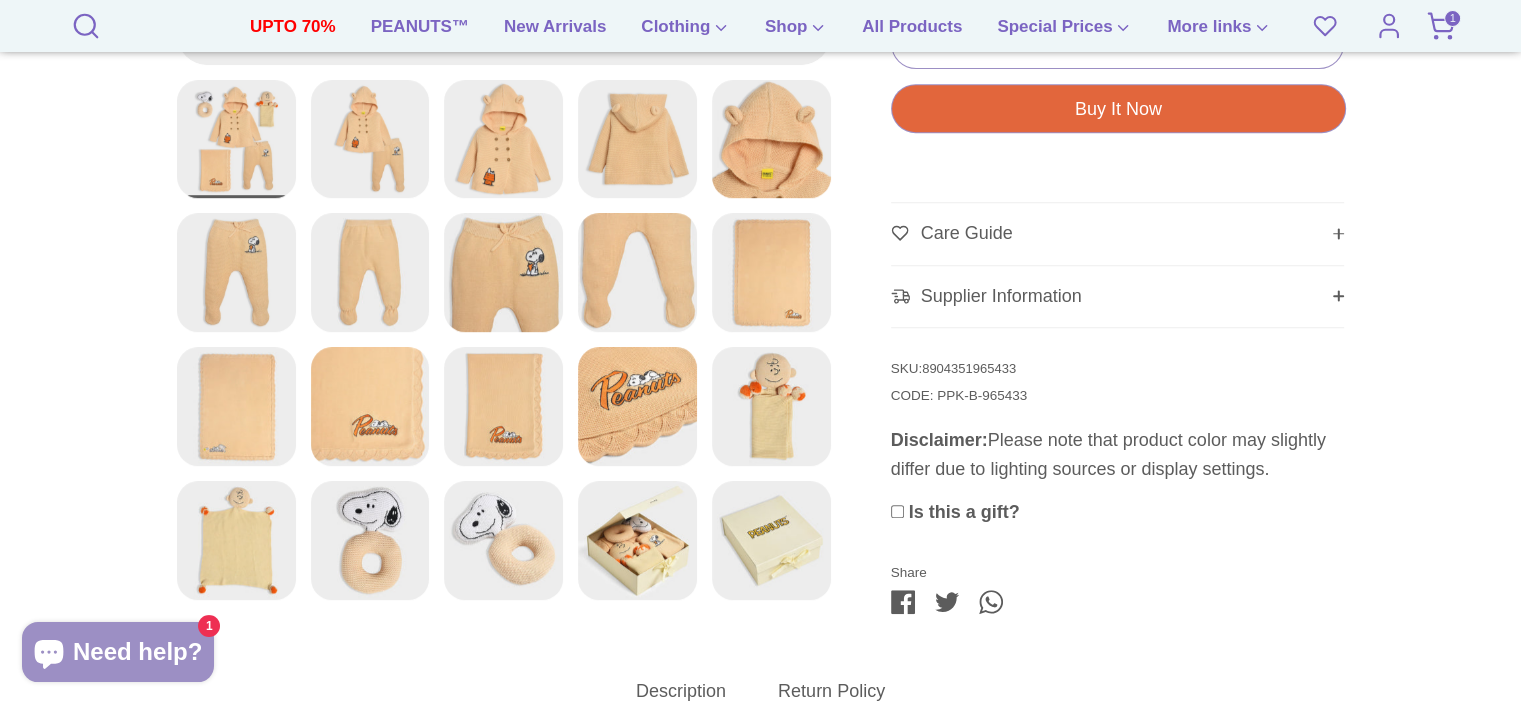 click at bounding box center (236, 540) 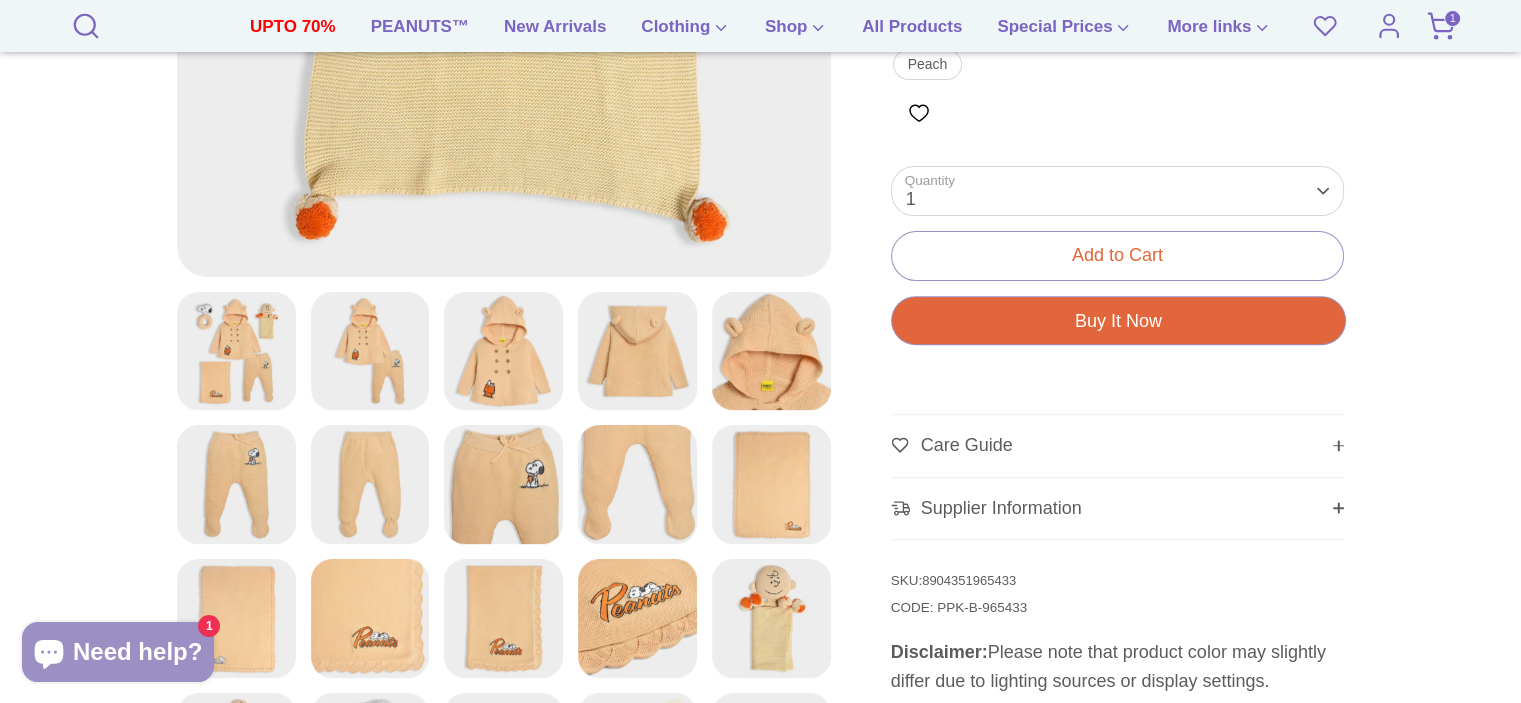 scroll, scrollTop: 680, scrollLeft: 0, axis: vertical 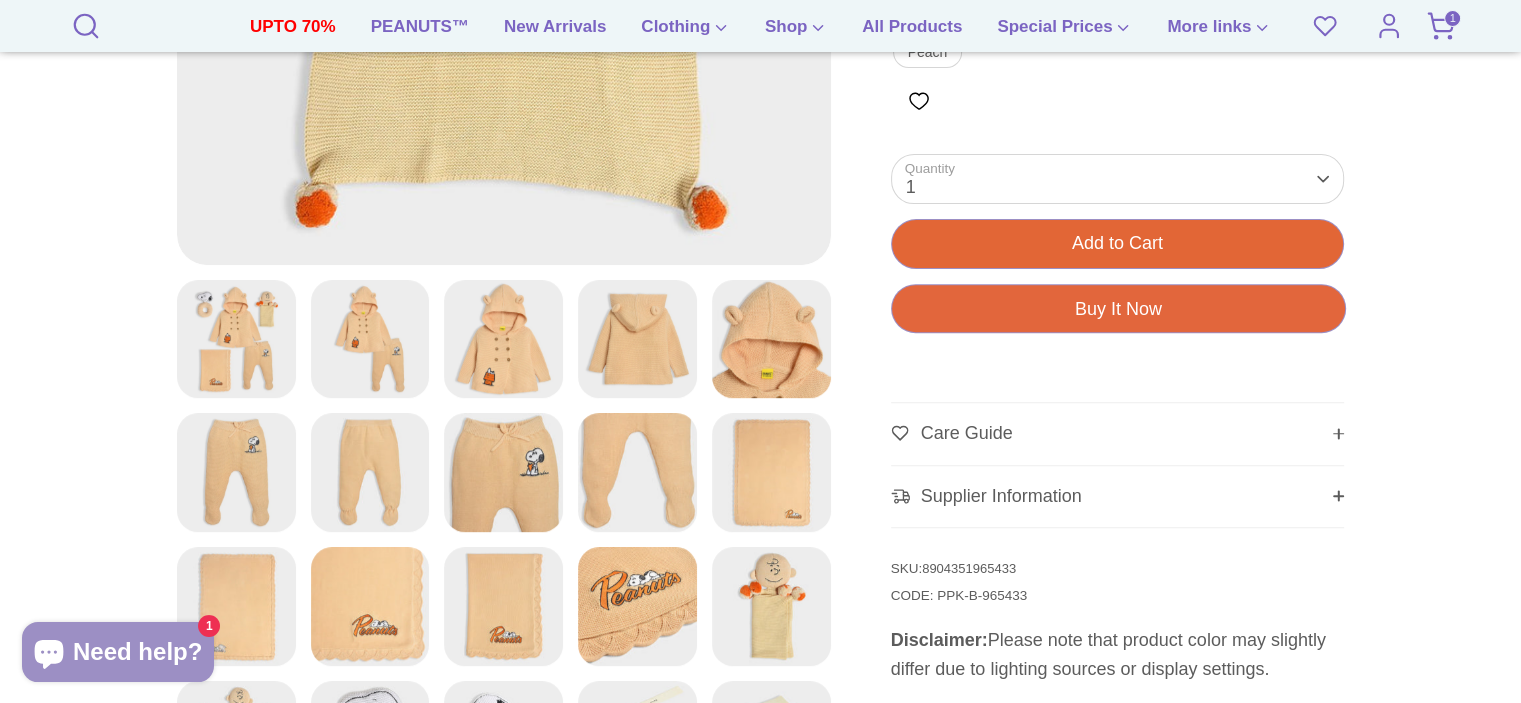 click on "Add to Cart" at bounding box center (1117, 243) 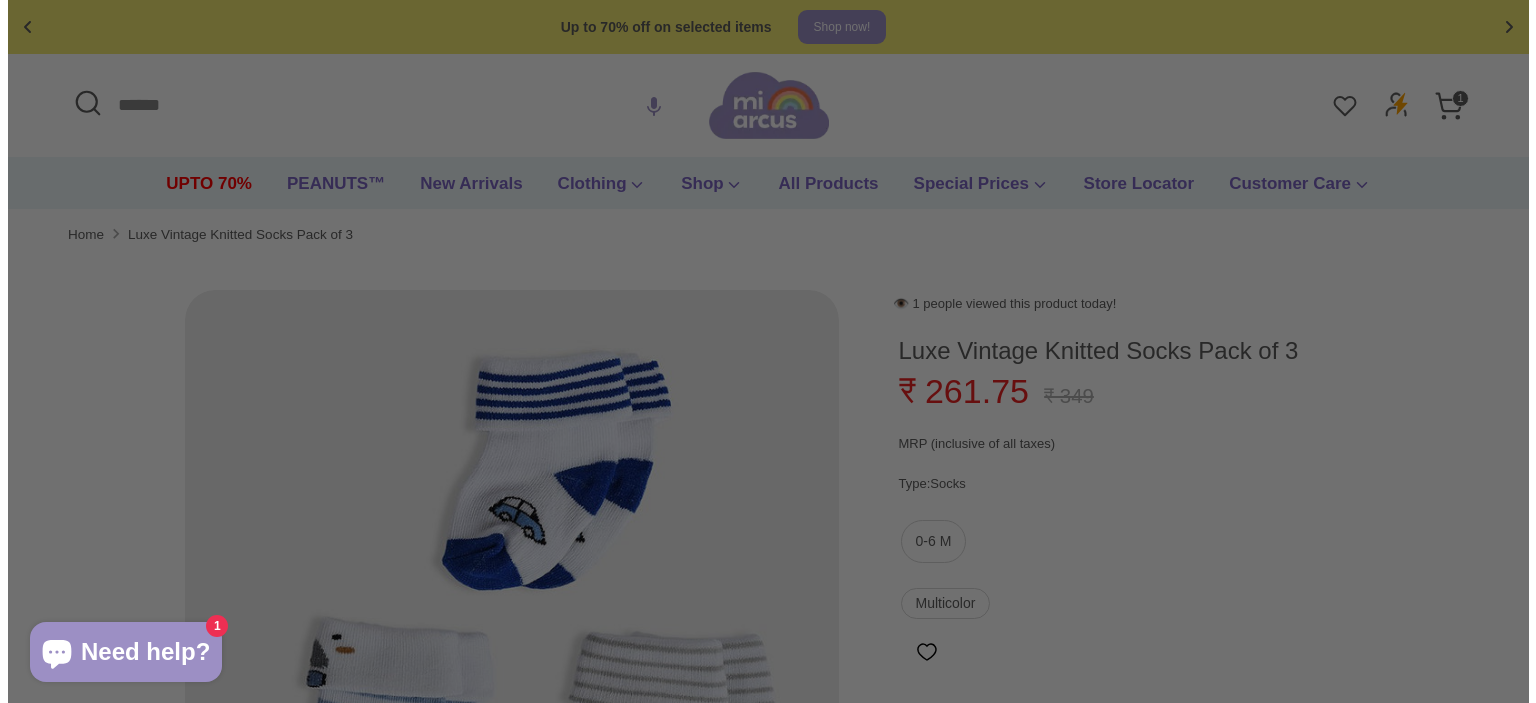 scroll, scrollTop: 0, scrollLeft: 0, axis: both 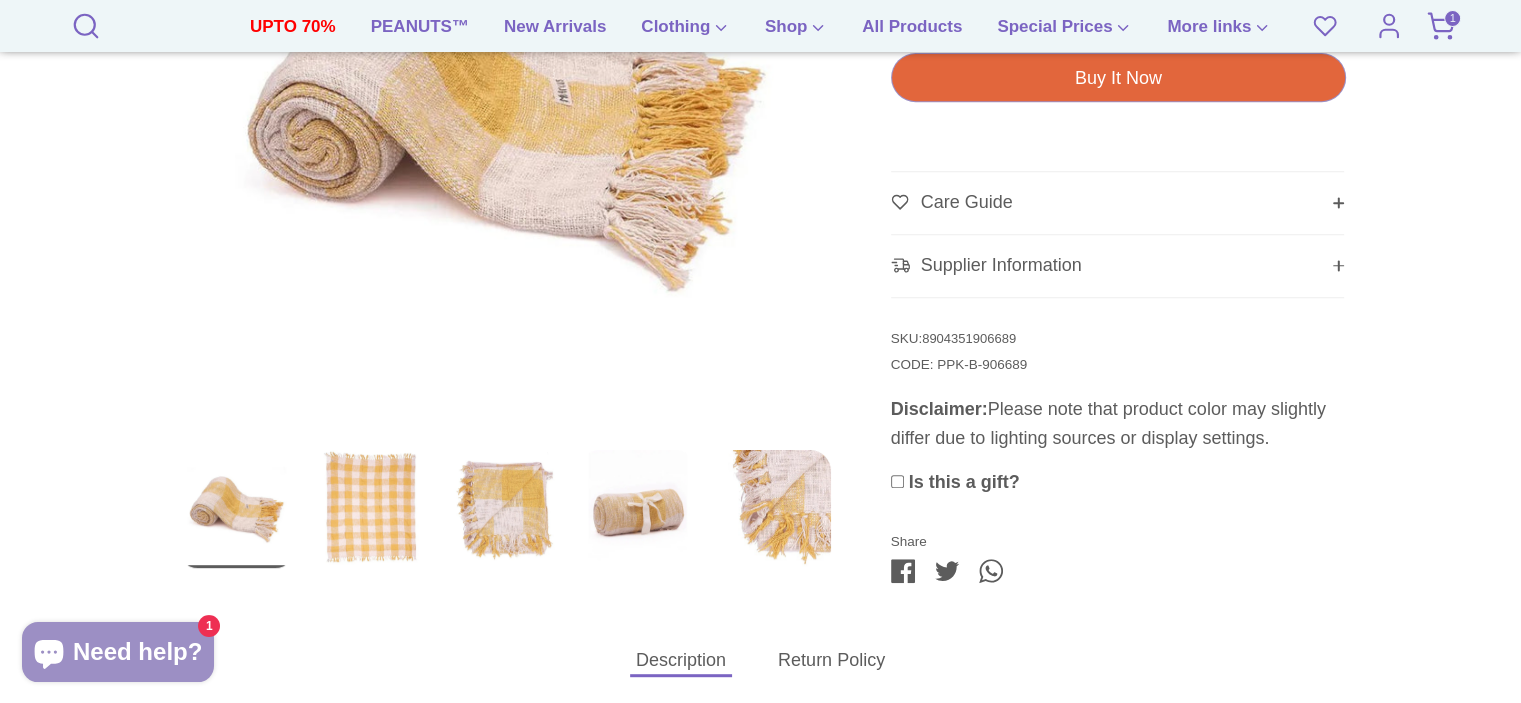 click on "Care Guide" at bounding box center (967, 202) 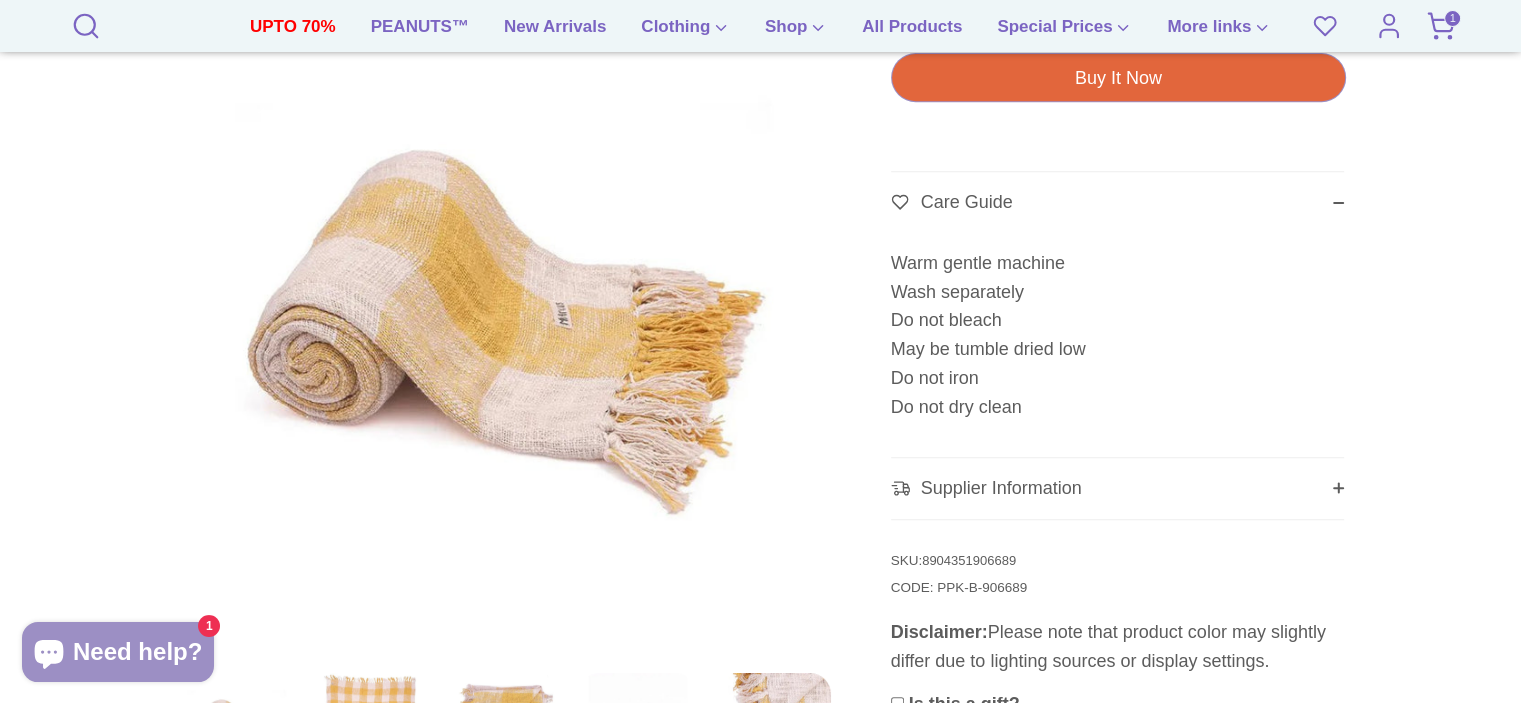 click on "Care Guide" at bounding box center [967, 202] 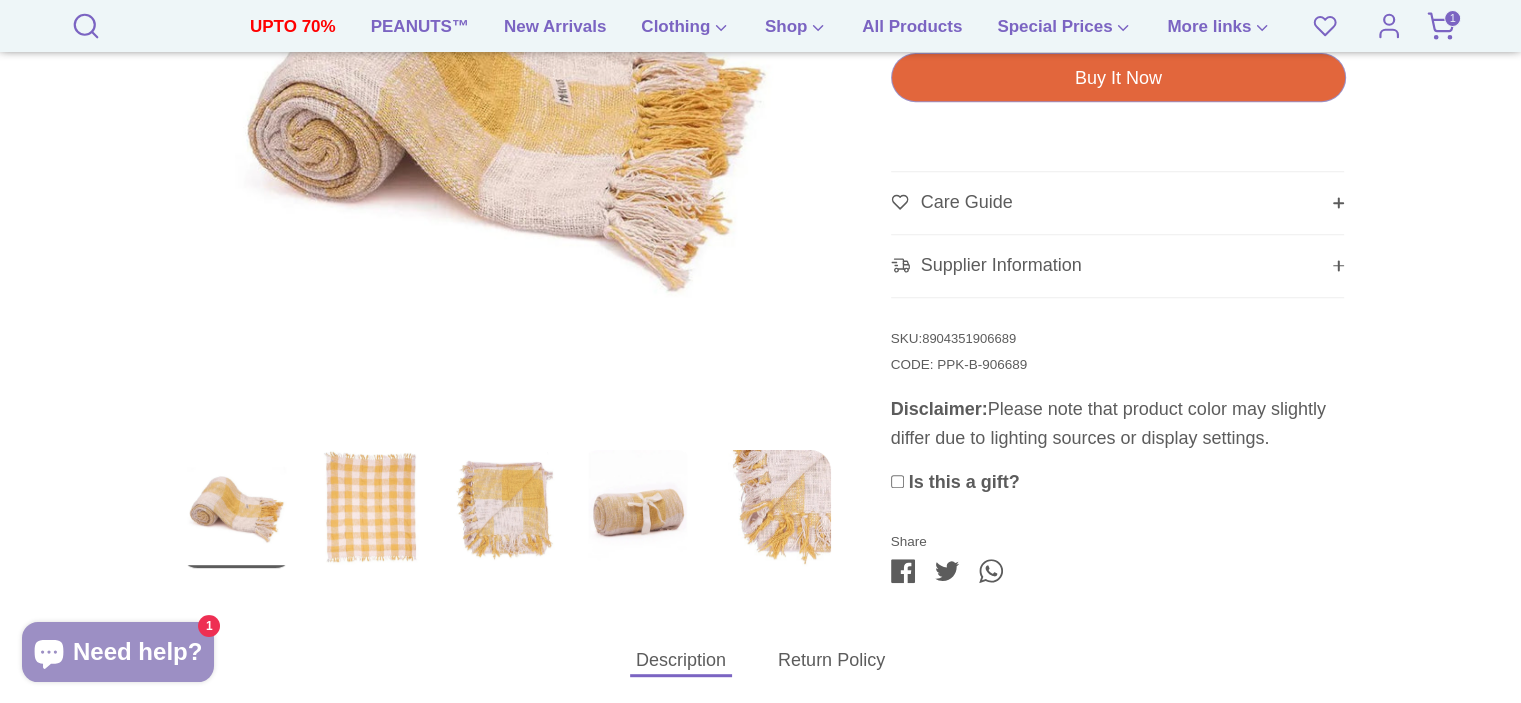 click at bounding box center [370, 509] 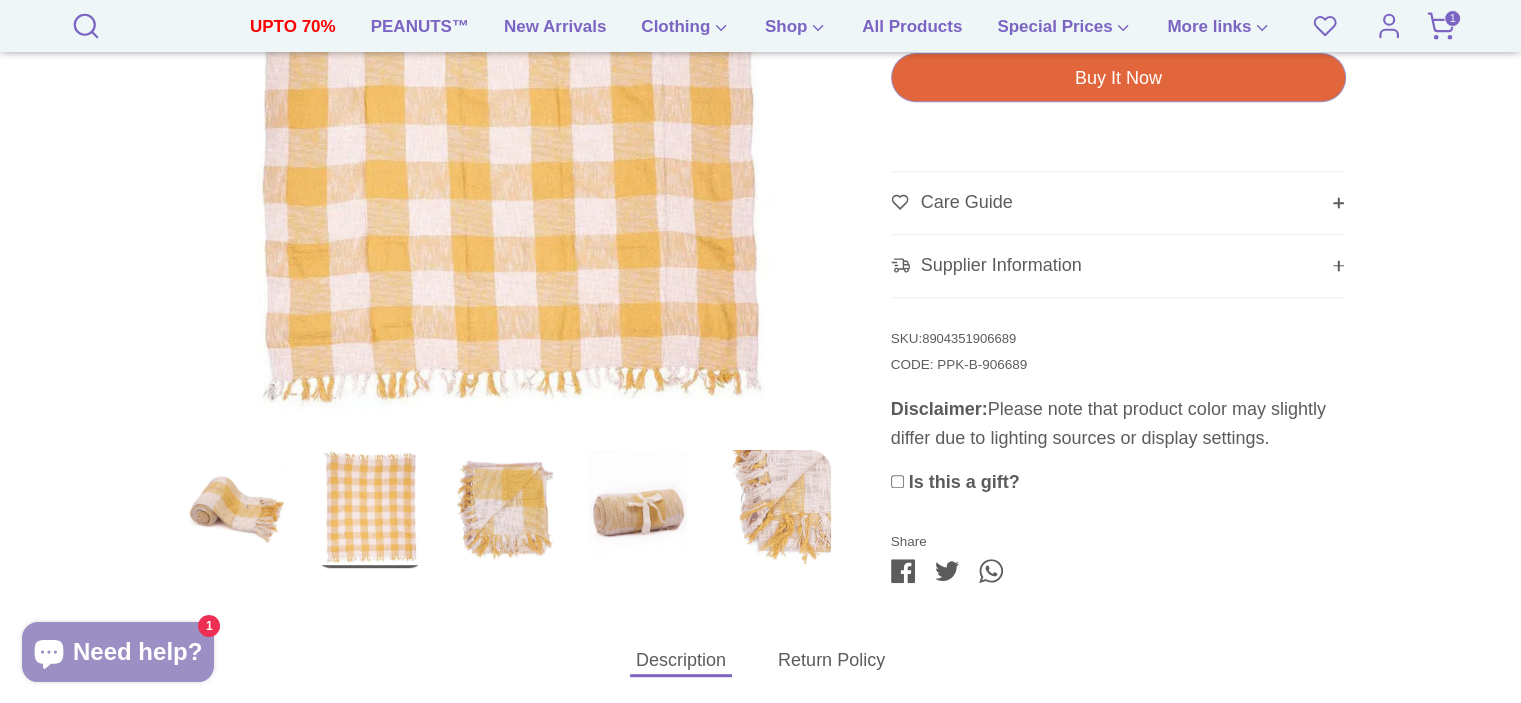 click at bounding box center (503, 509) 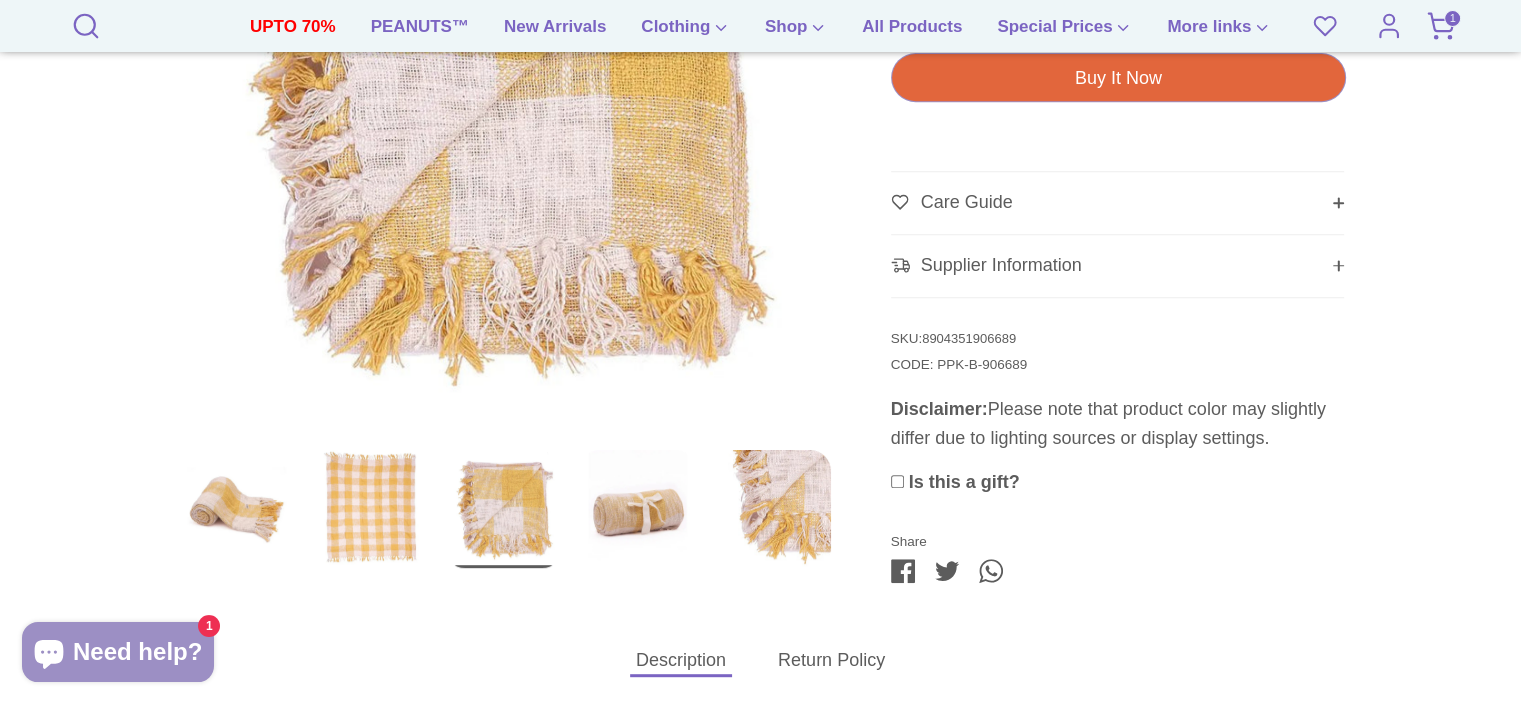 click at bounding box center [637, 509] 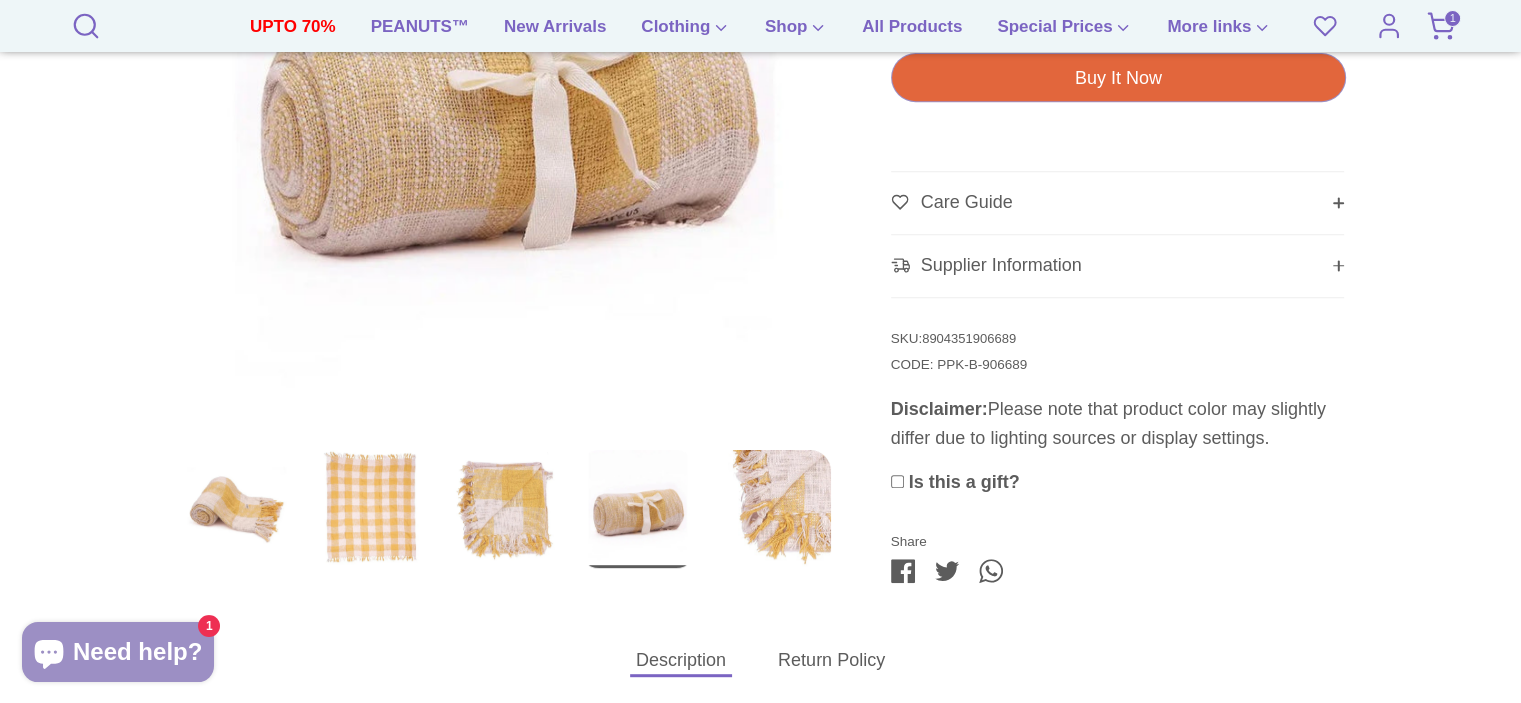 click at bounding box center (771, 509) 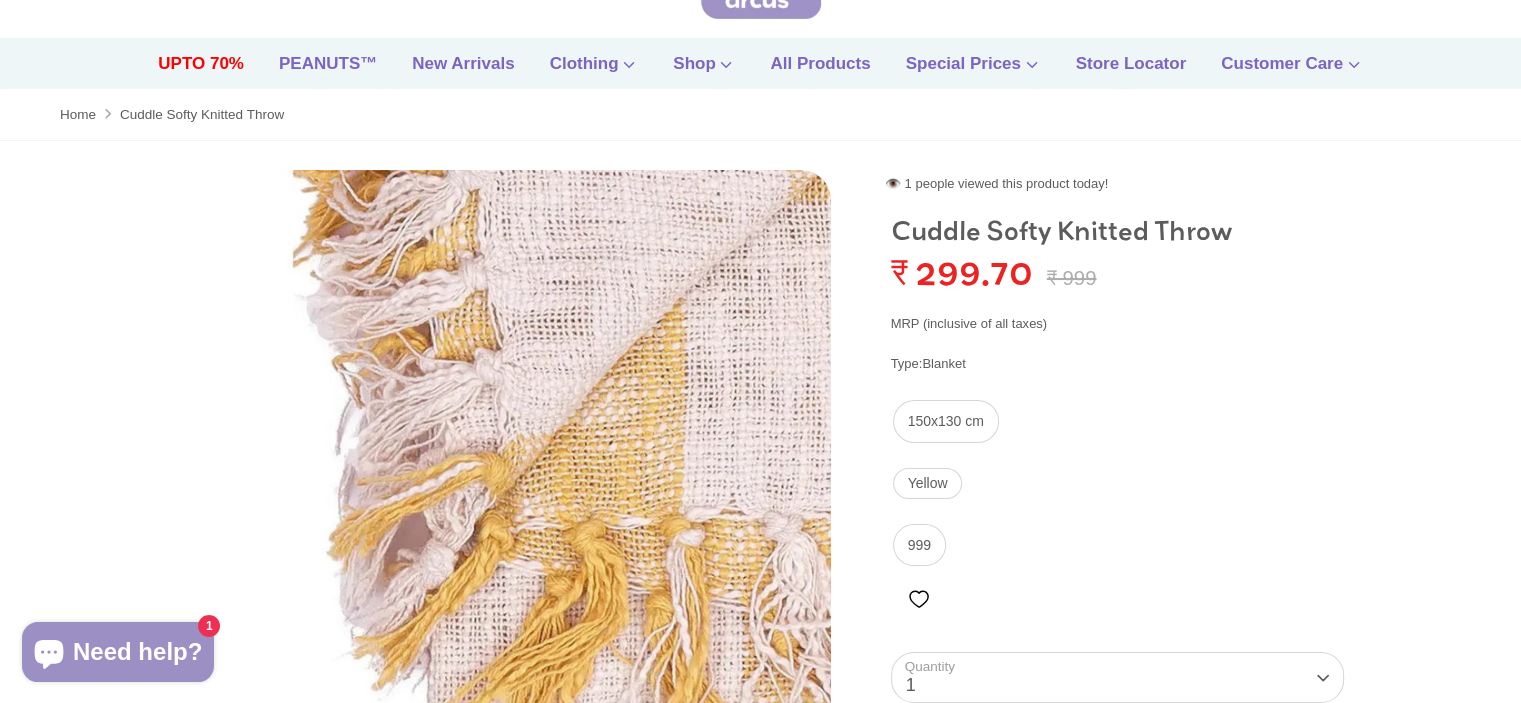 scroll, scrollTop: 160, scrollLeft: 0, axis: vertical 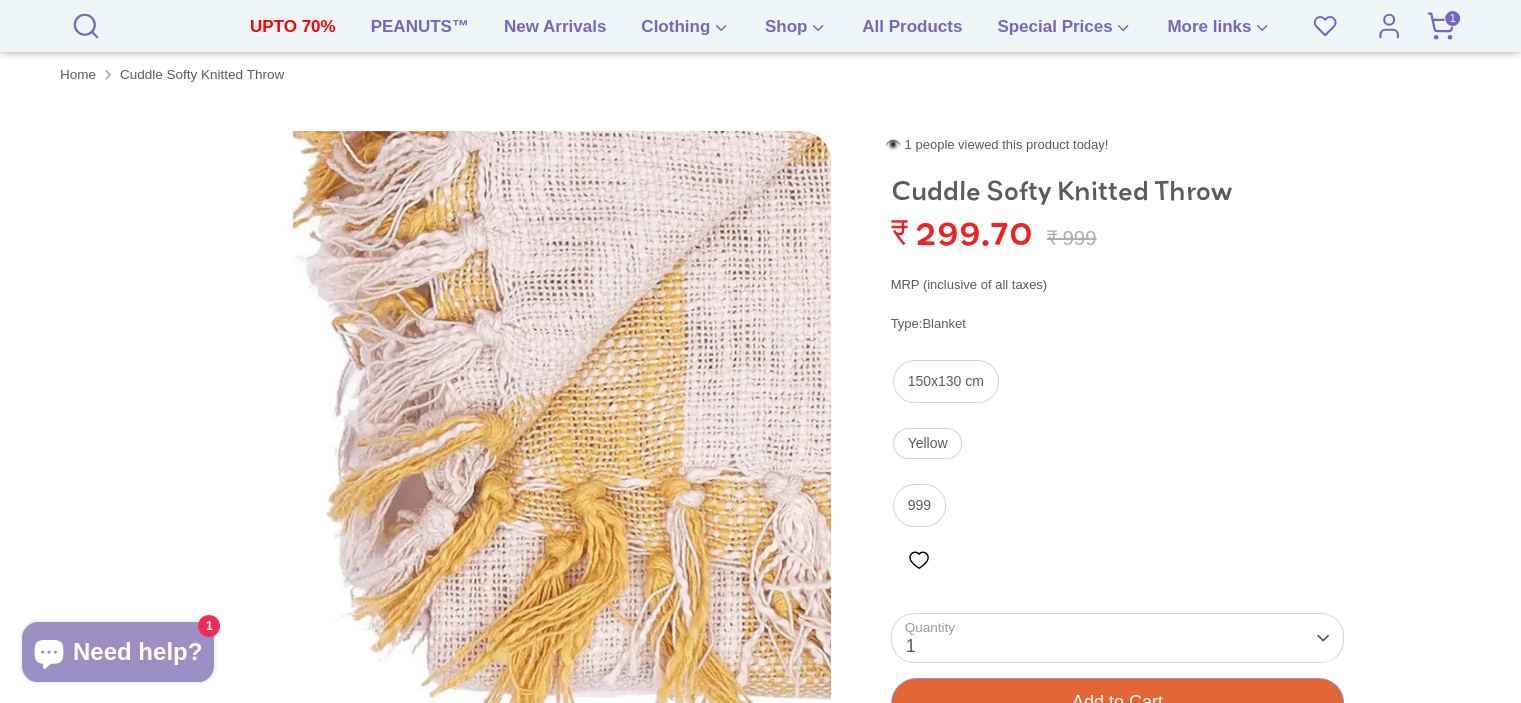 click on "Add to Cart" at bounding box center (1117, 702) 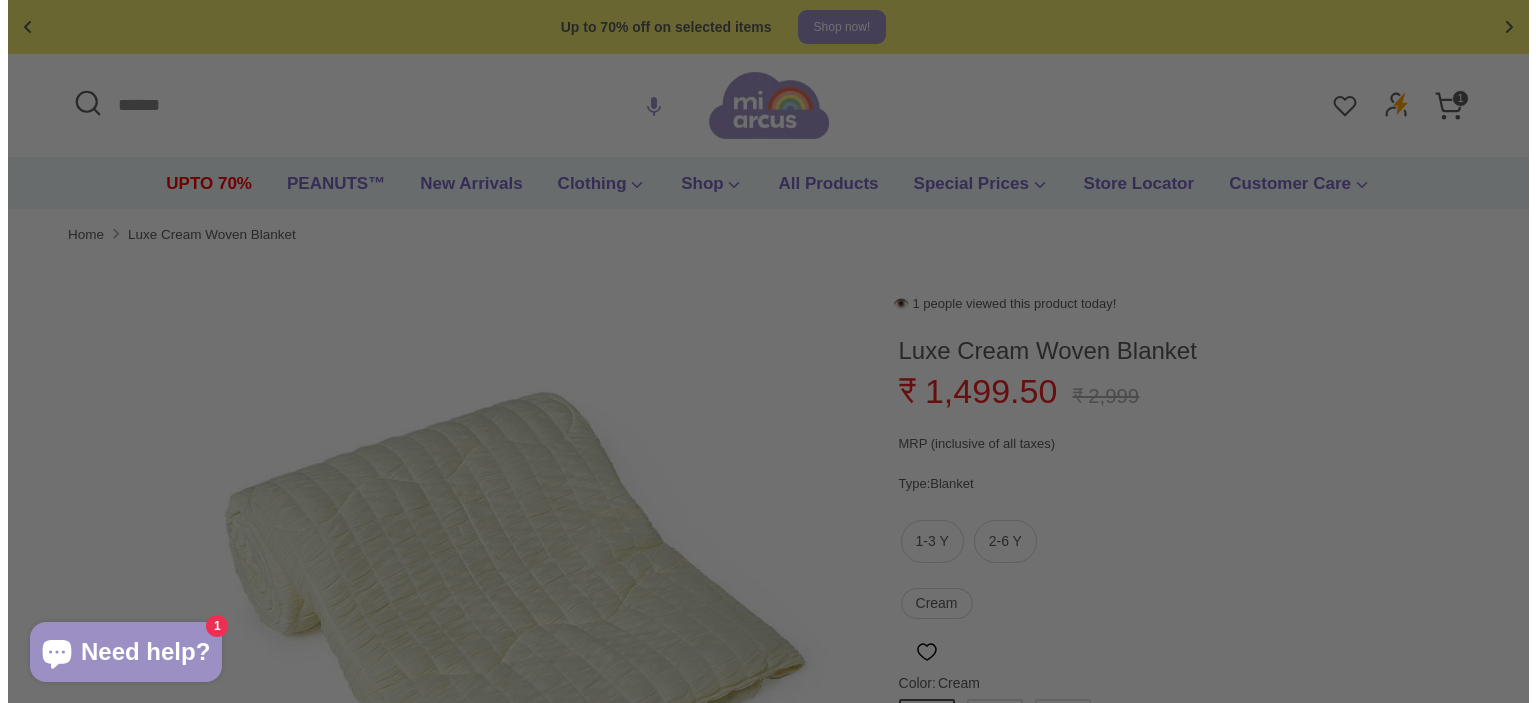 scroll, scrollTop: 0, scrollLeft: 0, axis: both 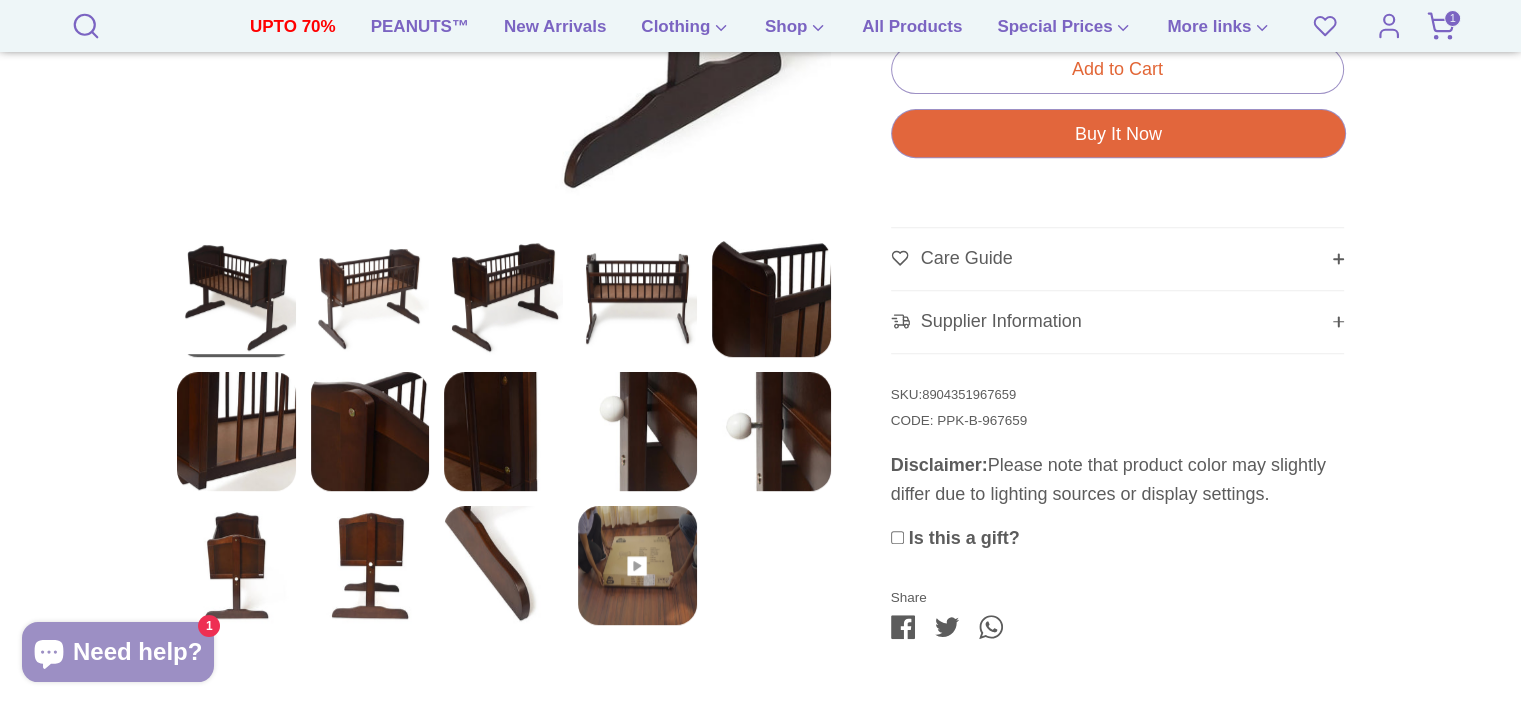 click at bounding box center [637, 565] 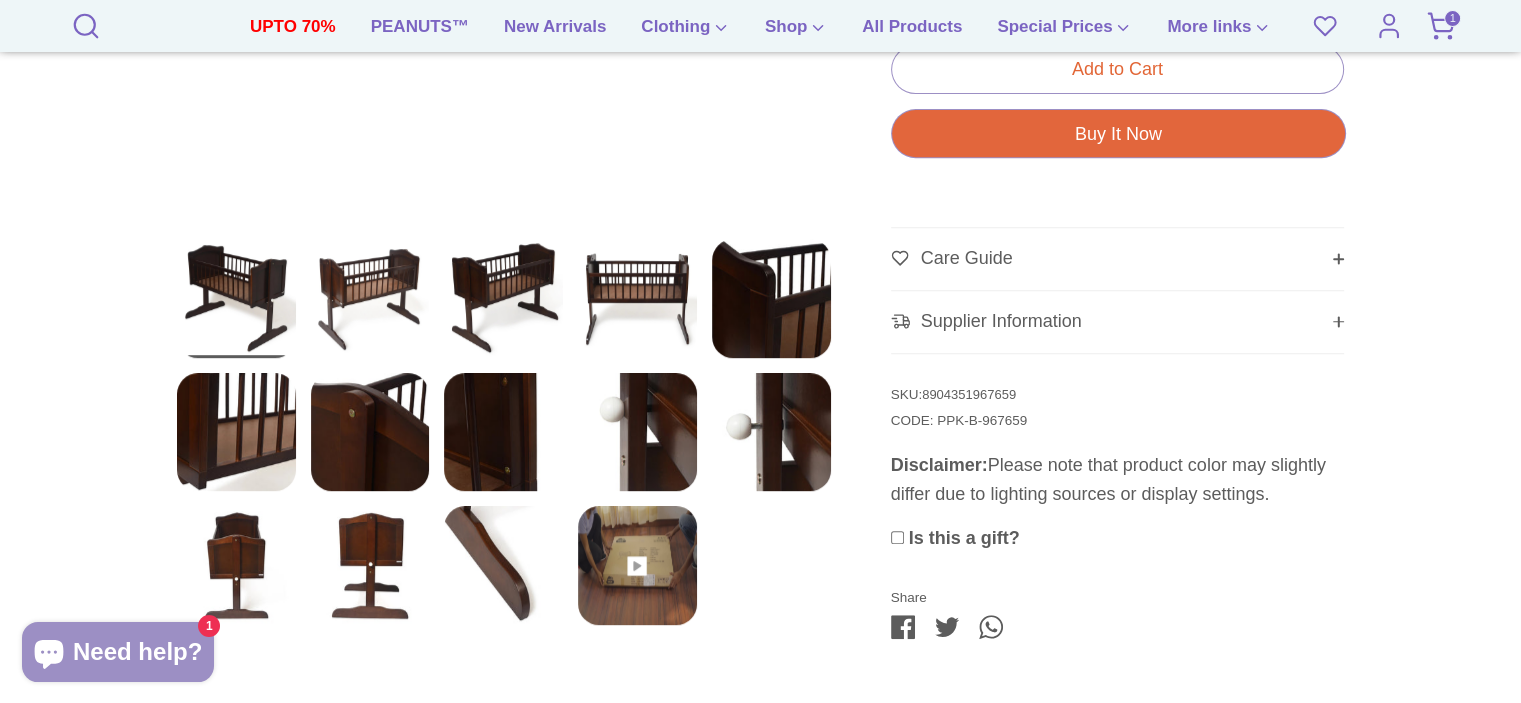 click at bounding box center (637, 565) 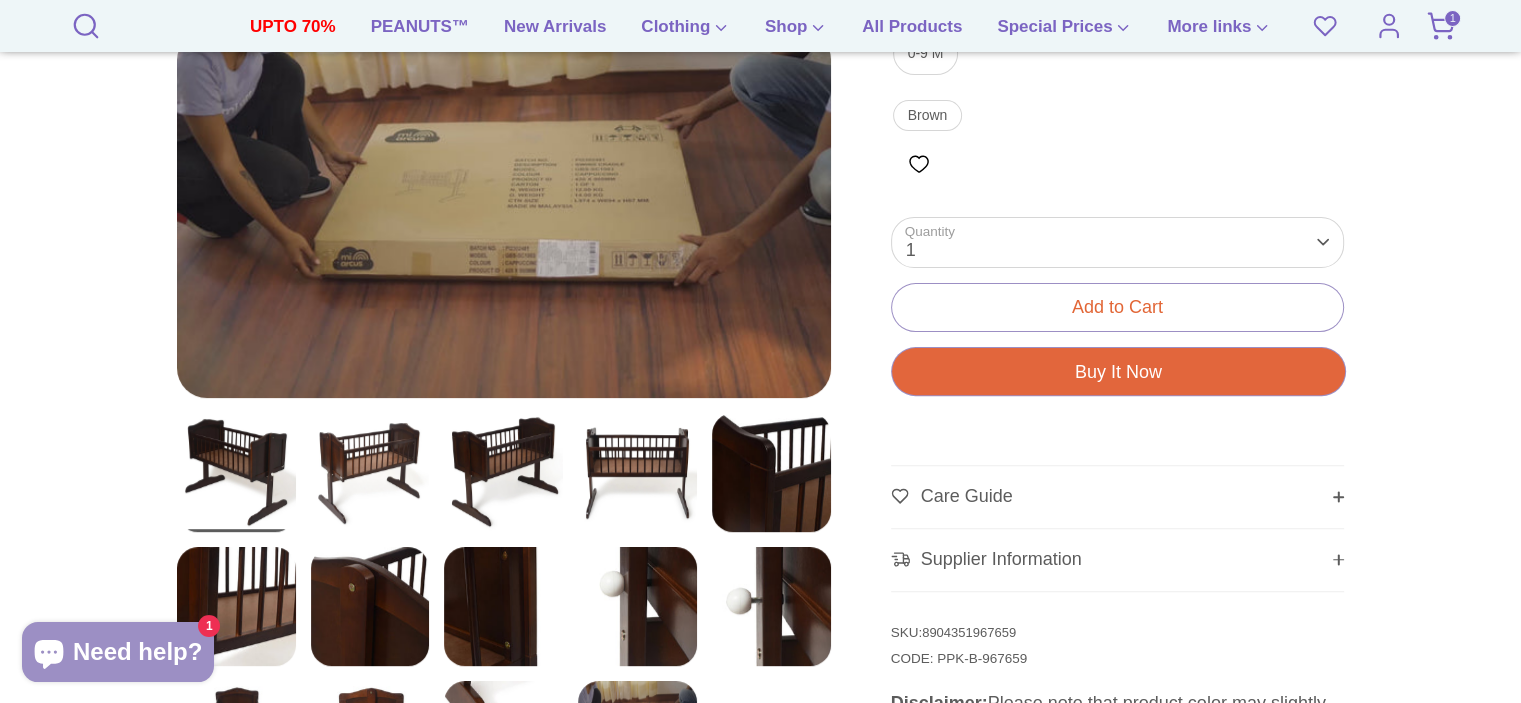 scroll, scrollTop: 524, scrollLeft: 0, axis: vertical 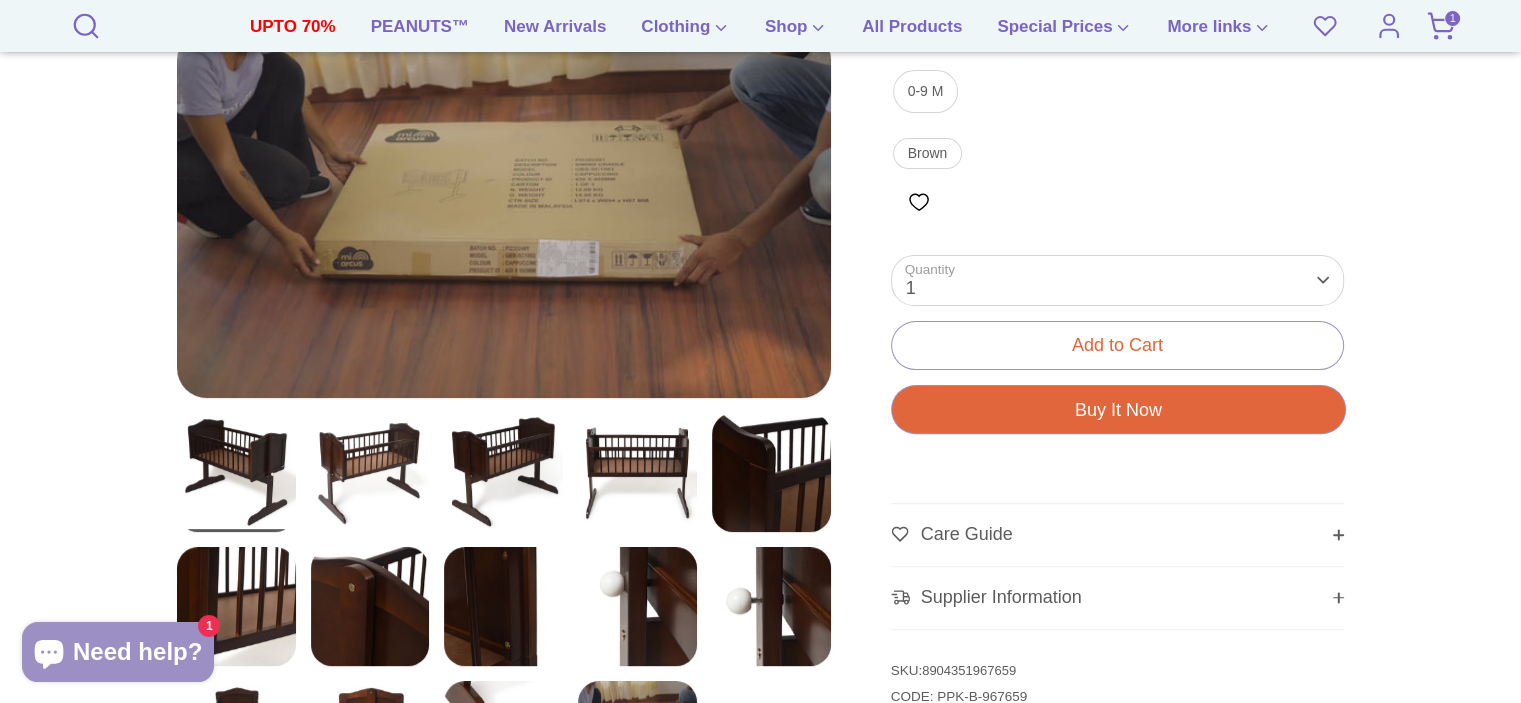 click at bounding box center [760, 326] 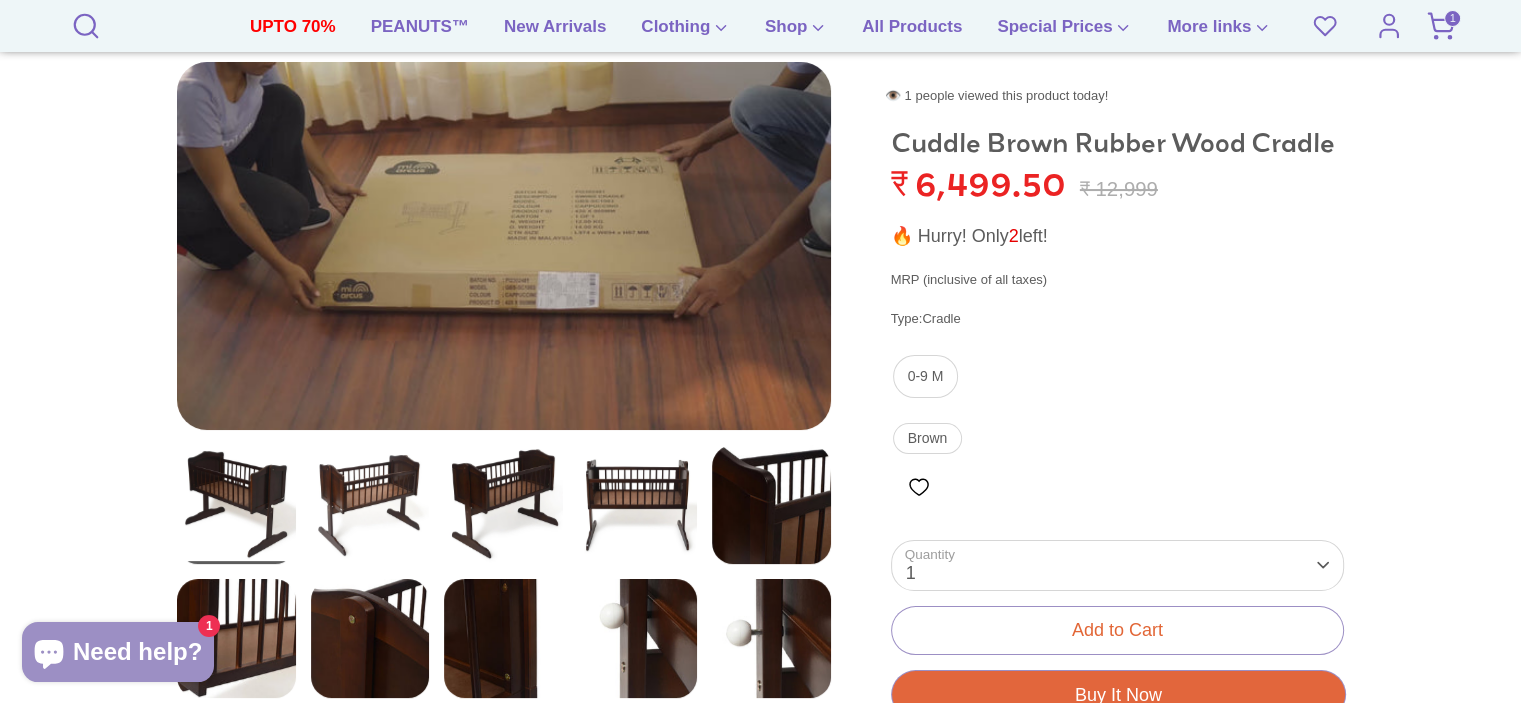 scroll, scrollTop: 225, scrollLeft: 0, axis: vertical 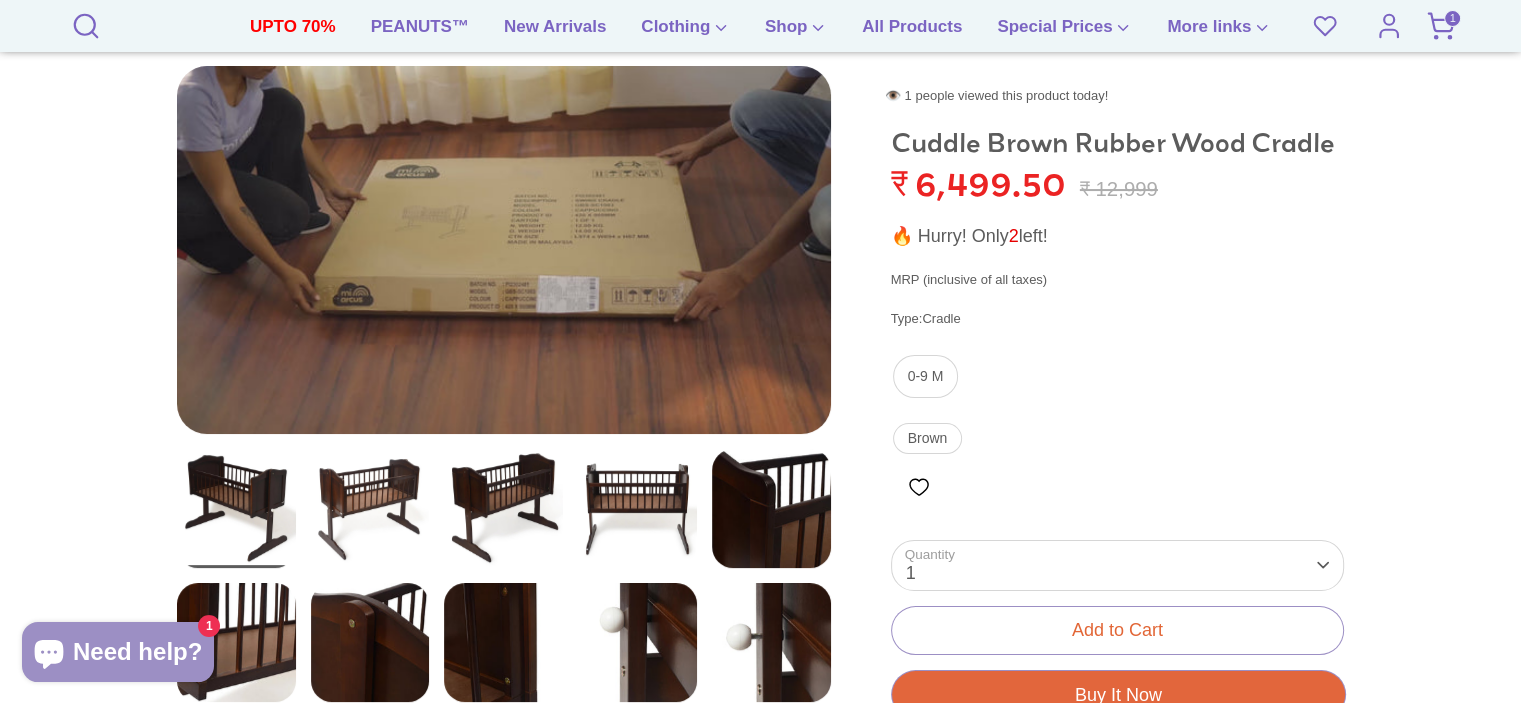 click at bounding box center [760, 625] 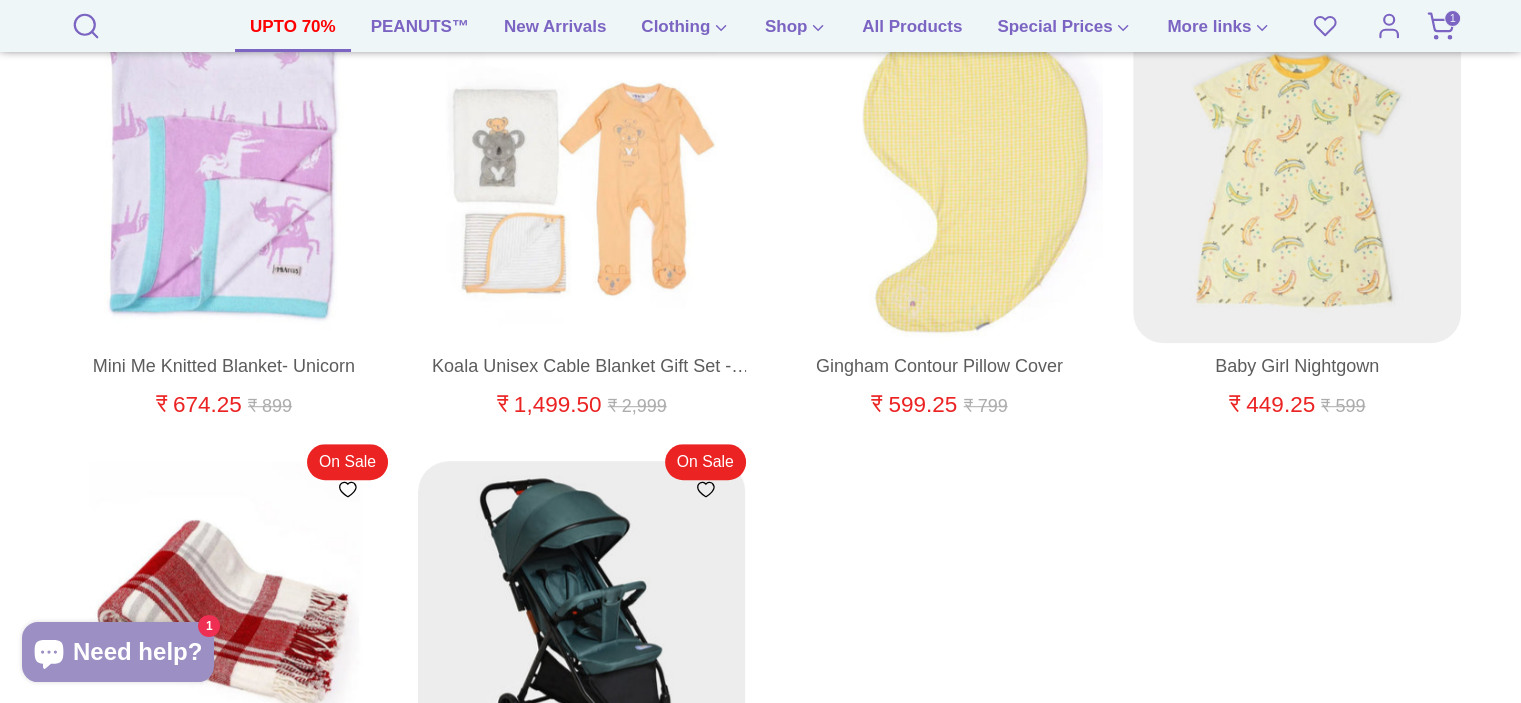 scroll, scrollTop: 107534, scrollLeft: 0, axis: vertical 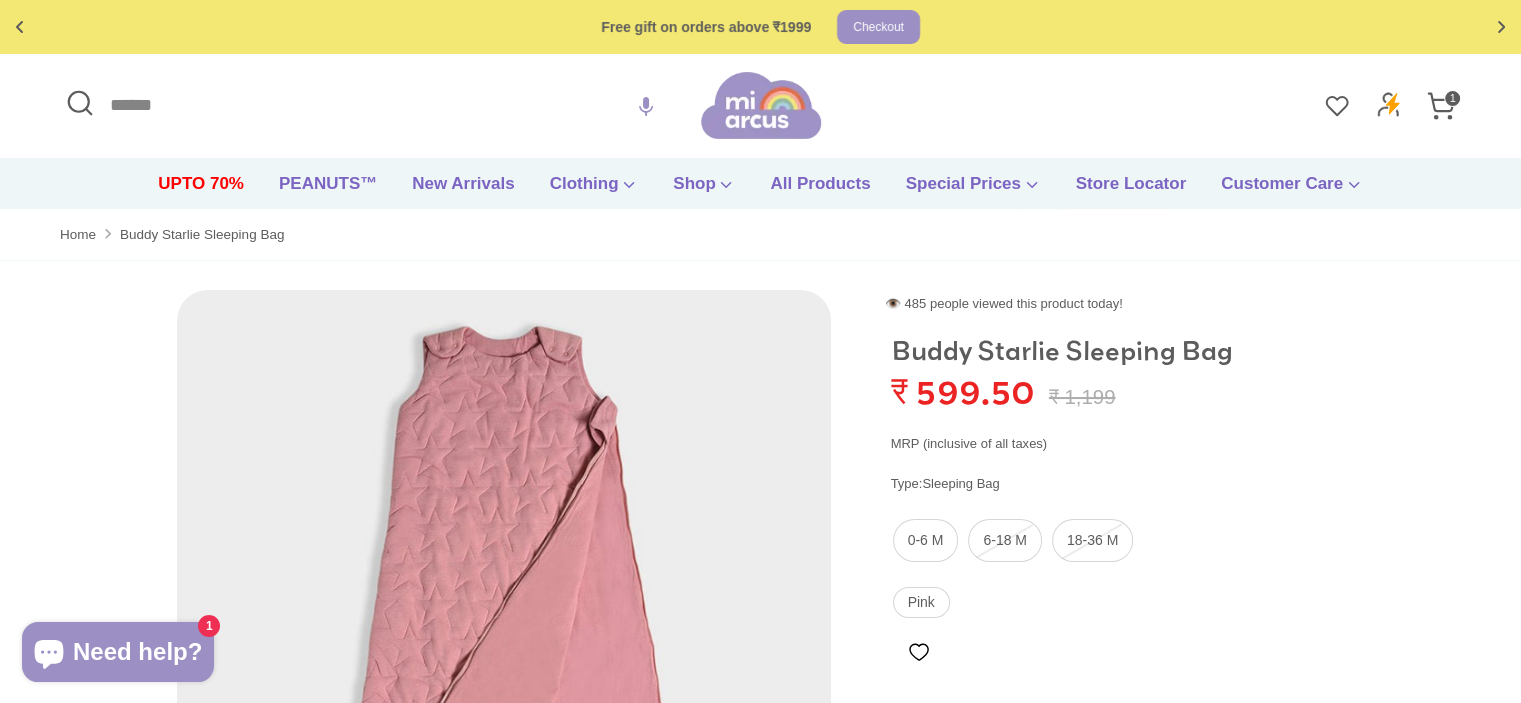 click 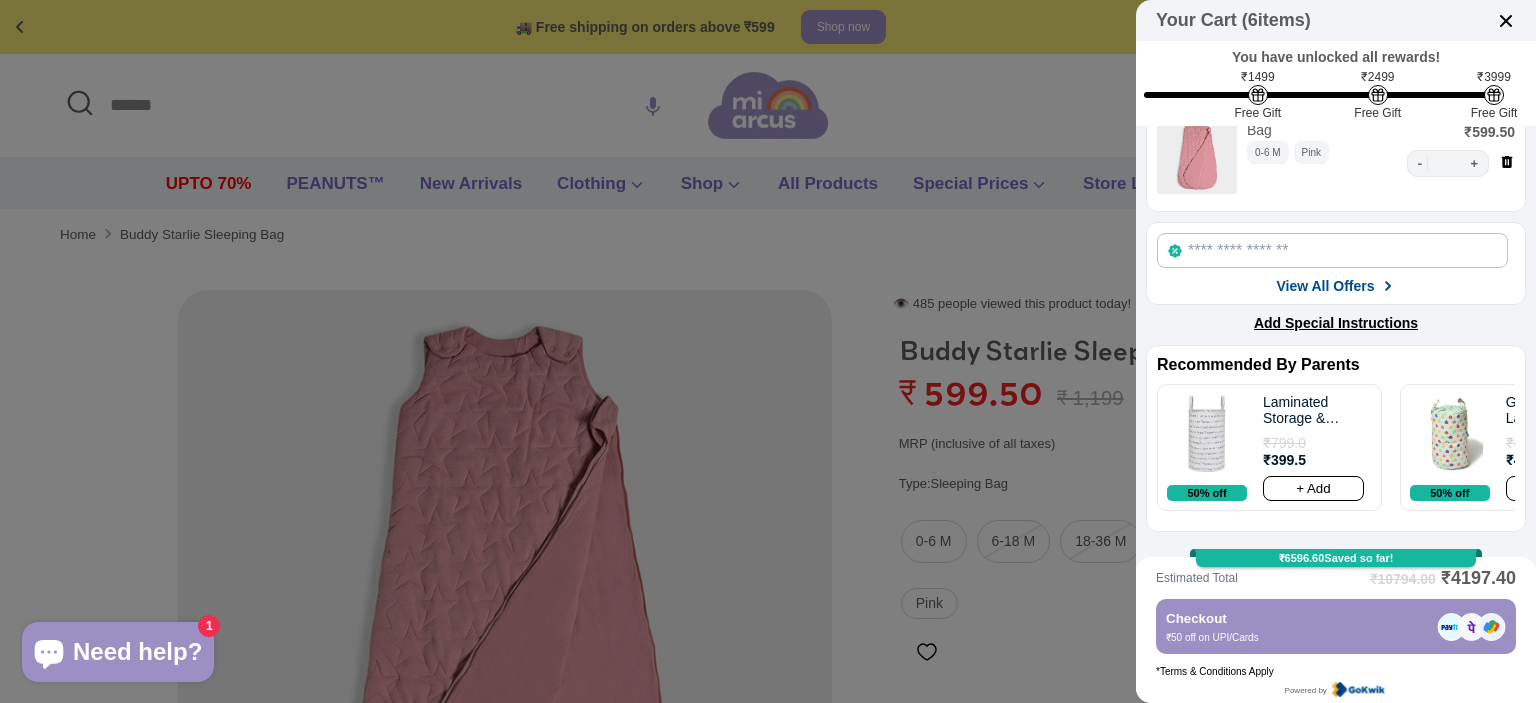scroll, scrollTop: 645, scrollLeft: 0, axis: vertical 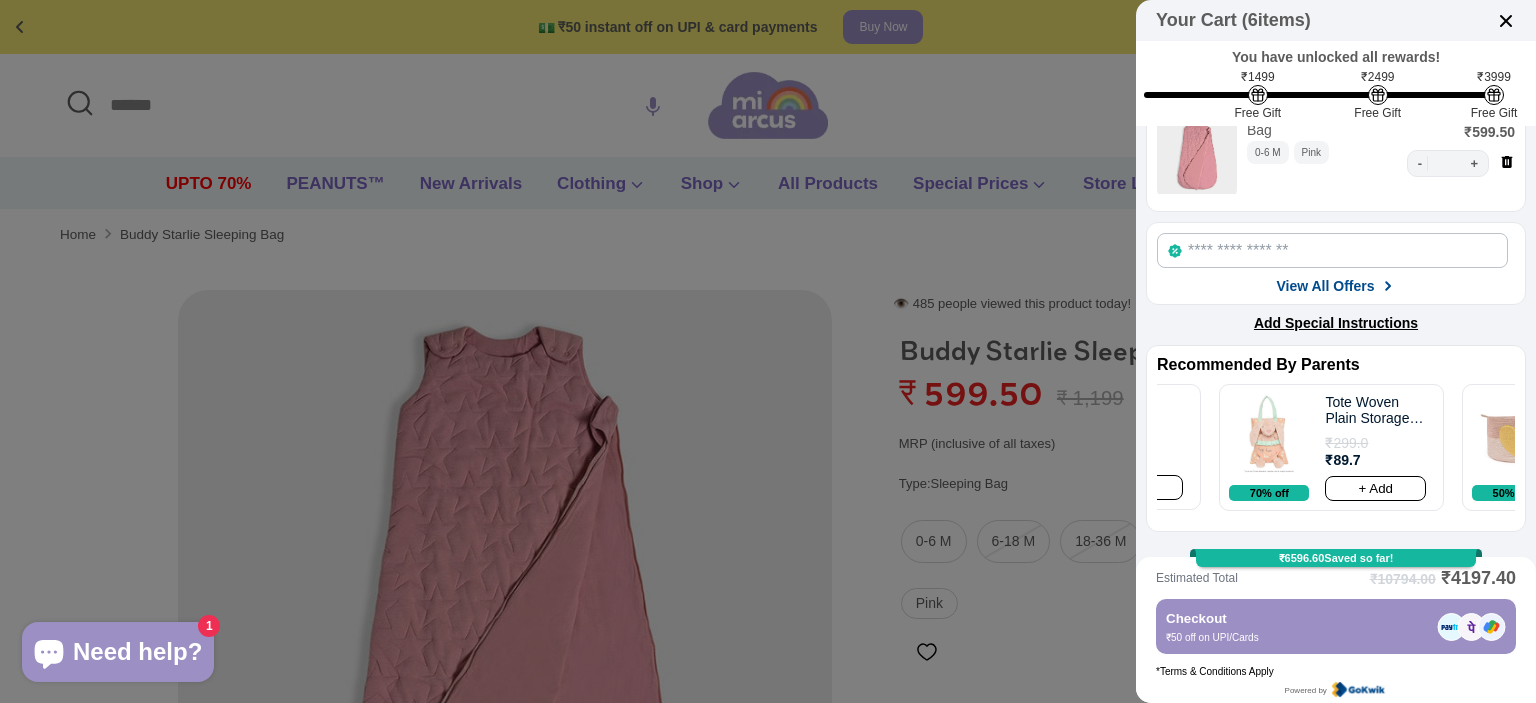 drag, startPoint x: 1291, startPoint y: 392, endPoint x: 1471, endPoint y: 323, distance: 192.77188 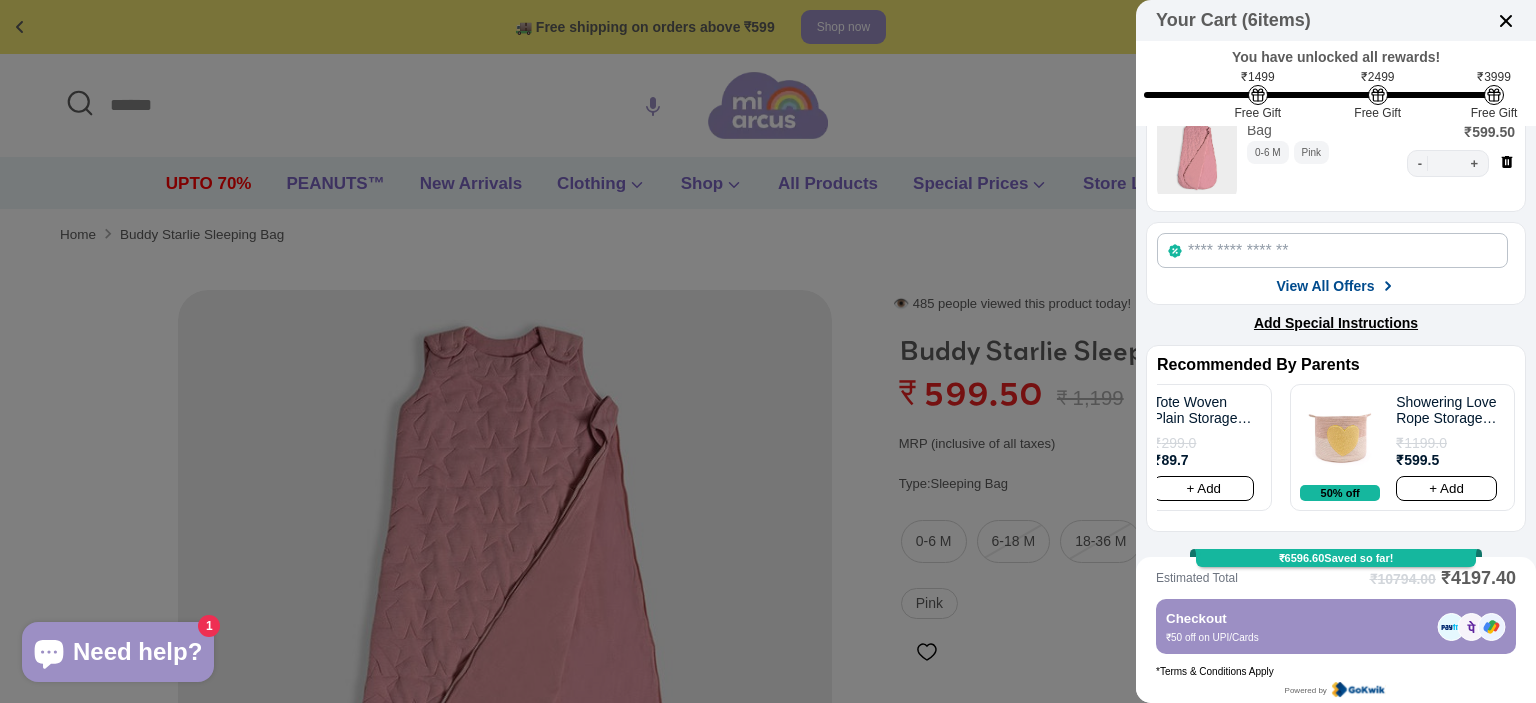 scroll, scrollTop: 0, scrollLeft: 2058, axis: horizontal 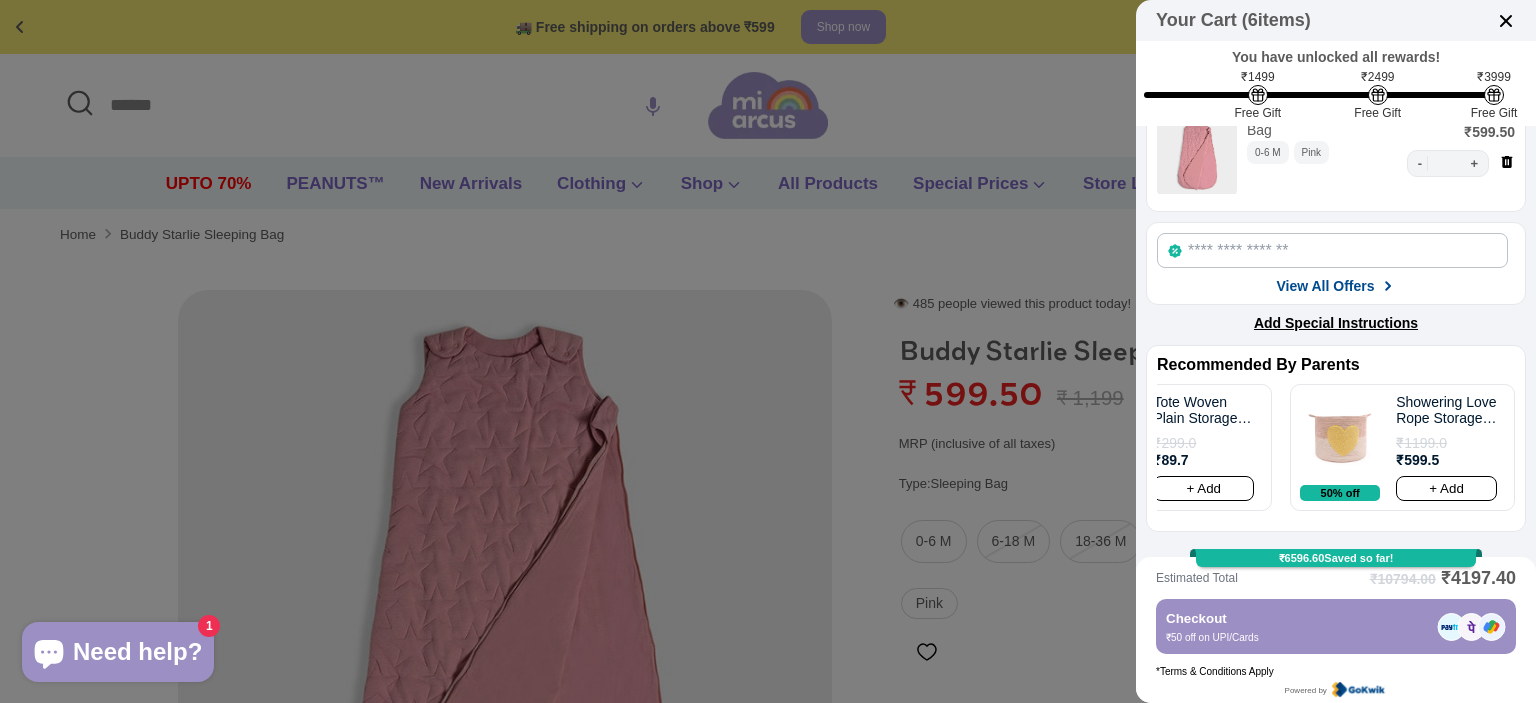 click 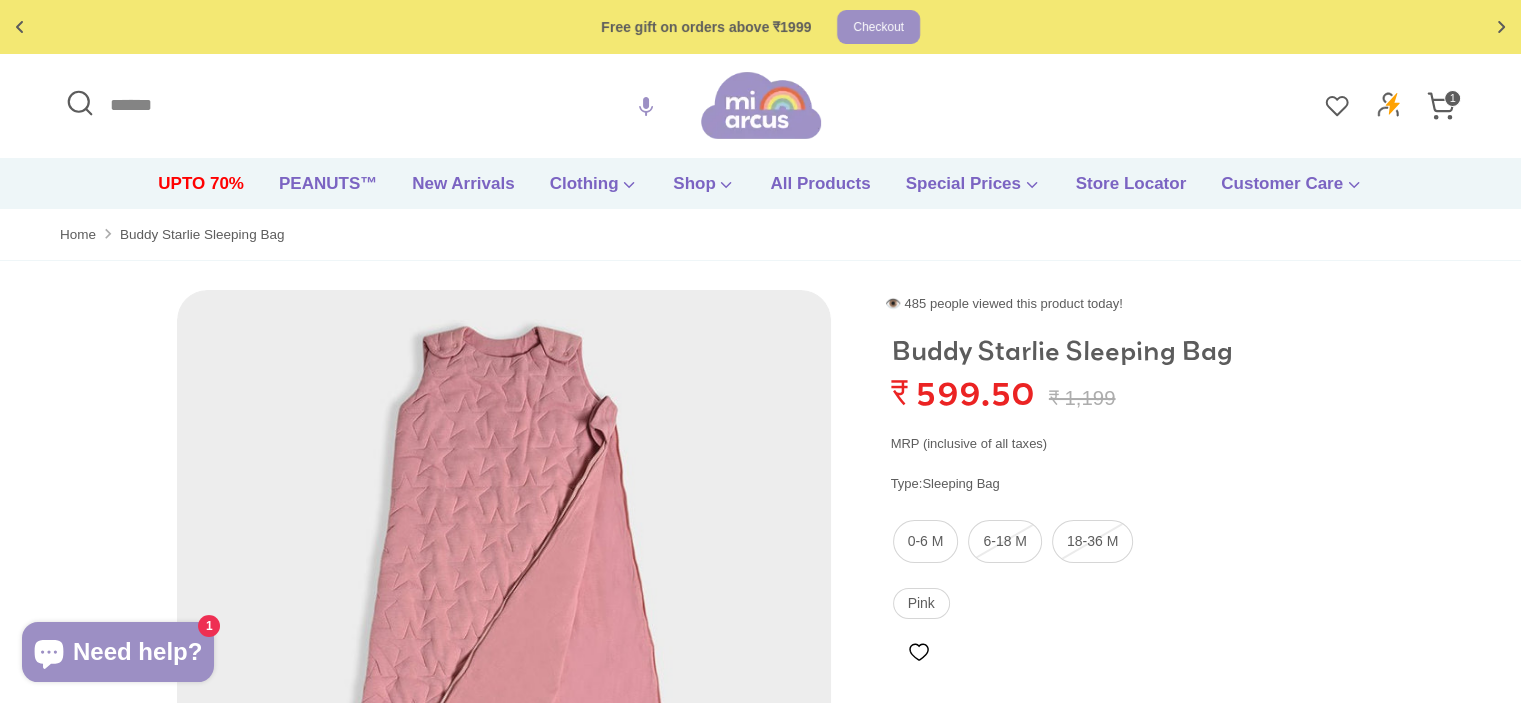 click on "1" at bounding box center [1452, 98] 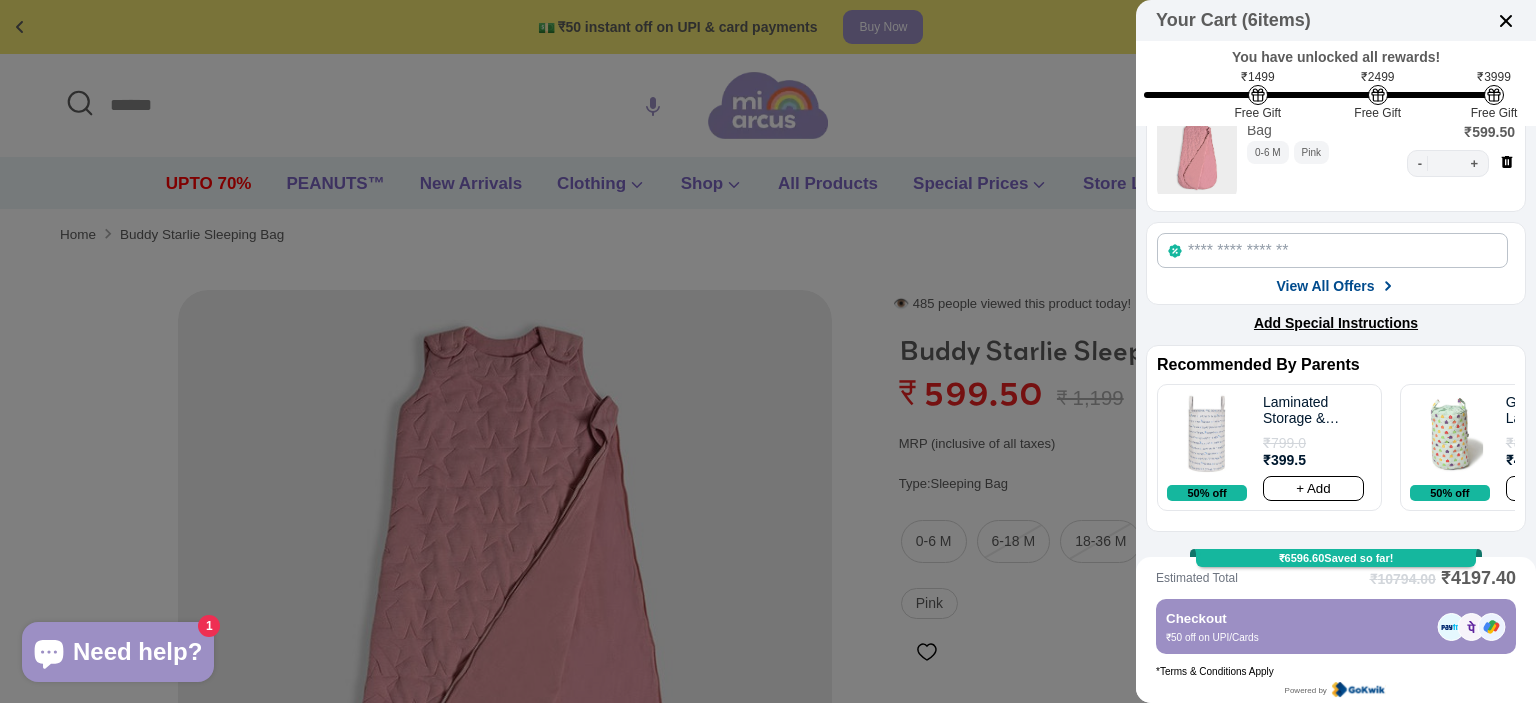 scroll, scrollTop: 631, scrollLeft: 0, axis: vertical 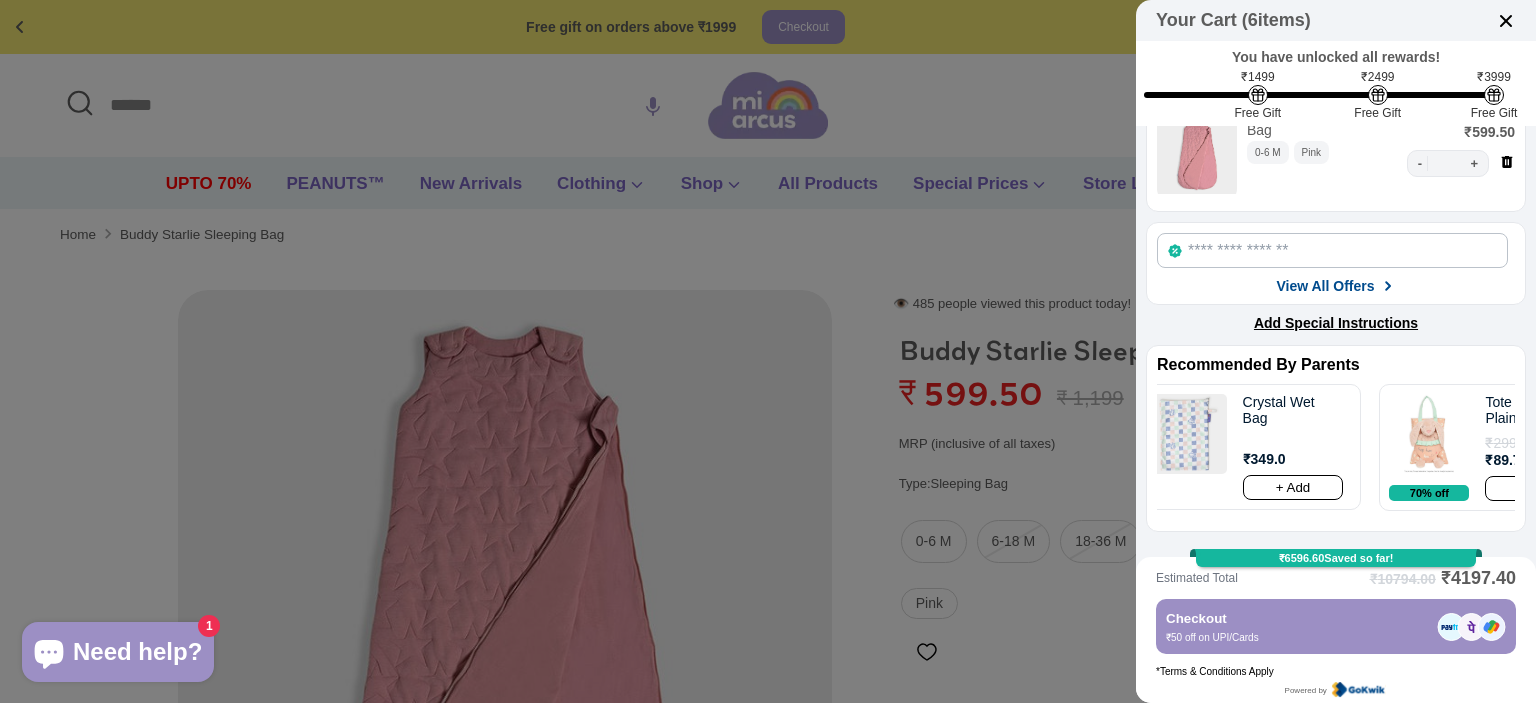 click 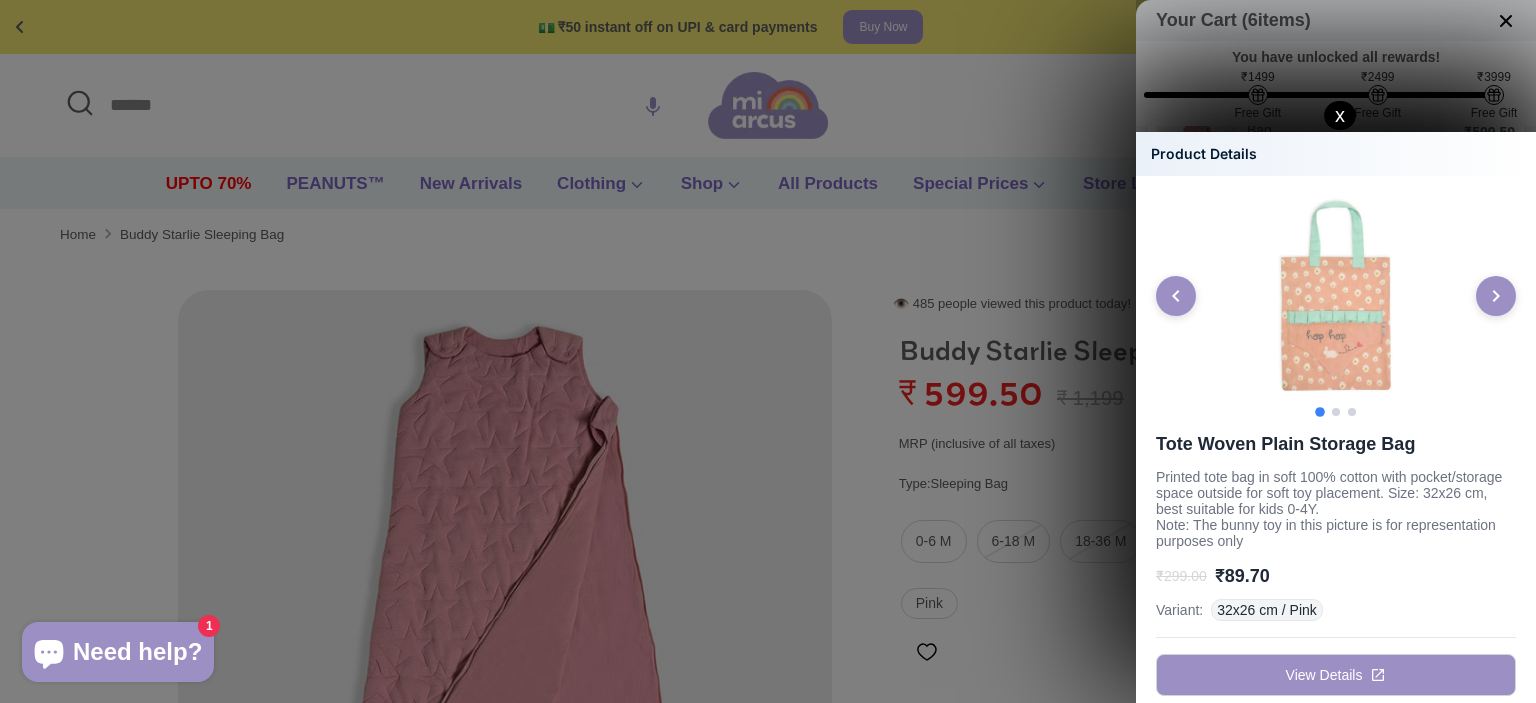 click on "Tote Woven Plain Storage Bag" 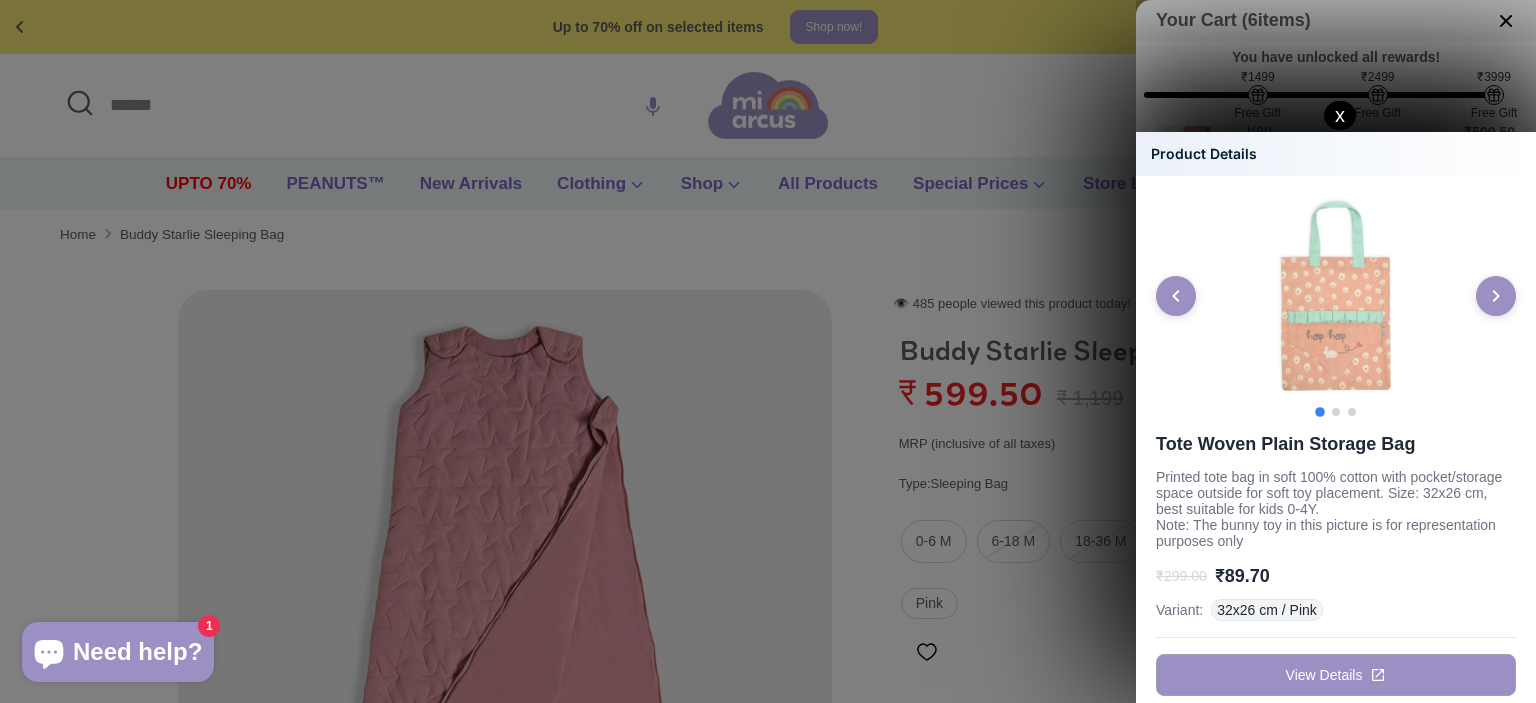 click on "View Details" 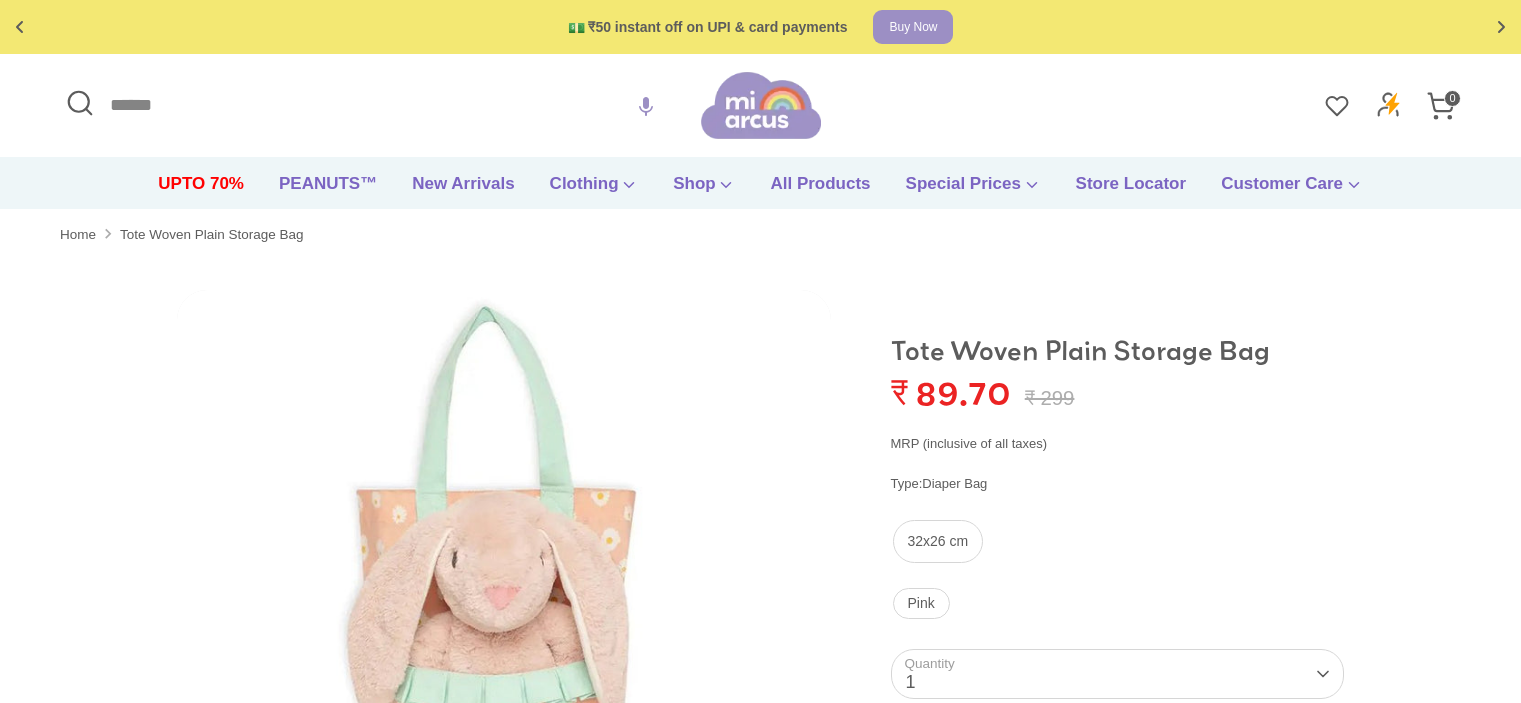 scroll, scrollTop: 0, scrollLeft: 0, axis: both 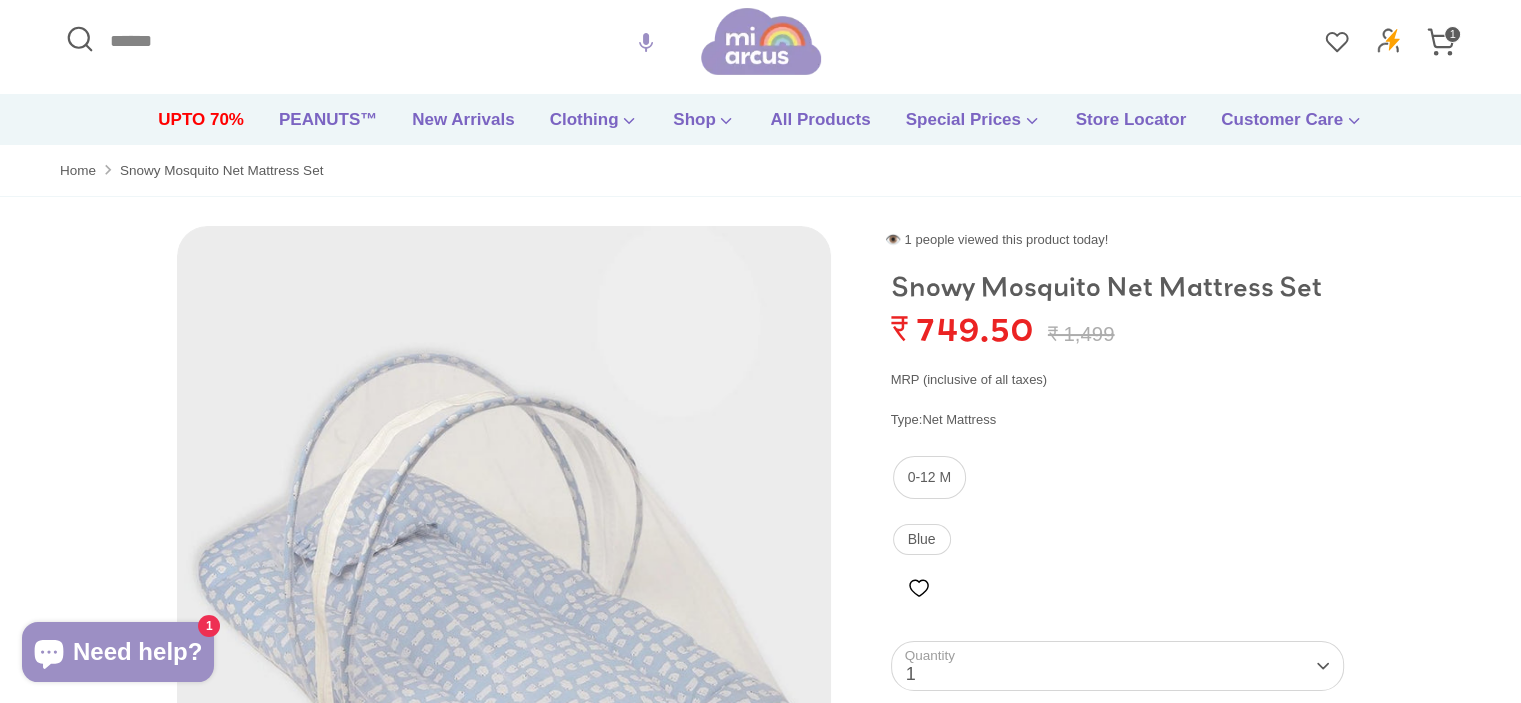 drag, startPoint x: 987, startPoint y: 289, endPoint x: 1351, endPoint y: 282, distance: 364.0673 